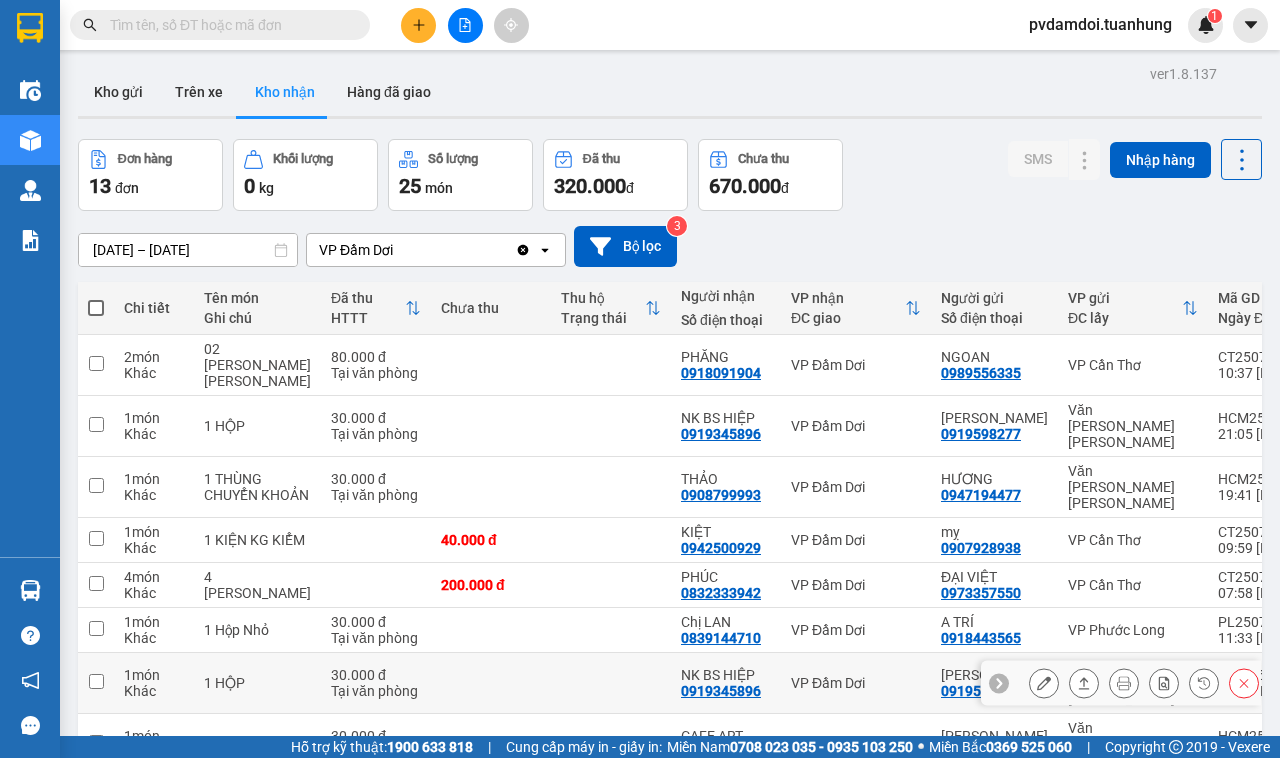 scroll, scrollTop: 0, scrollLeft: 0, axis: both 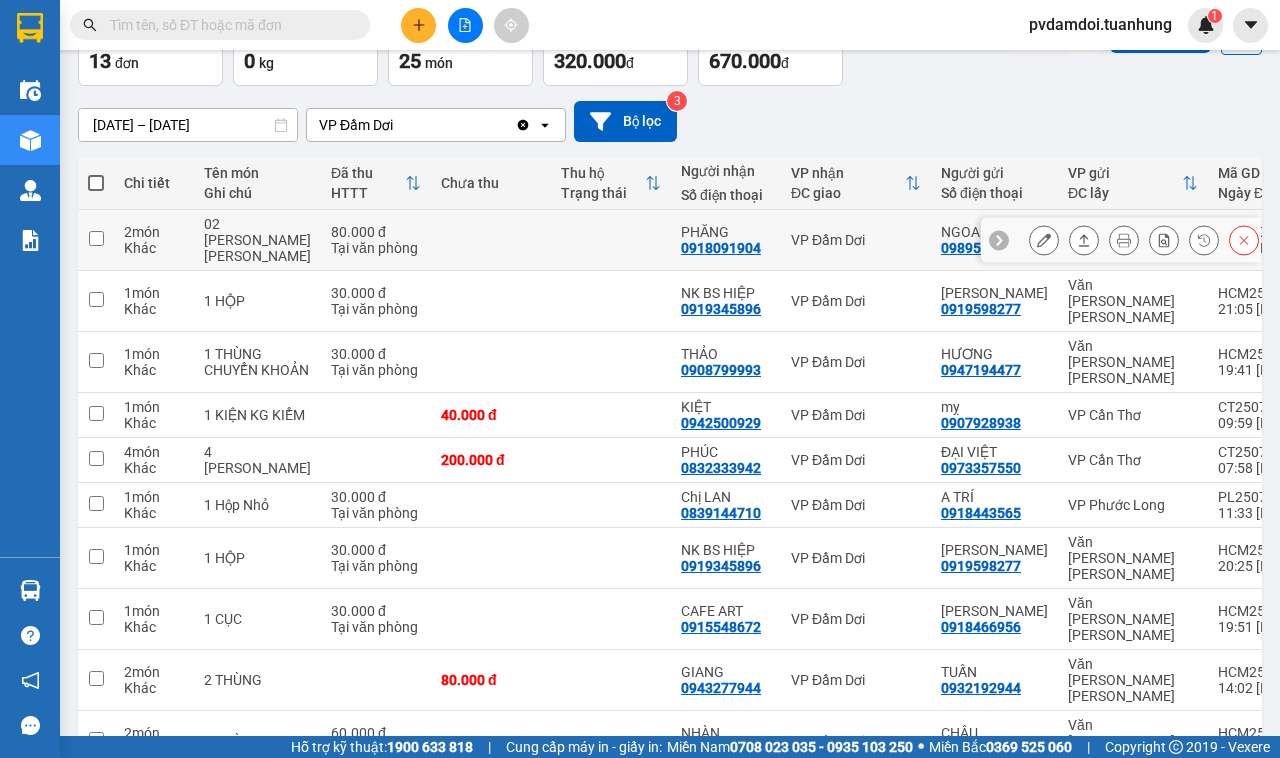 click 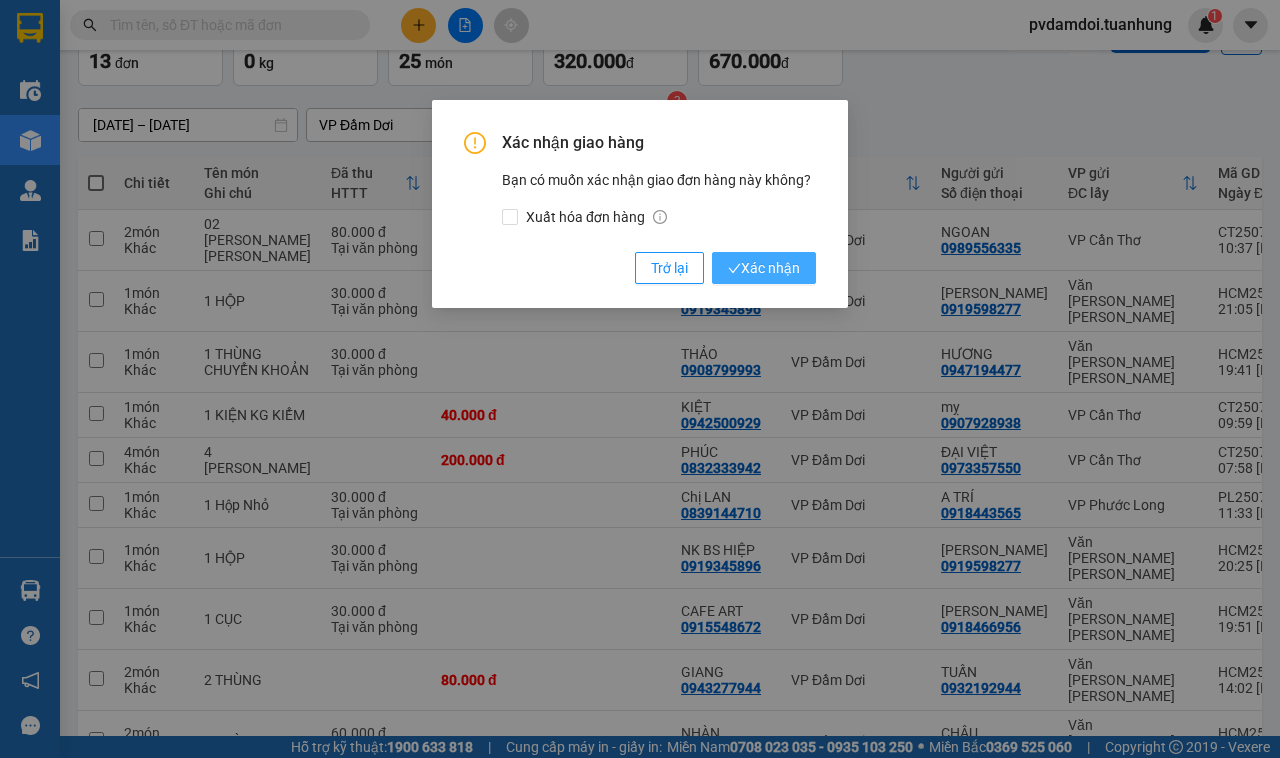 click on "Xác nhận" at bounding box center [764, 268] 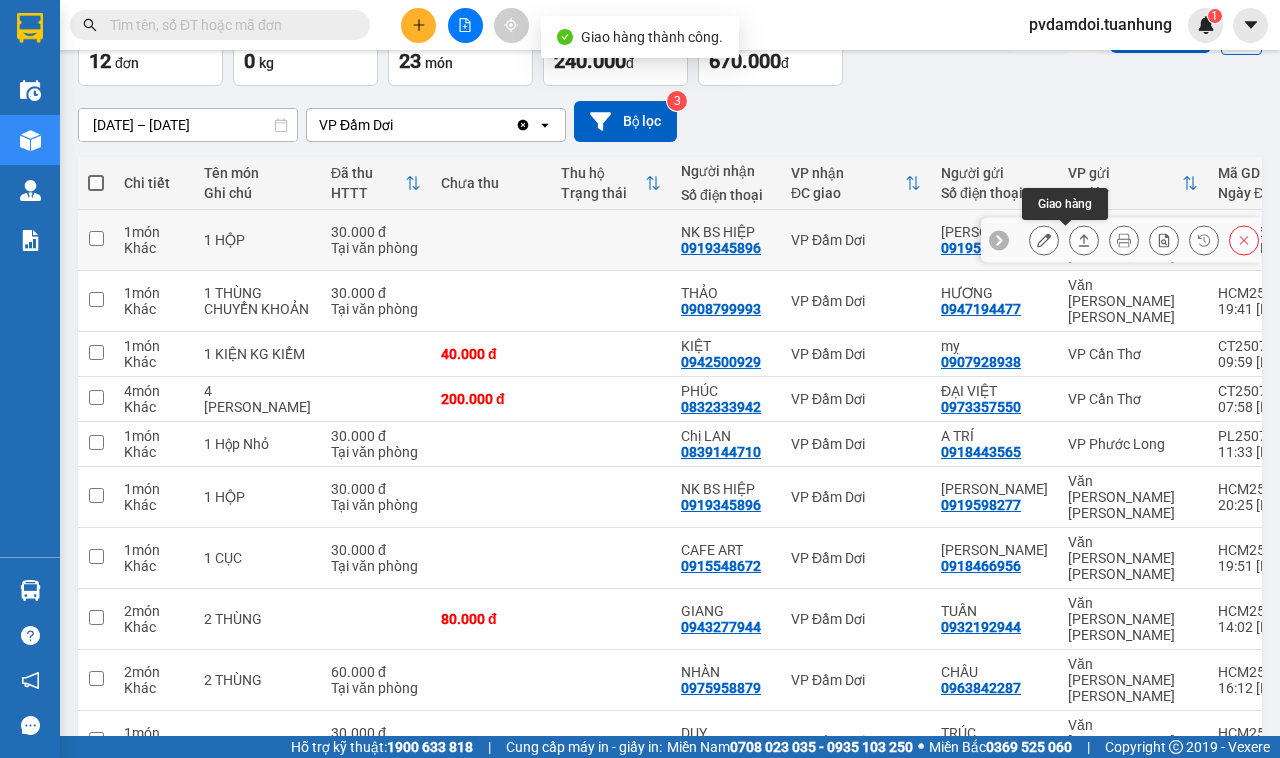 click 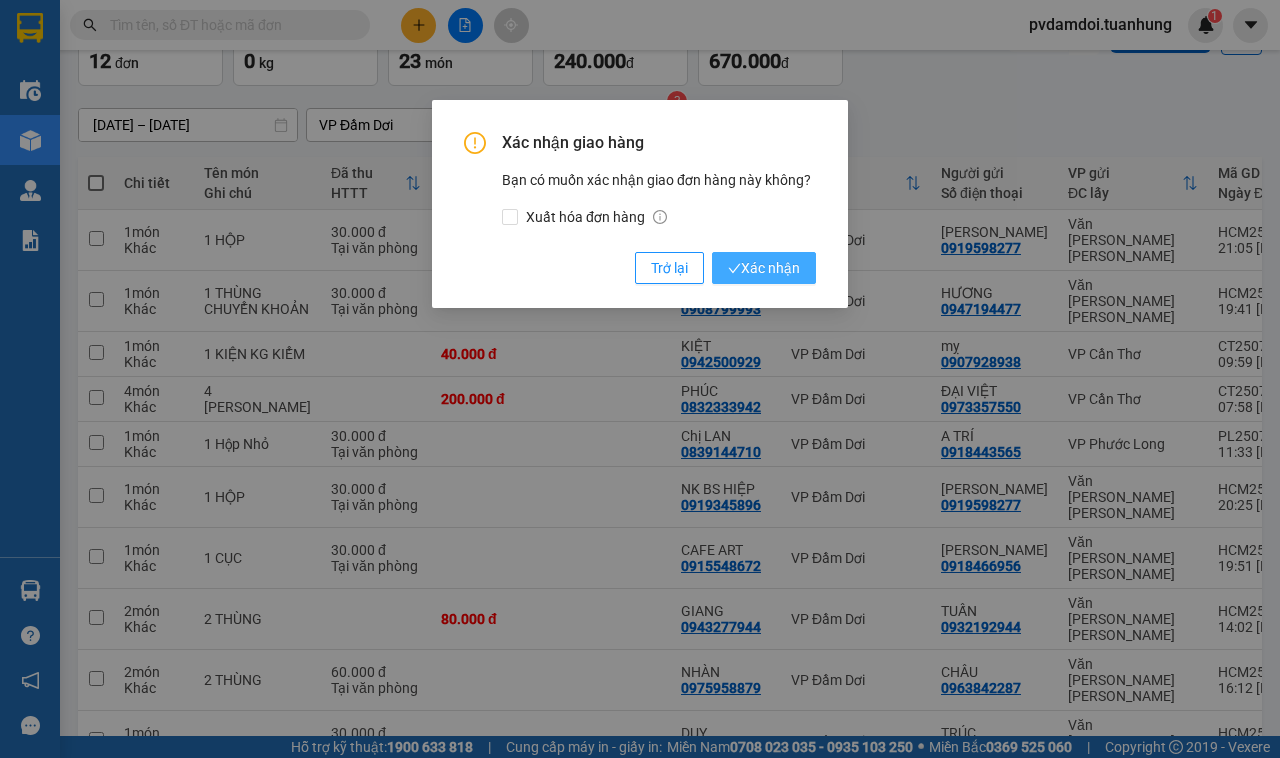 click on "Xác nhận" at bounding box center (764, 268) 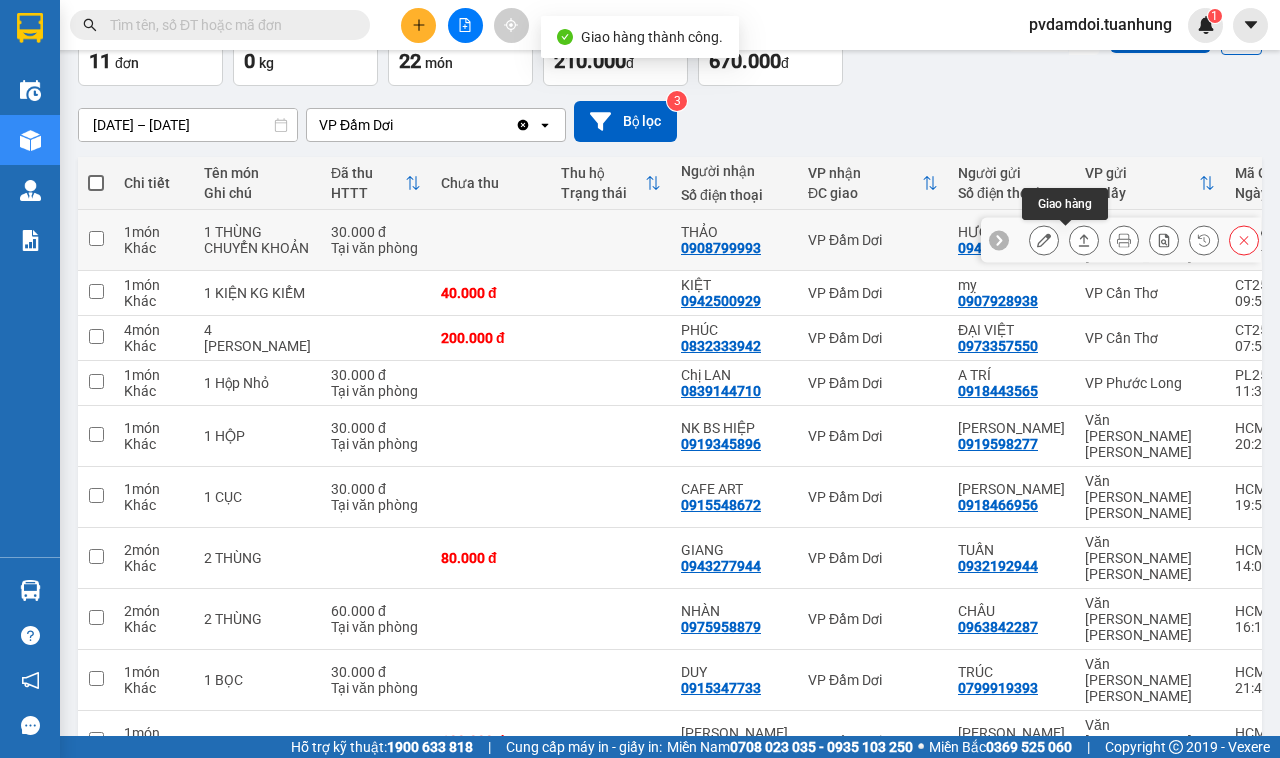 click at bounding box center (1084, 240) 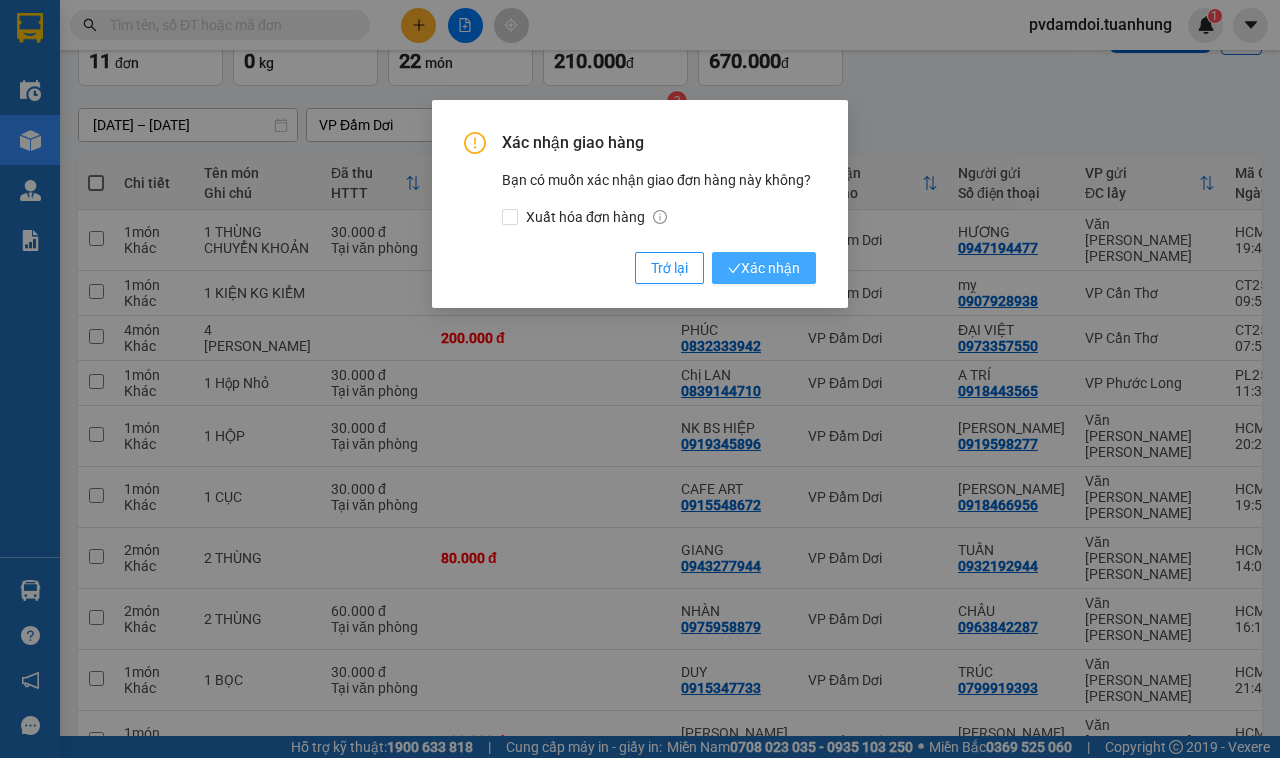 click on "Xác nhận" at bounding box center [764, 268] 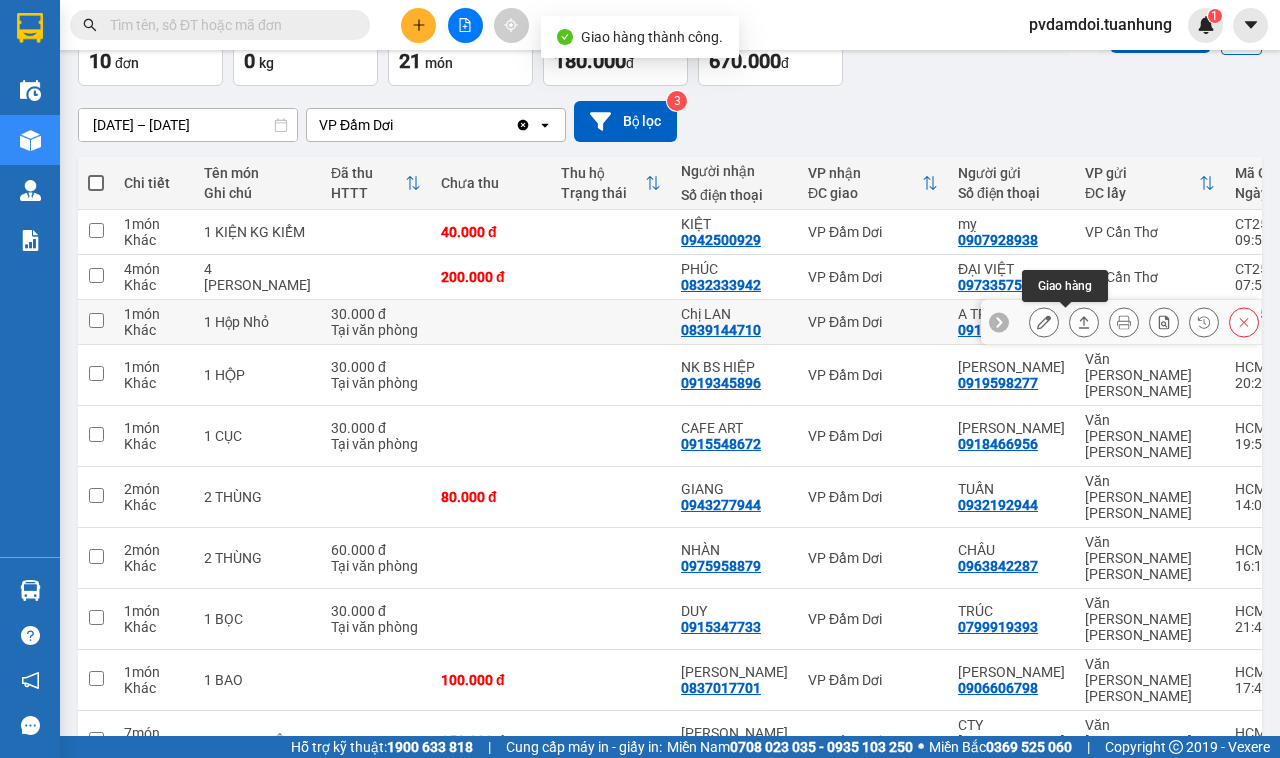 click 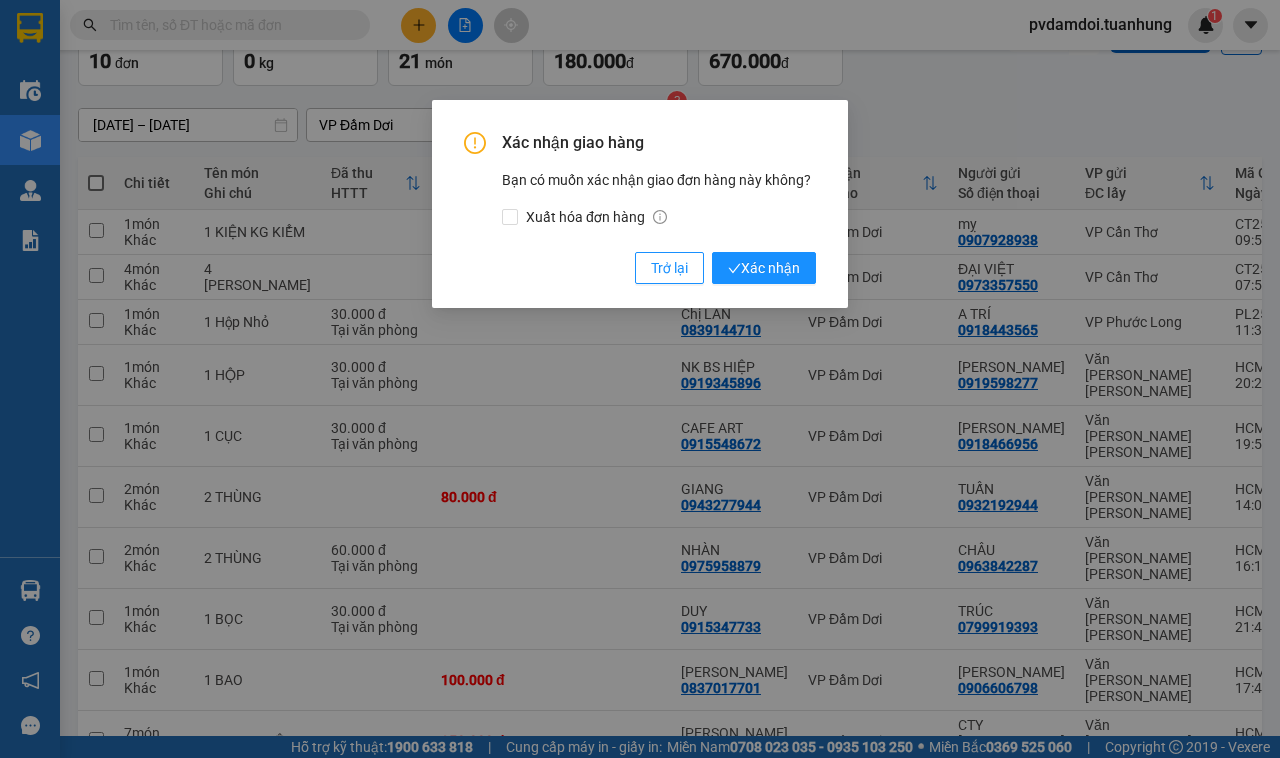 click on "Xác nhận giao hàng Bạn có muốn xác nhận giao đơn hàng này không? Xuất hóa đơn hàng Trở lại  Xác nhận" at bounding box center [640, 204] 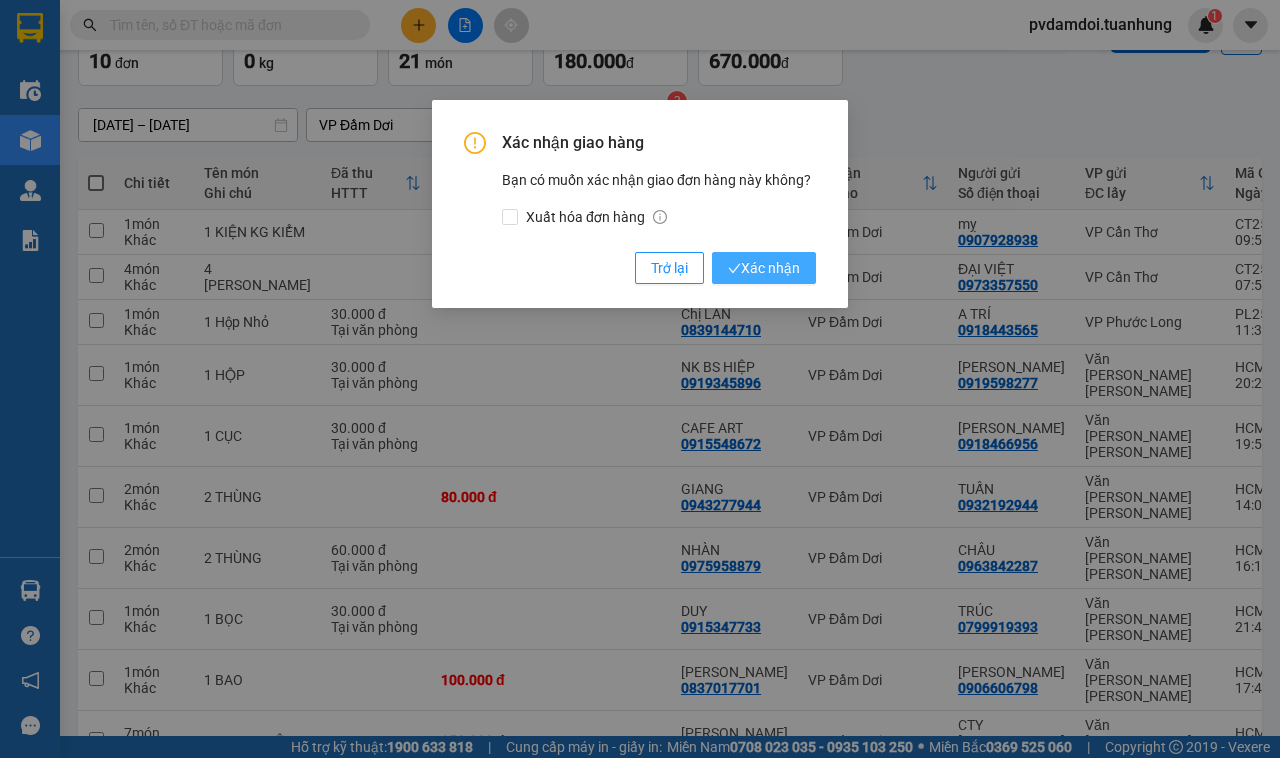 click on "Xác nhận" at bounding box center (764, 268) 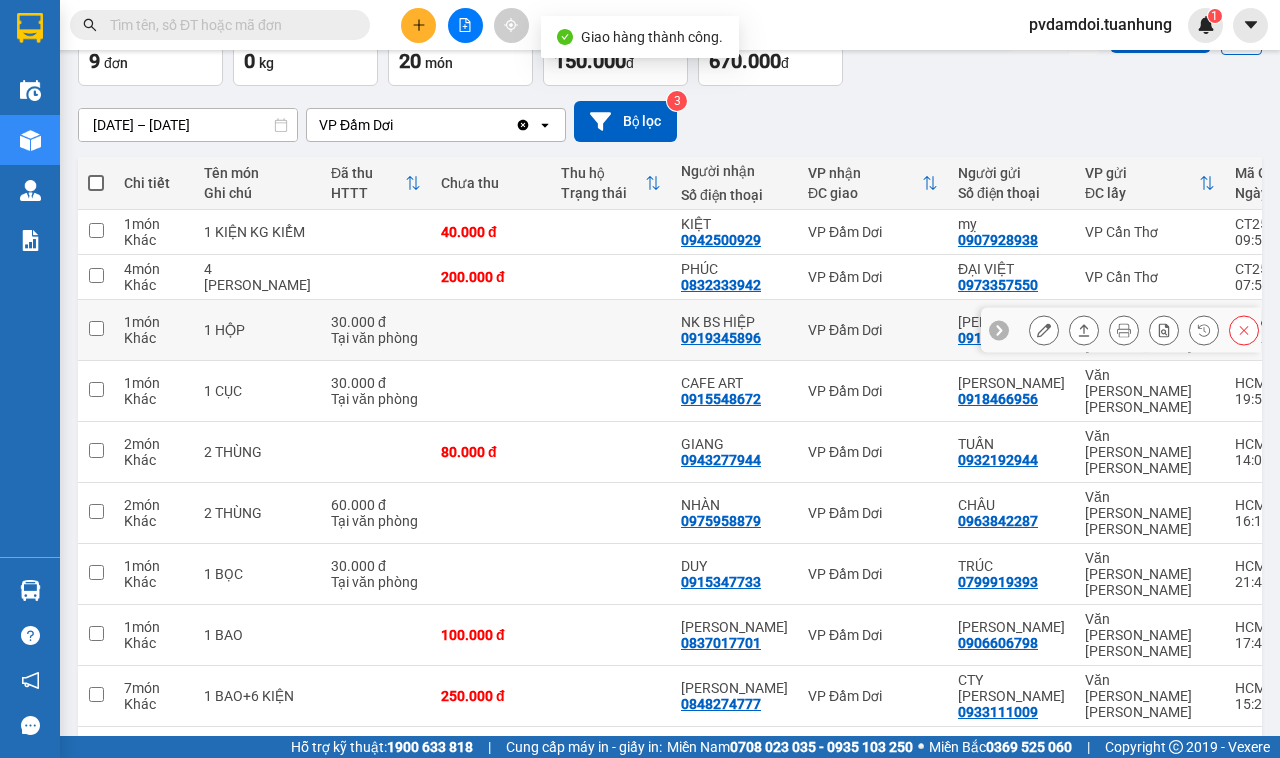 click 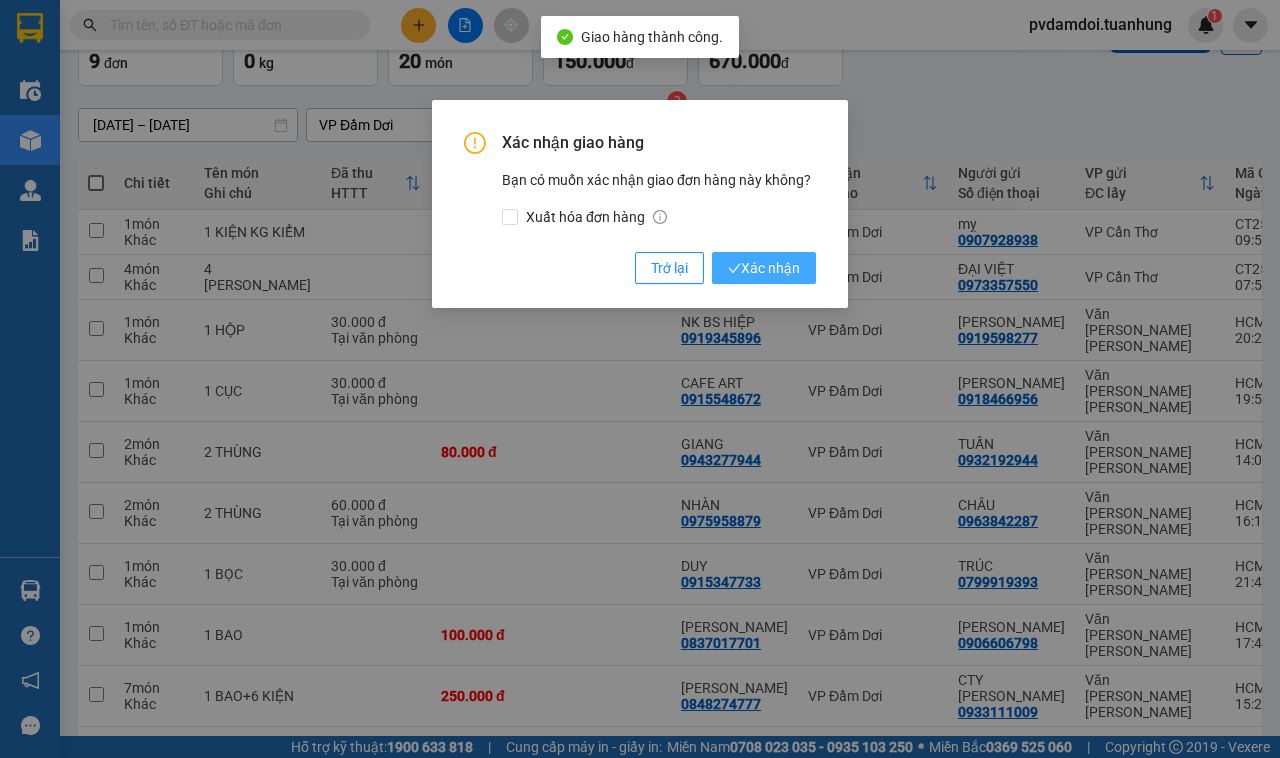 click on "Xác nhận" at bounding box center (764, 268) 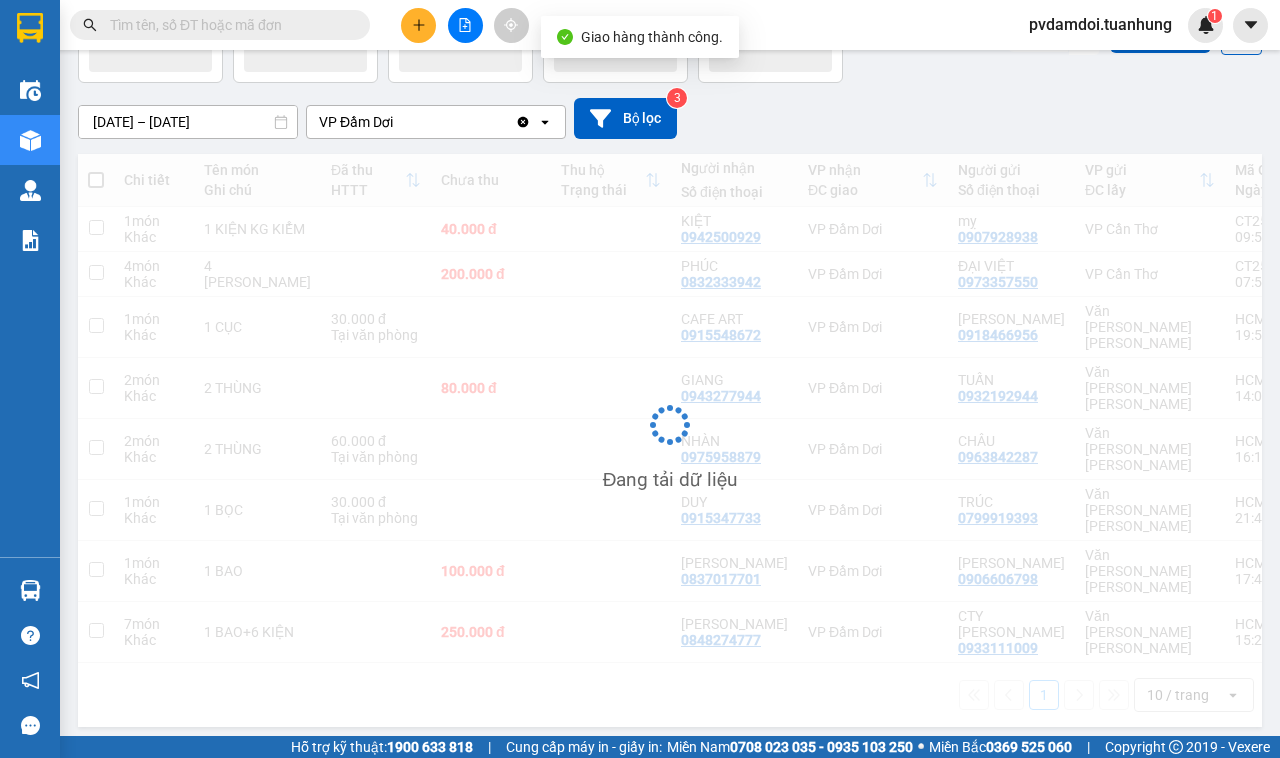 scroll, scrollTop: 92, scrollLeft: 0, axis: vertical 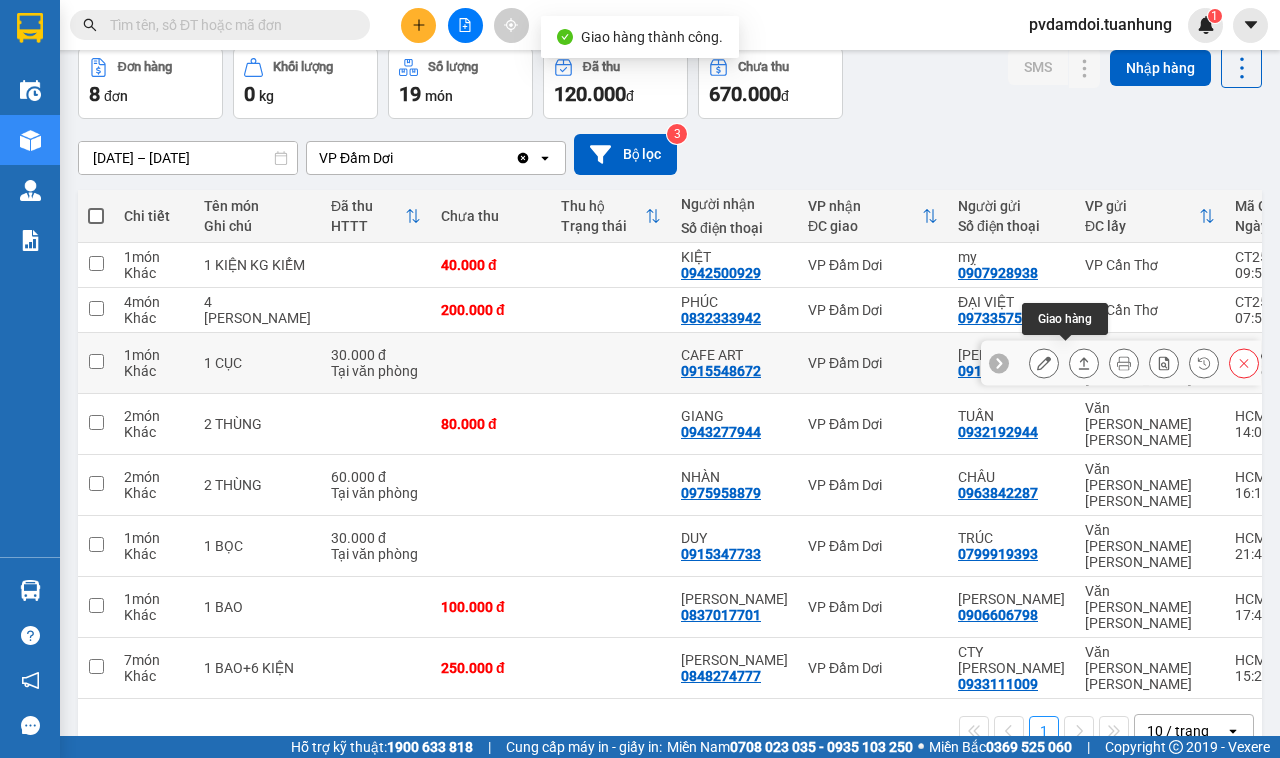 click at bounding box center [1084, 363] 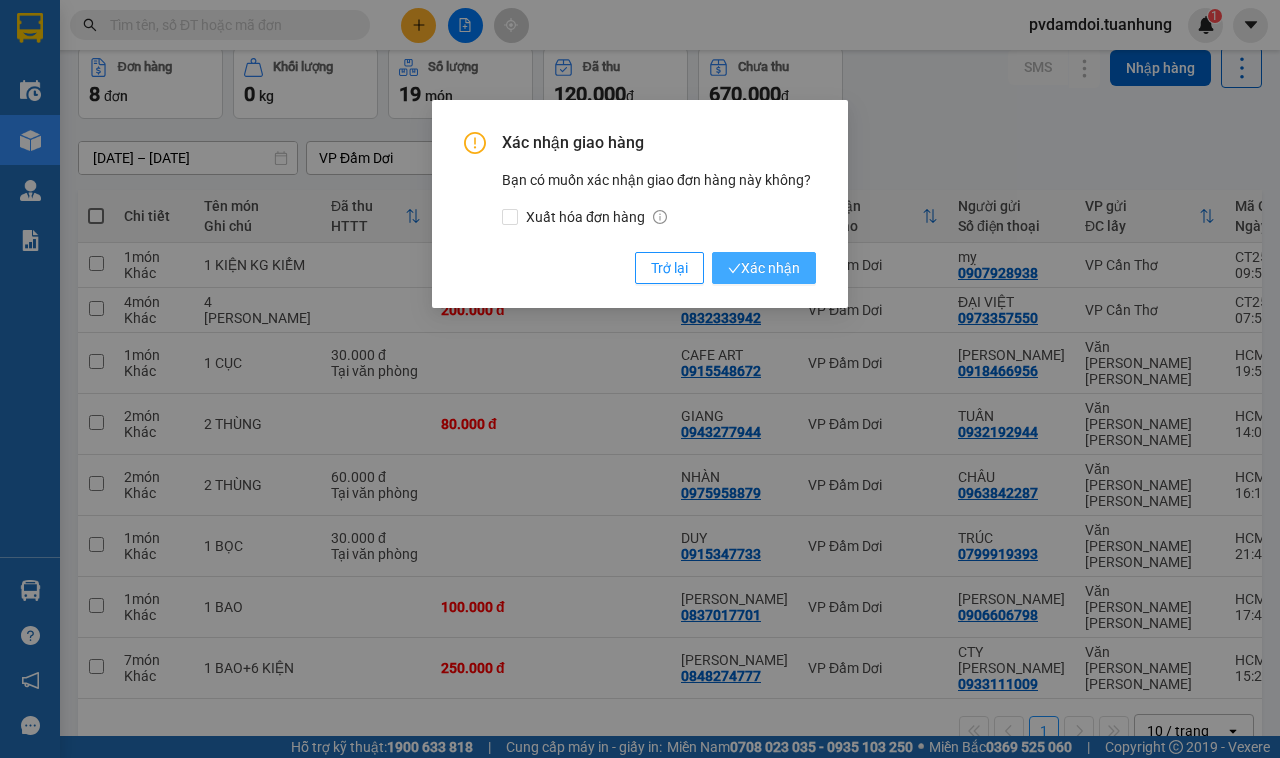 click on "Xác nhận" at bounding box center (764, 268) 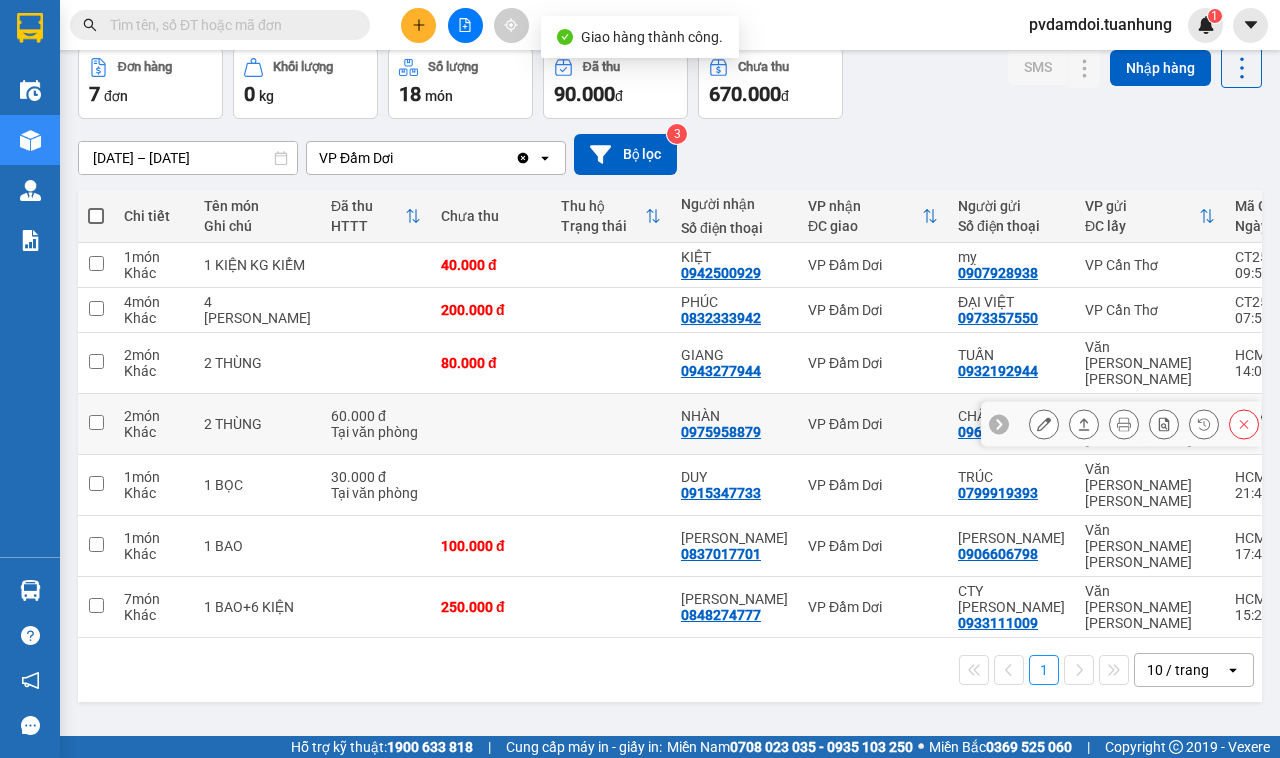 click 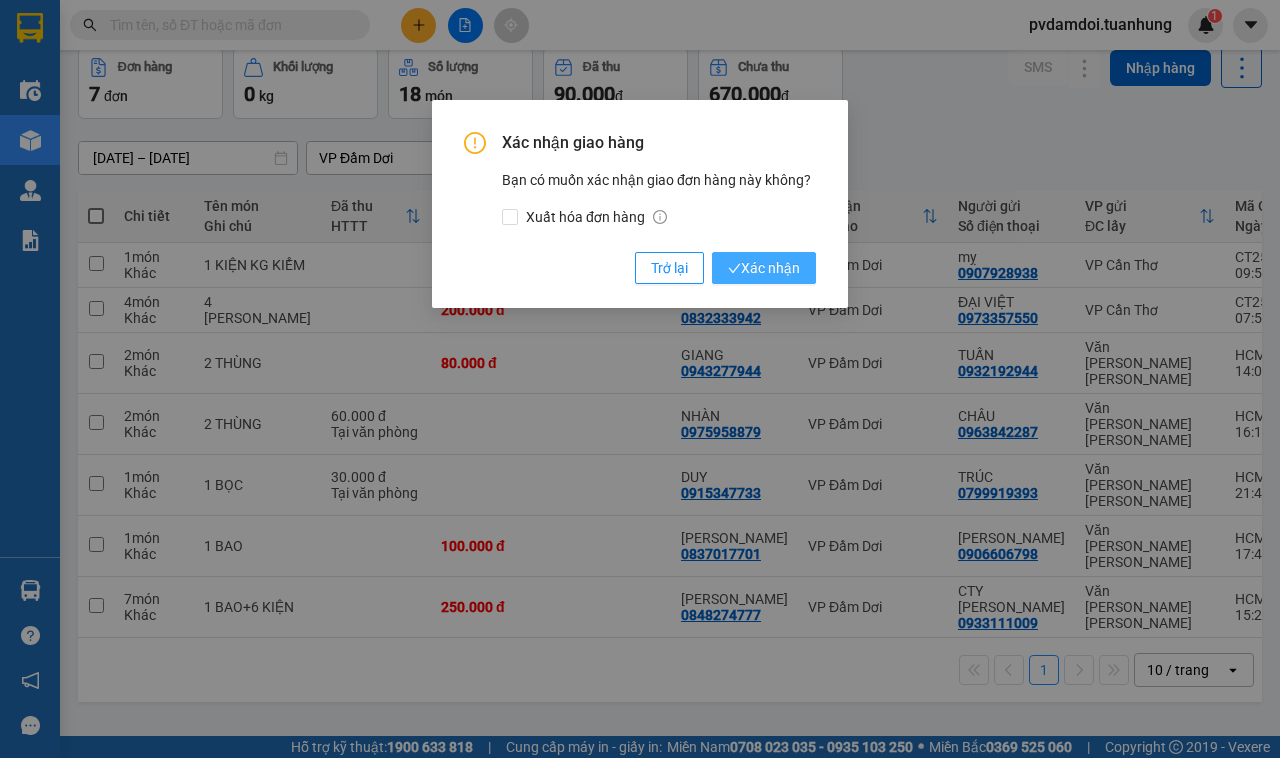 click on "Xác nhận" at bounding box center [764, 268] 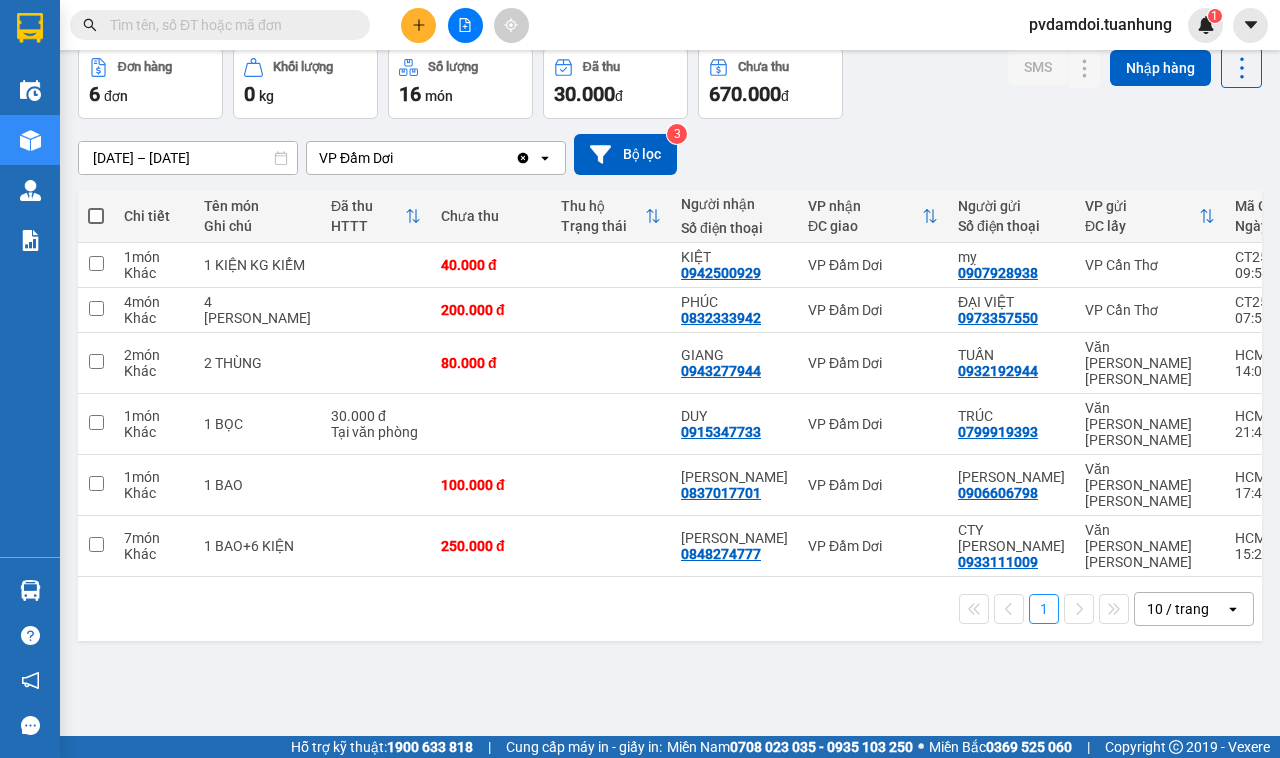 scroll, scrollTop: 0, scrollLeft: 0, axis: both 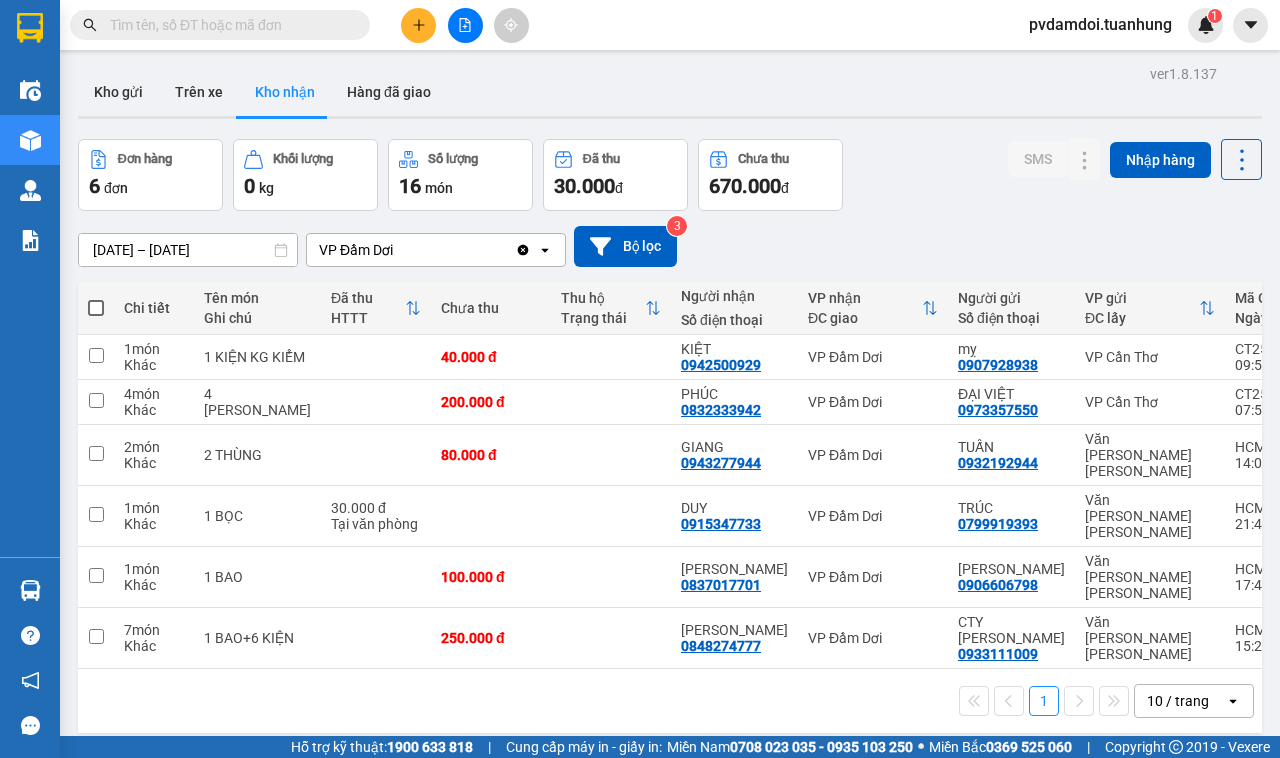 click on "[DATE] – [DATE]" at bounding box center [188, 250] 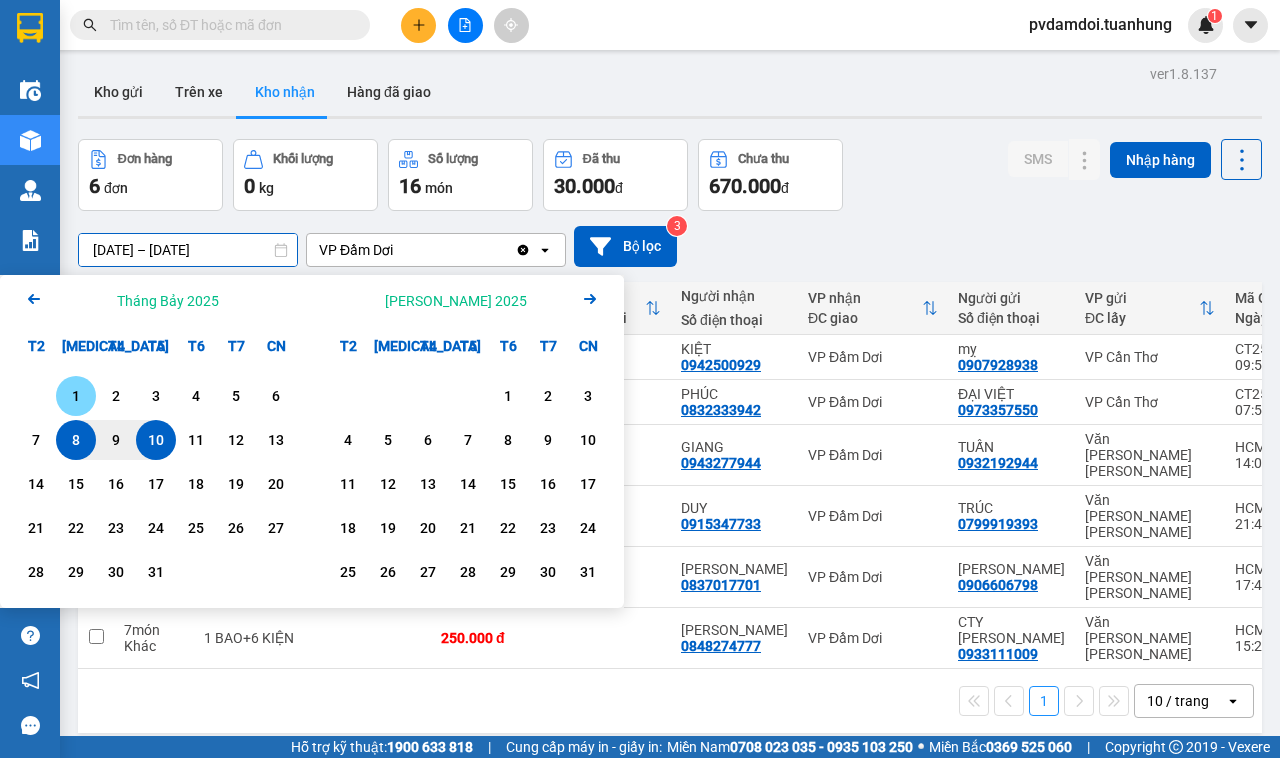 click on "1" at bounding box center (76, 396) 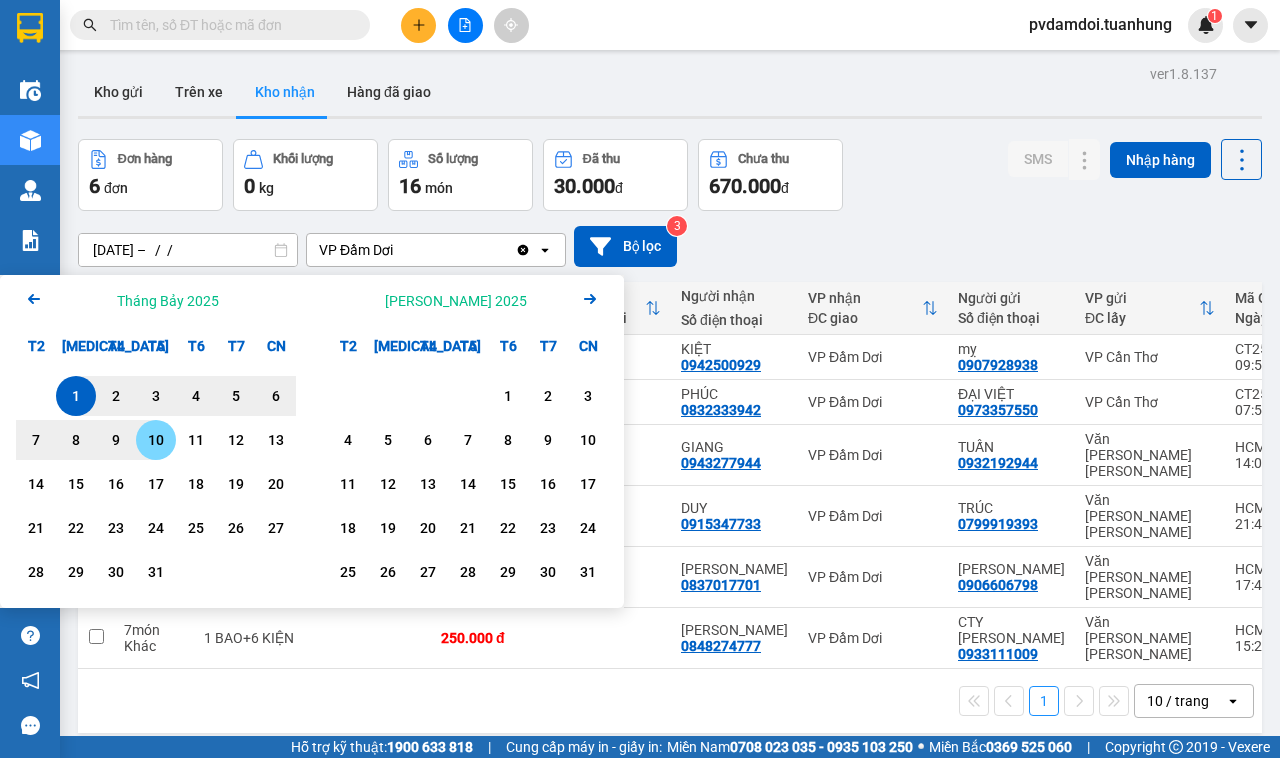 click on "10" at bounding box center (156, 440) 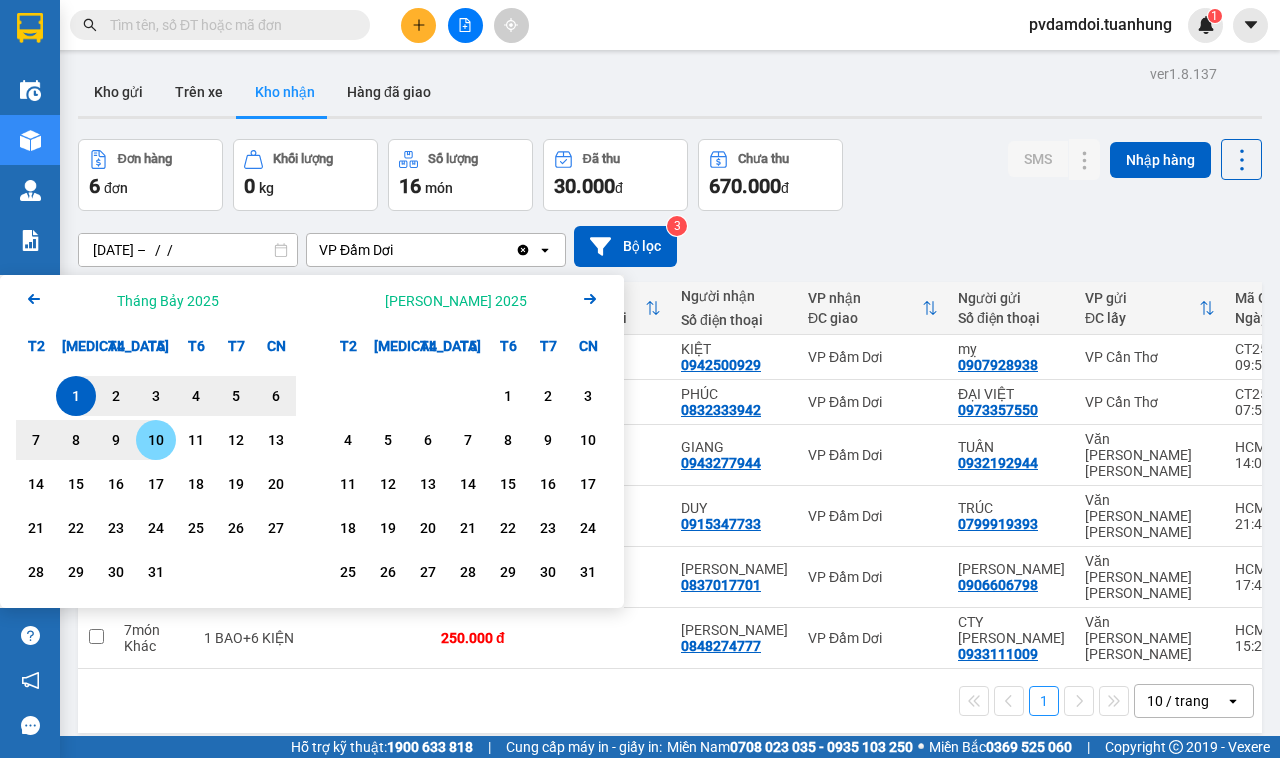 type on "[DATE] – [DATE]" 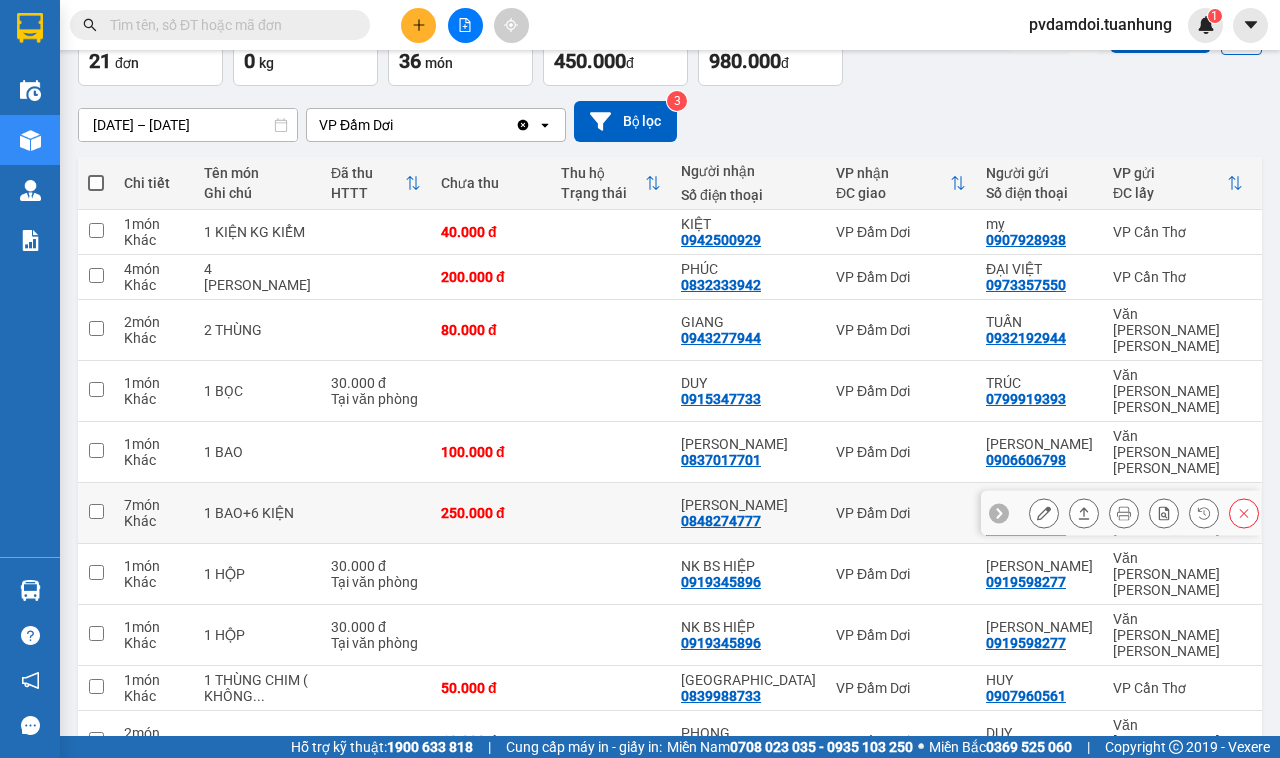 scroll, scrollTop: 206, scrollLeft: 0, axis: vertical 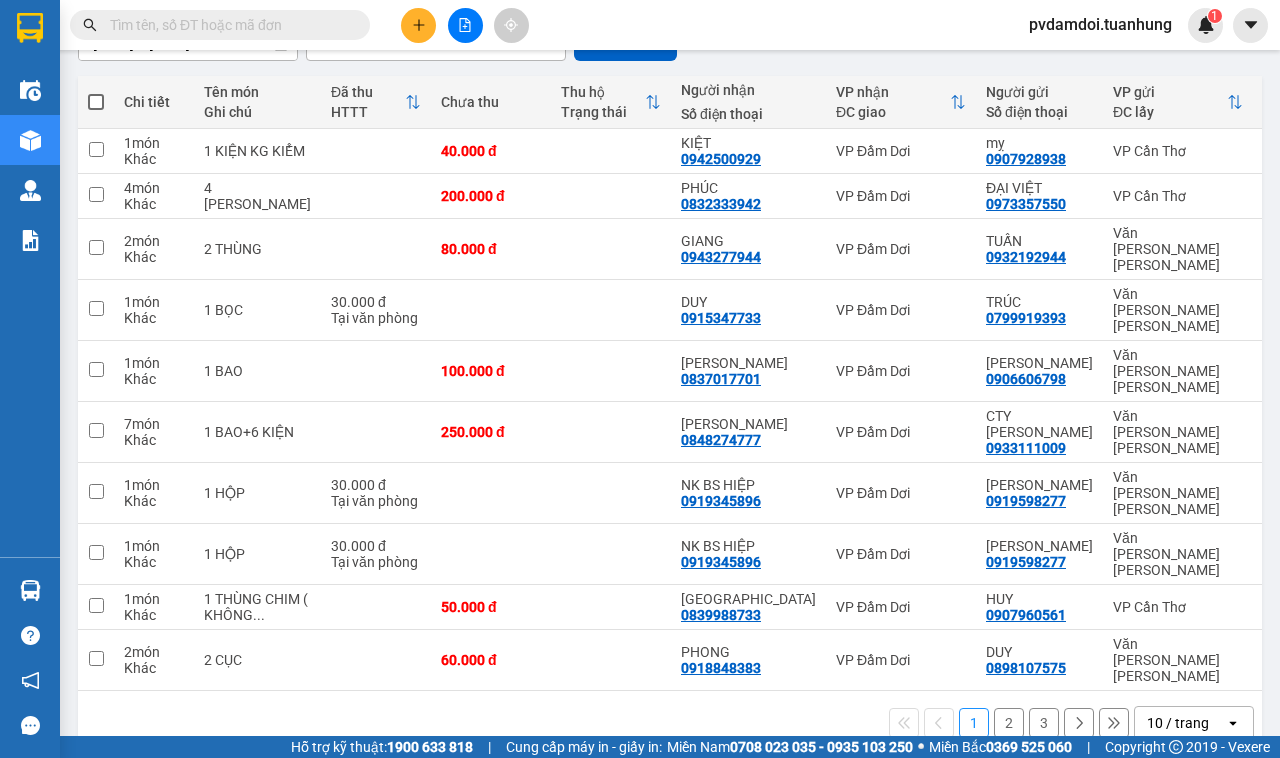 click on "3" at bounding box center [1044, 723] 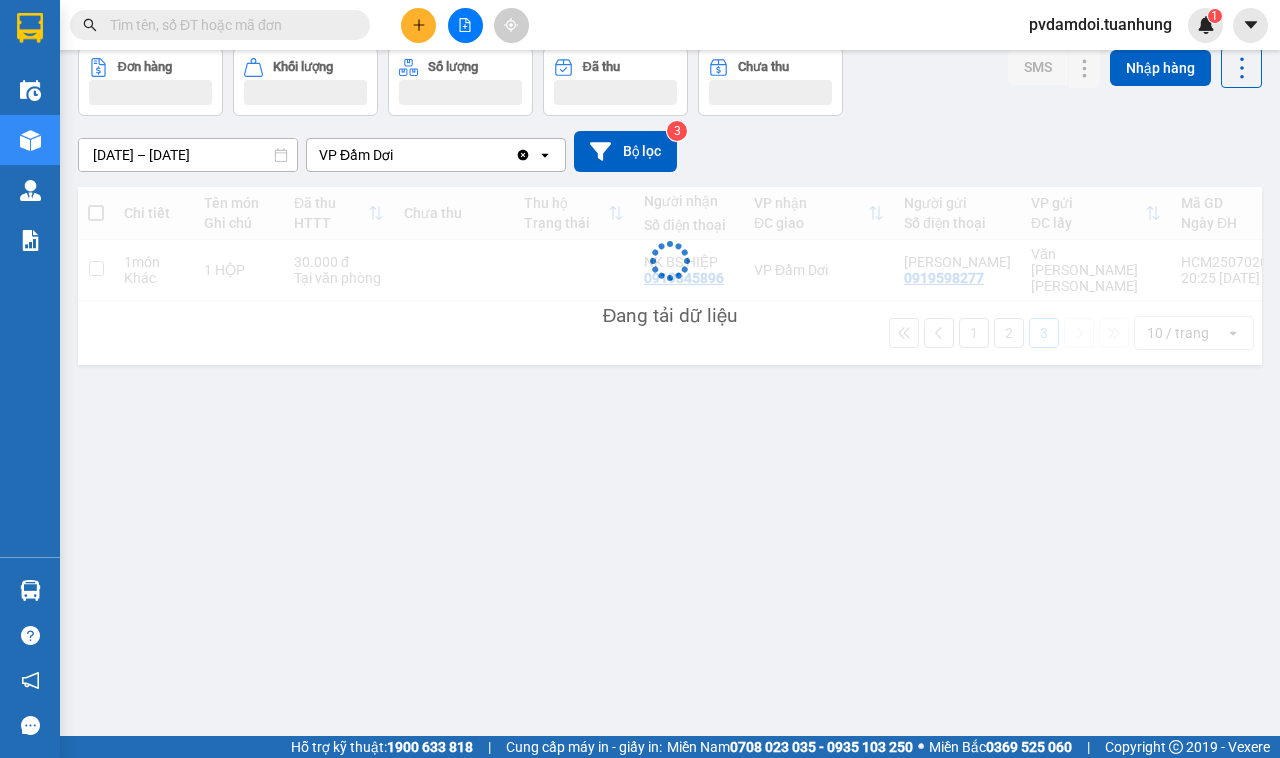 scroll, scrollTop: 92, scrollLeft: 0, axis: vertical 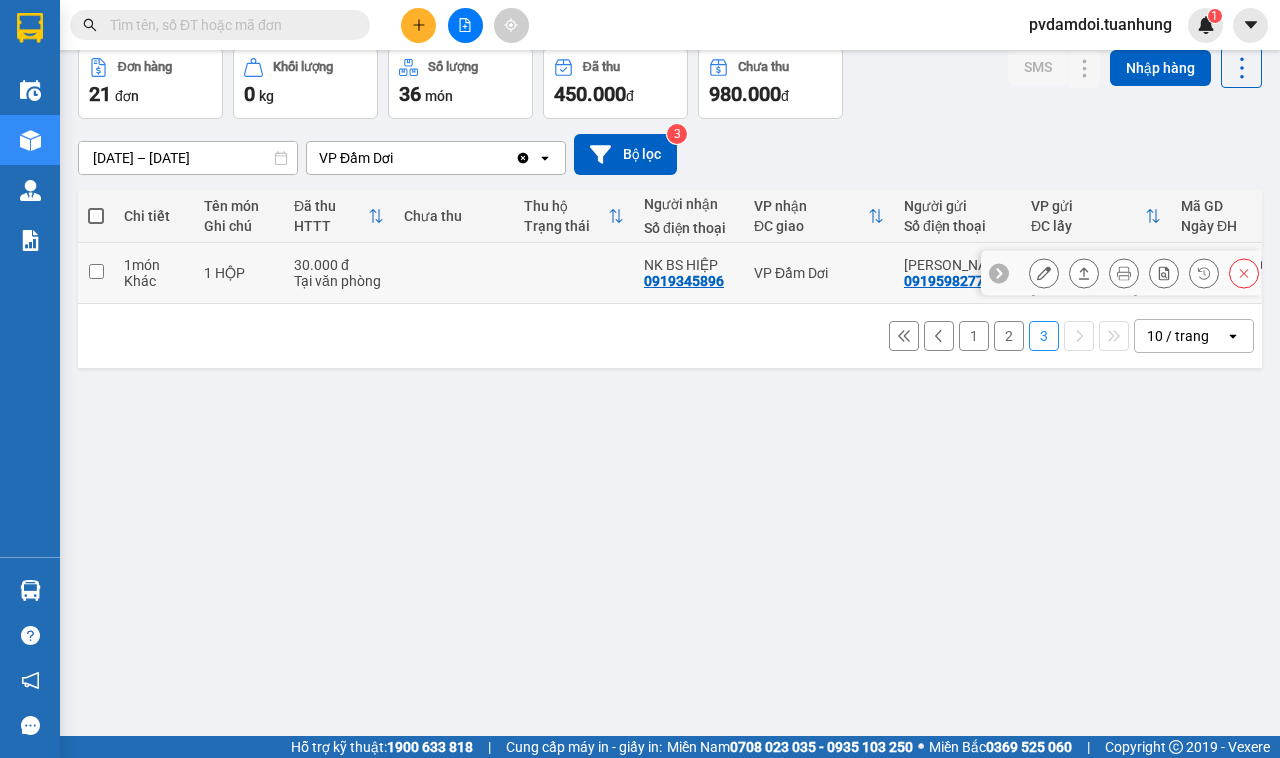 click 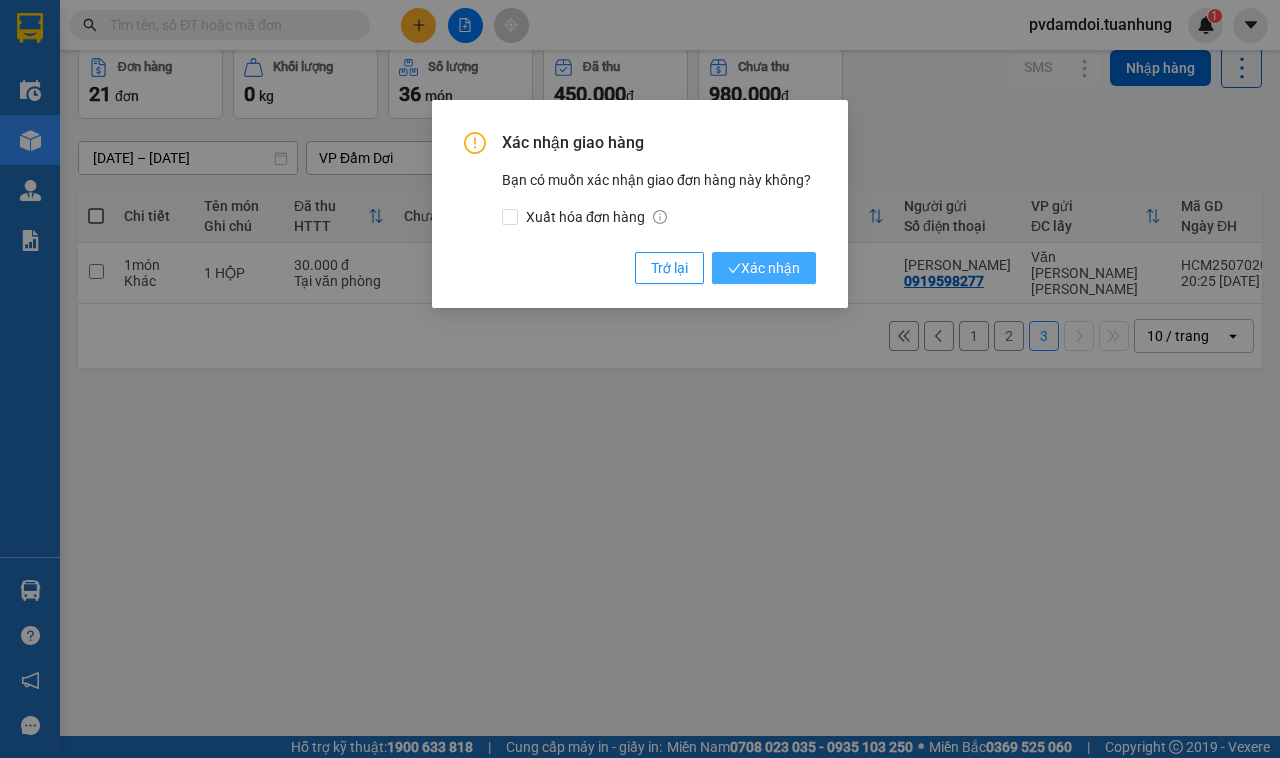 click on "Xác nhận" at bounding box center [764, 268] 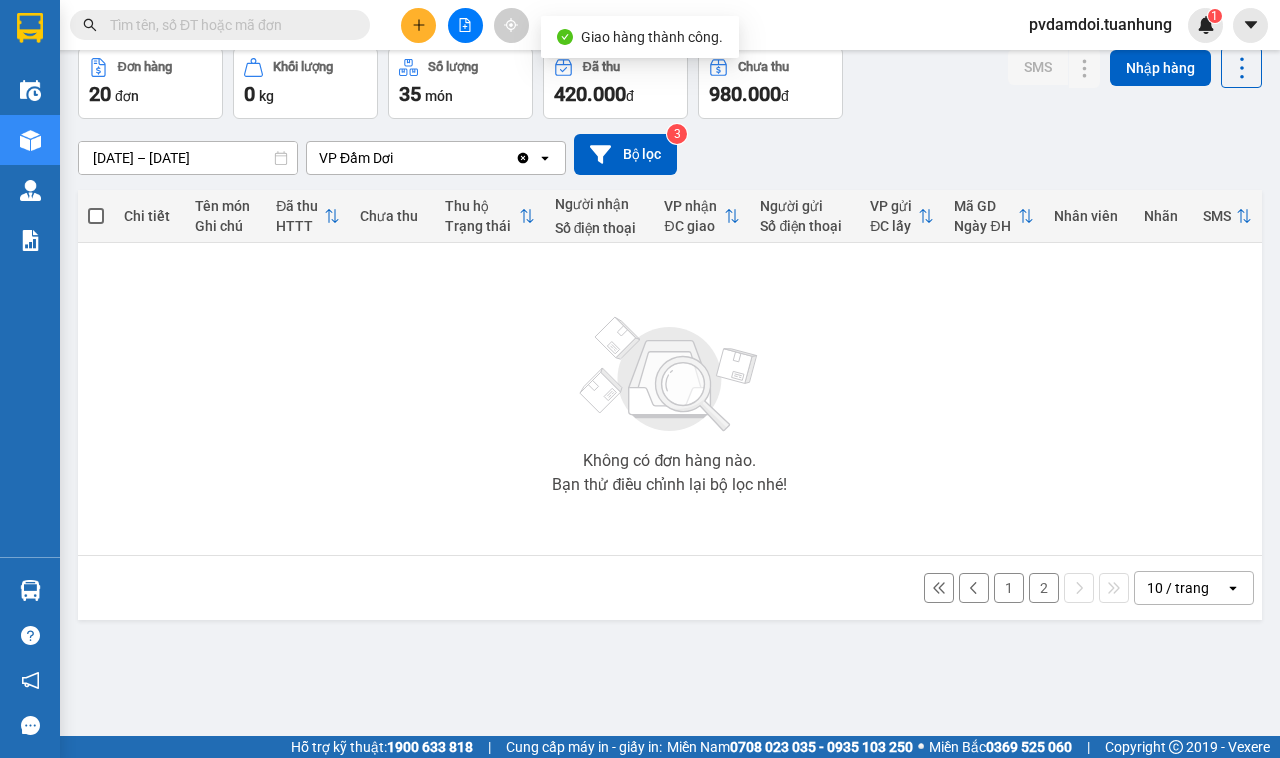 click on "2" at bounding box center (1044, 588) 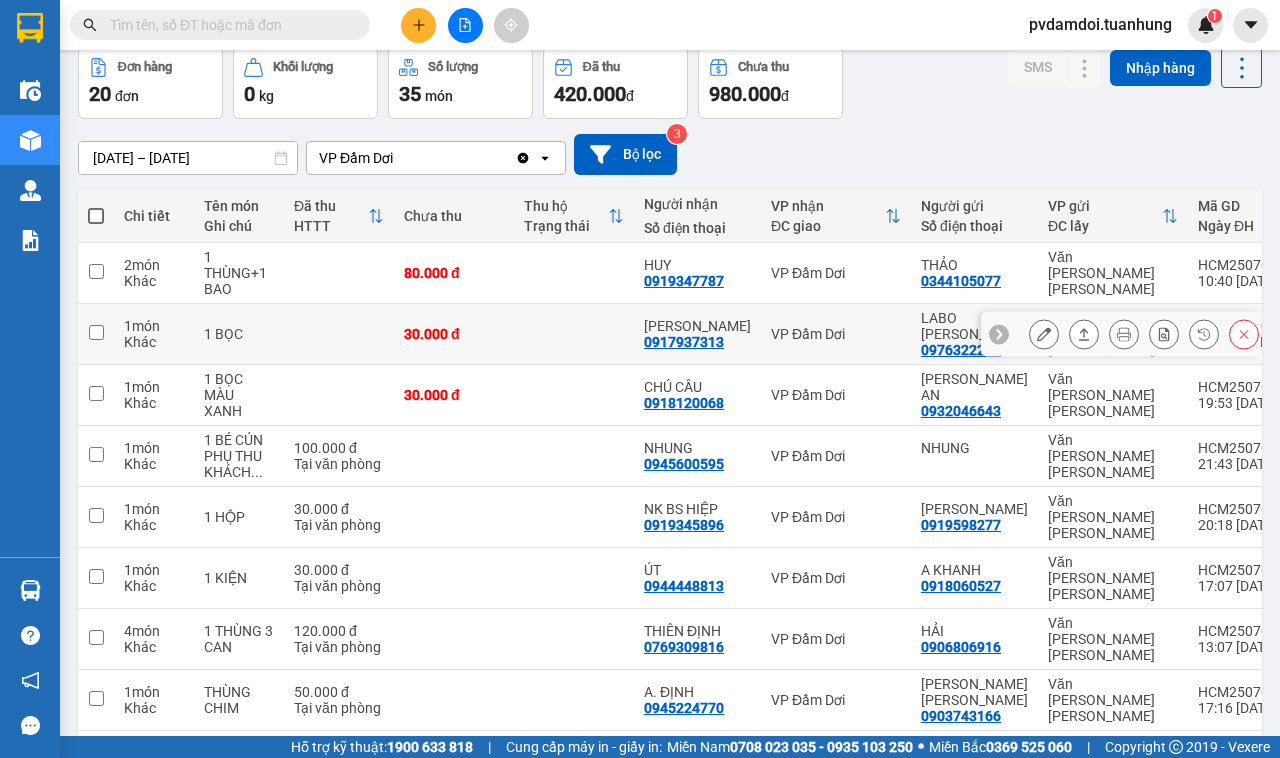 click at bounding box center (1144, 334) 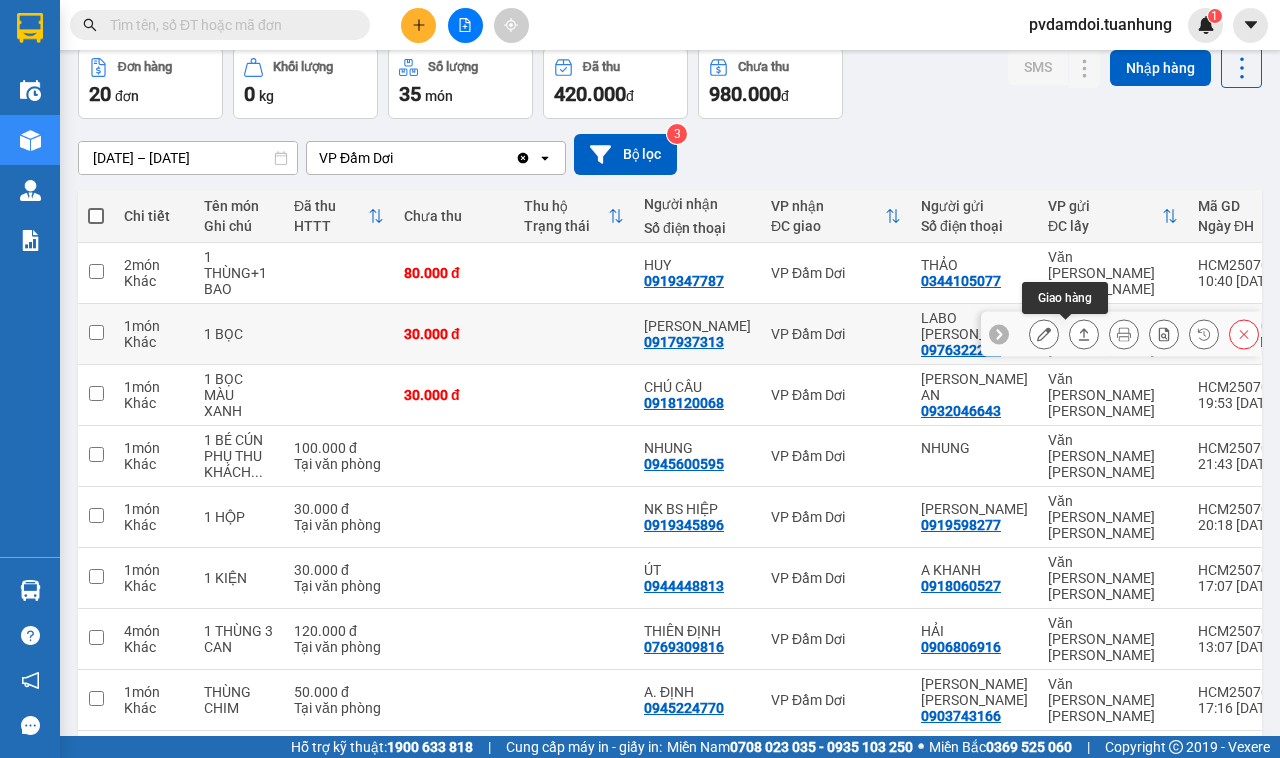 click 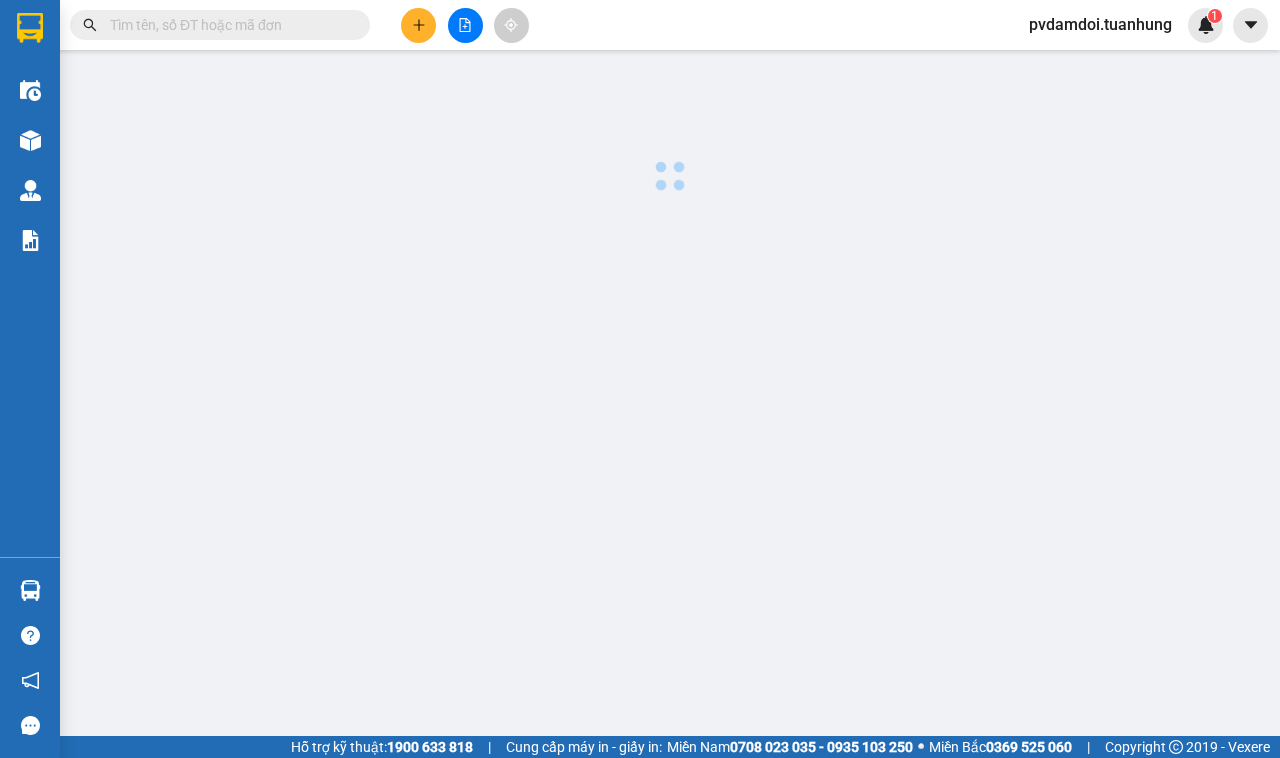 scroll, scrollTop: 0, scrollLeft: 0, axis: both 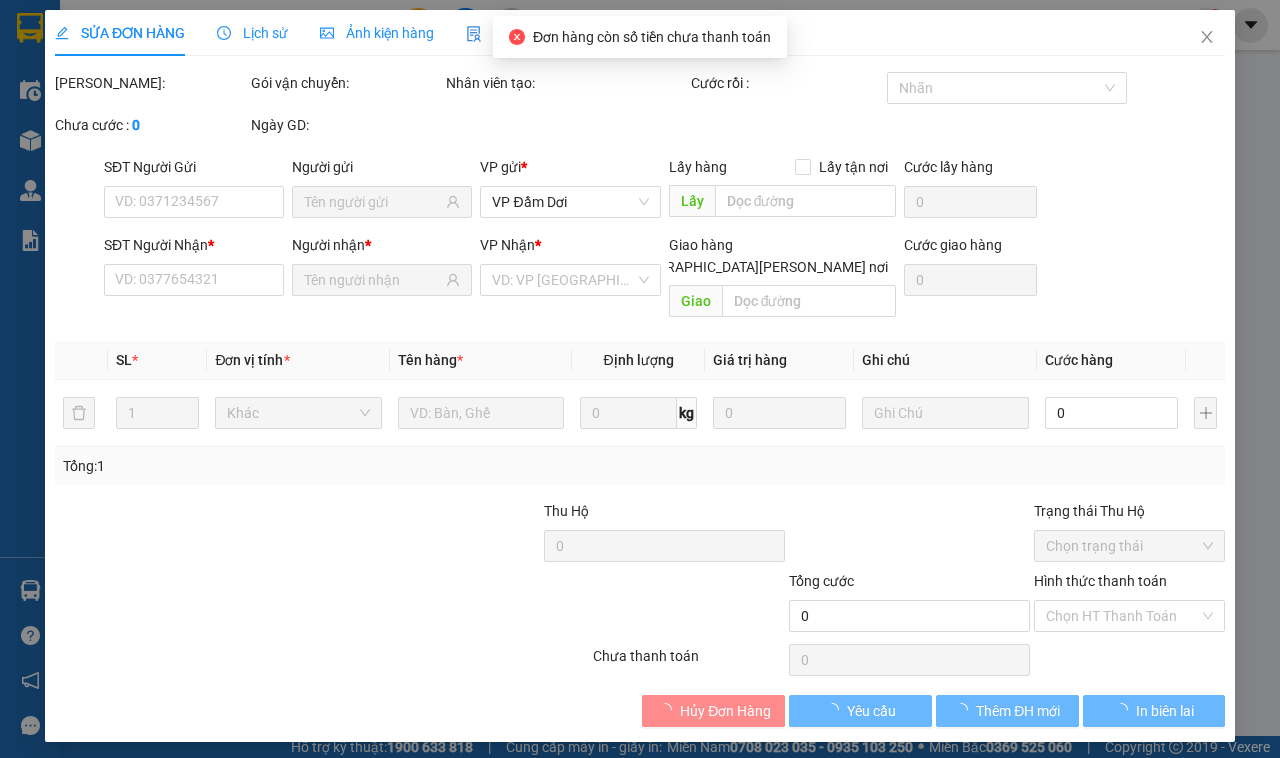 type on "0976322212" 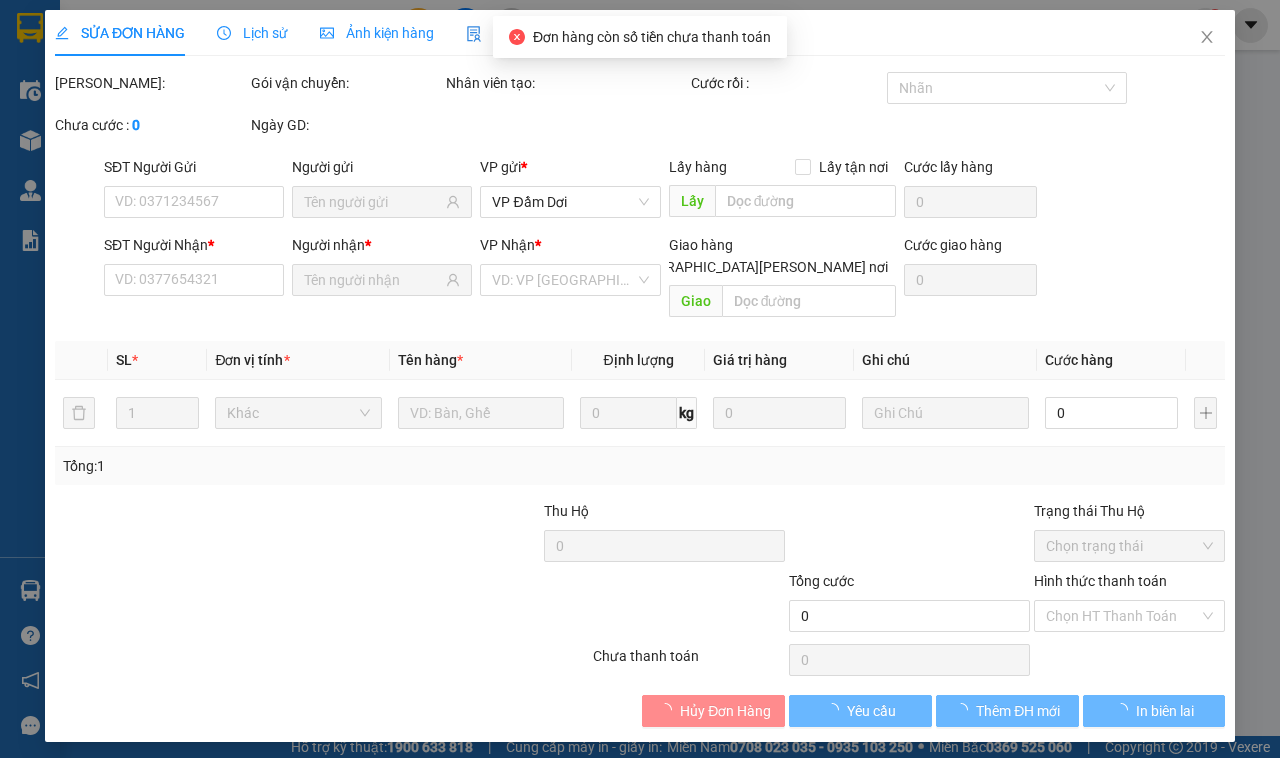 type on "LABO [PERSON_NAME]" 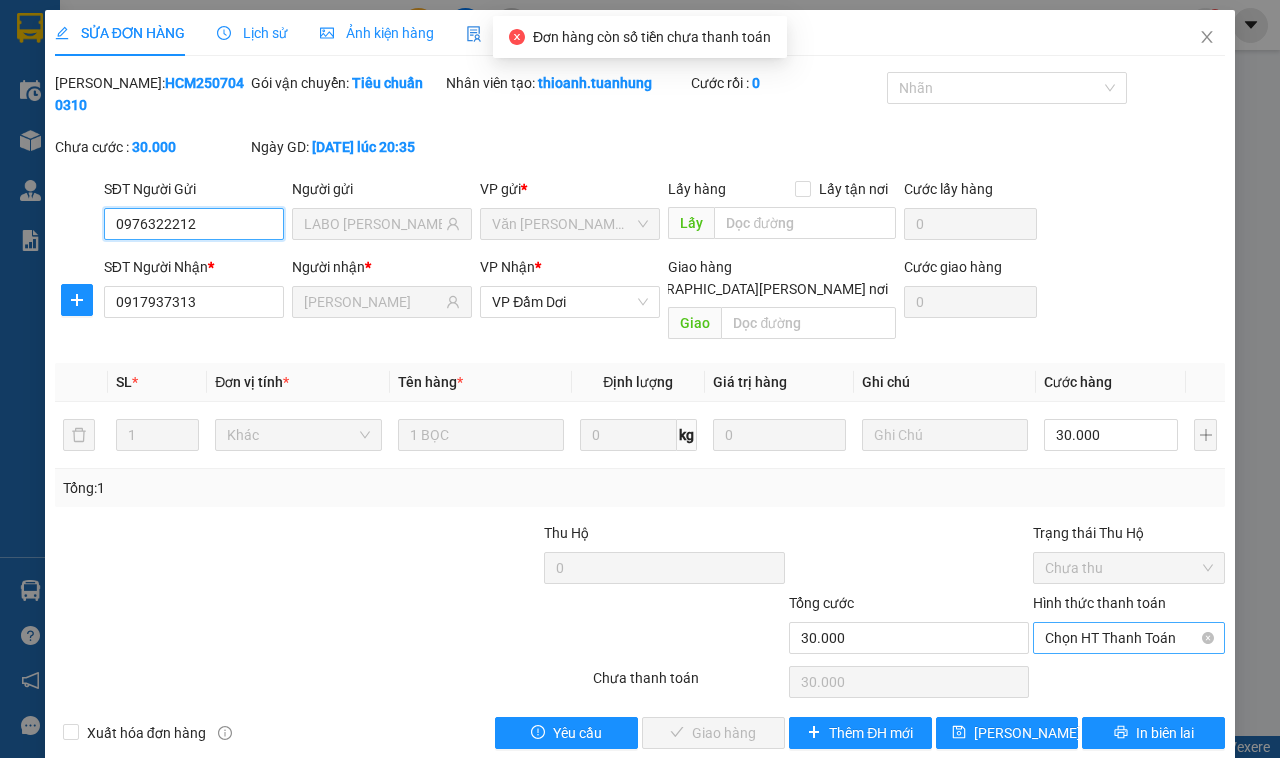 click on "Chọn HT Thanh Toán" at bounding box center [1129, 638] 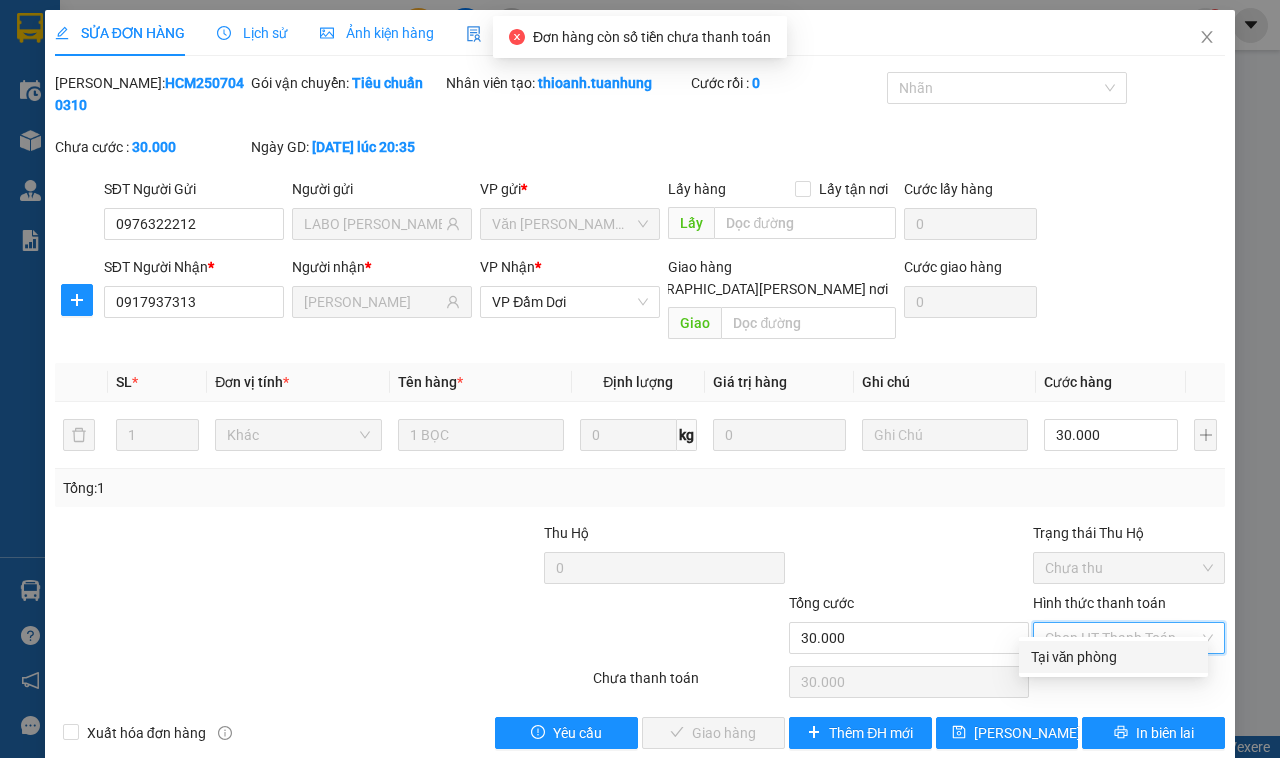 click on "Tại văn phòng" at bounding box center (1113, 657) 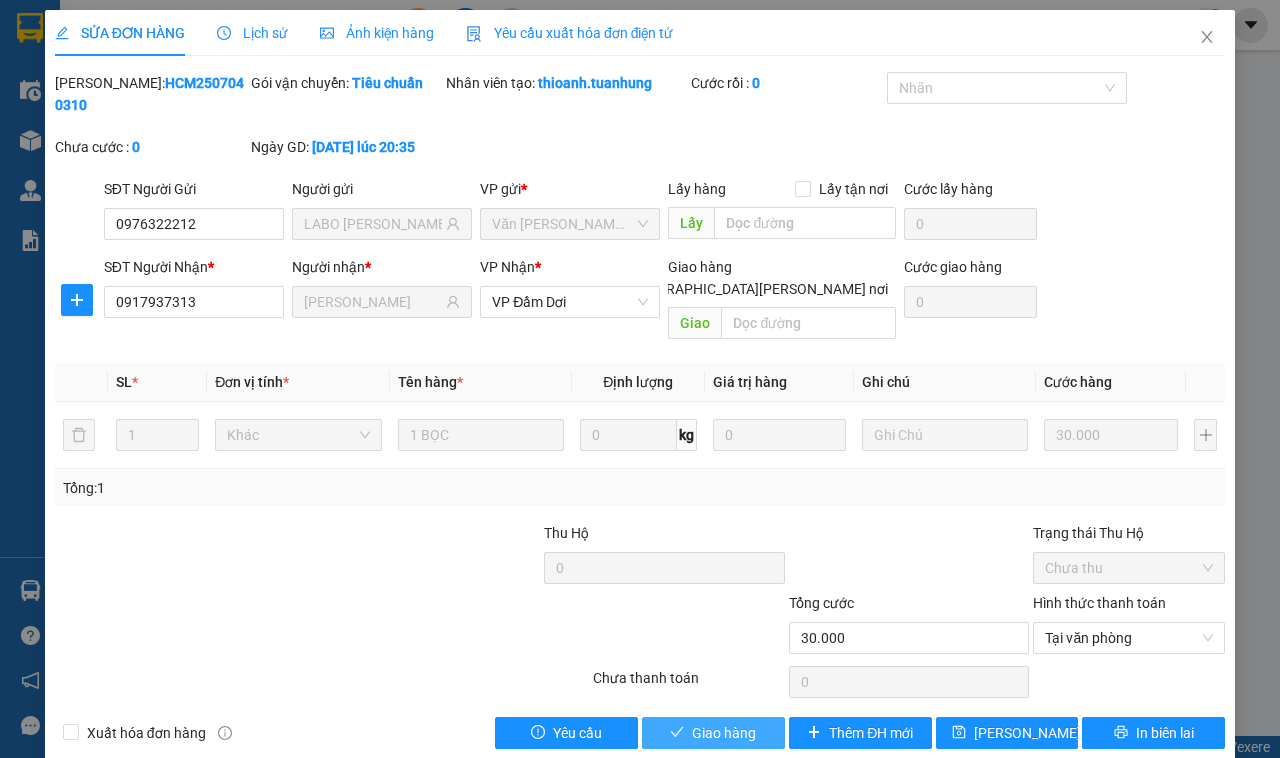 click on "Giao hàng" at bounding box center (724, 733) 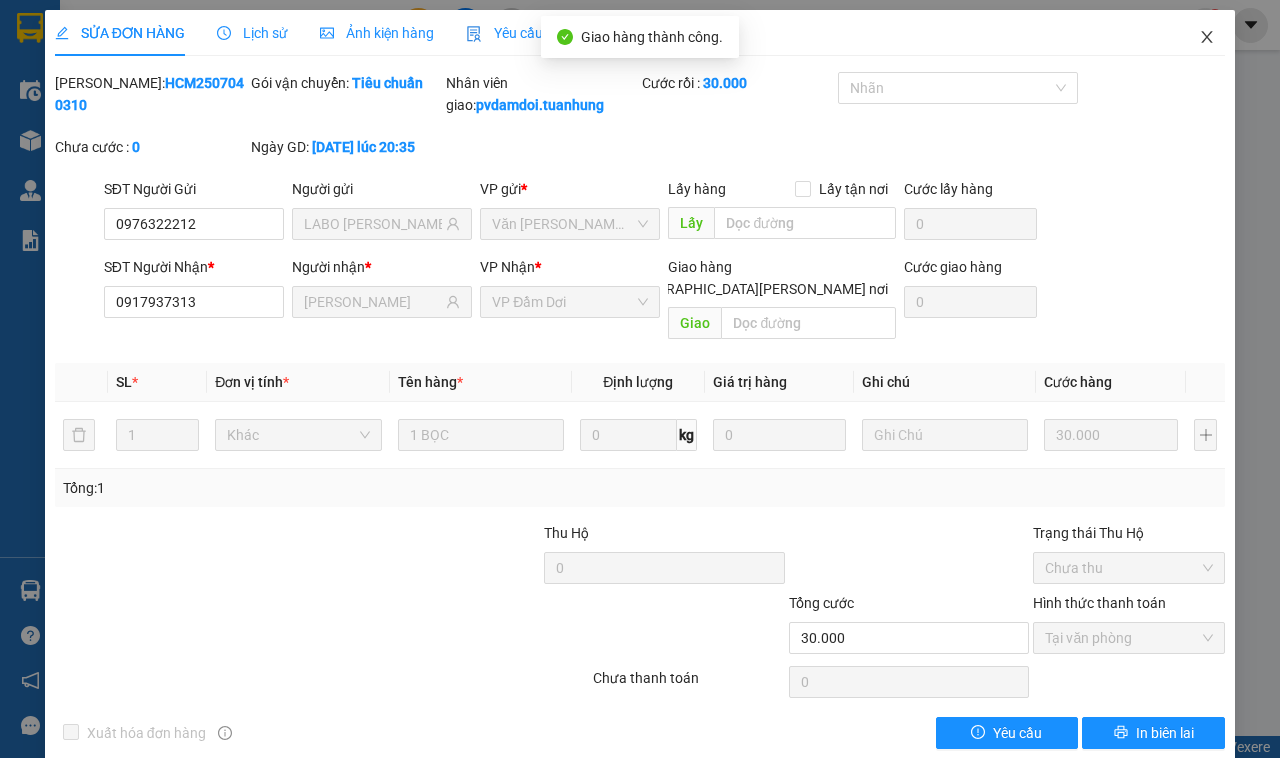 click 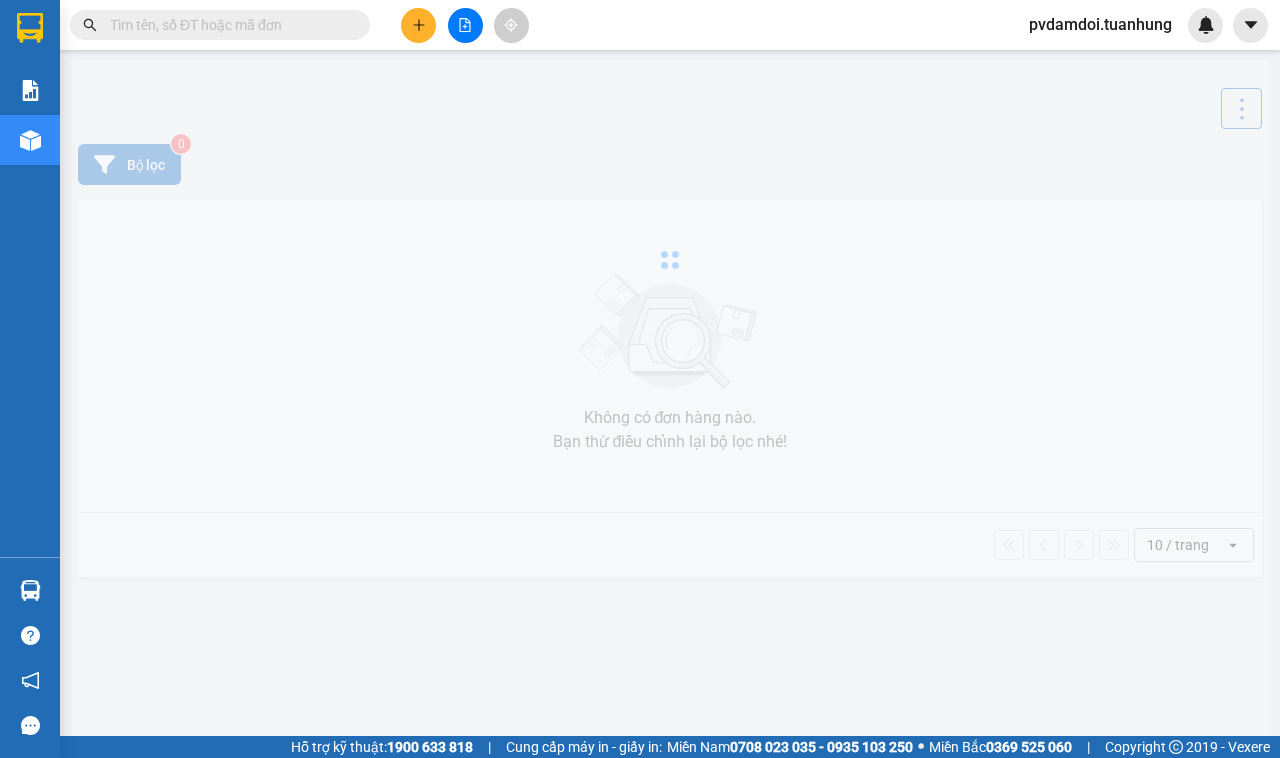 scroll, scrollTop: 0, scrollLeft: 0, axis: both 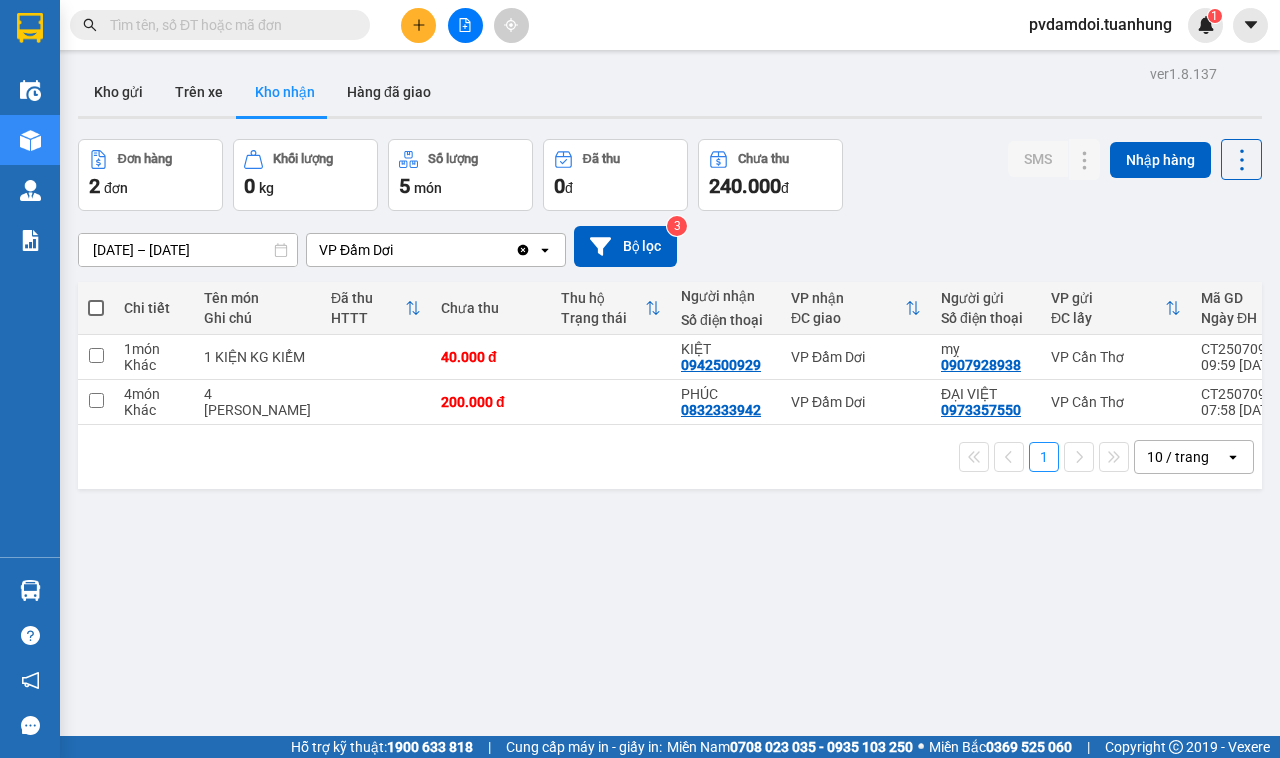 click on "[DATE] – [DATE]" at bounding box center [188, 250] 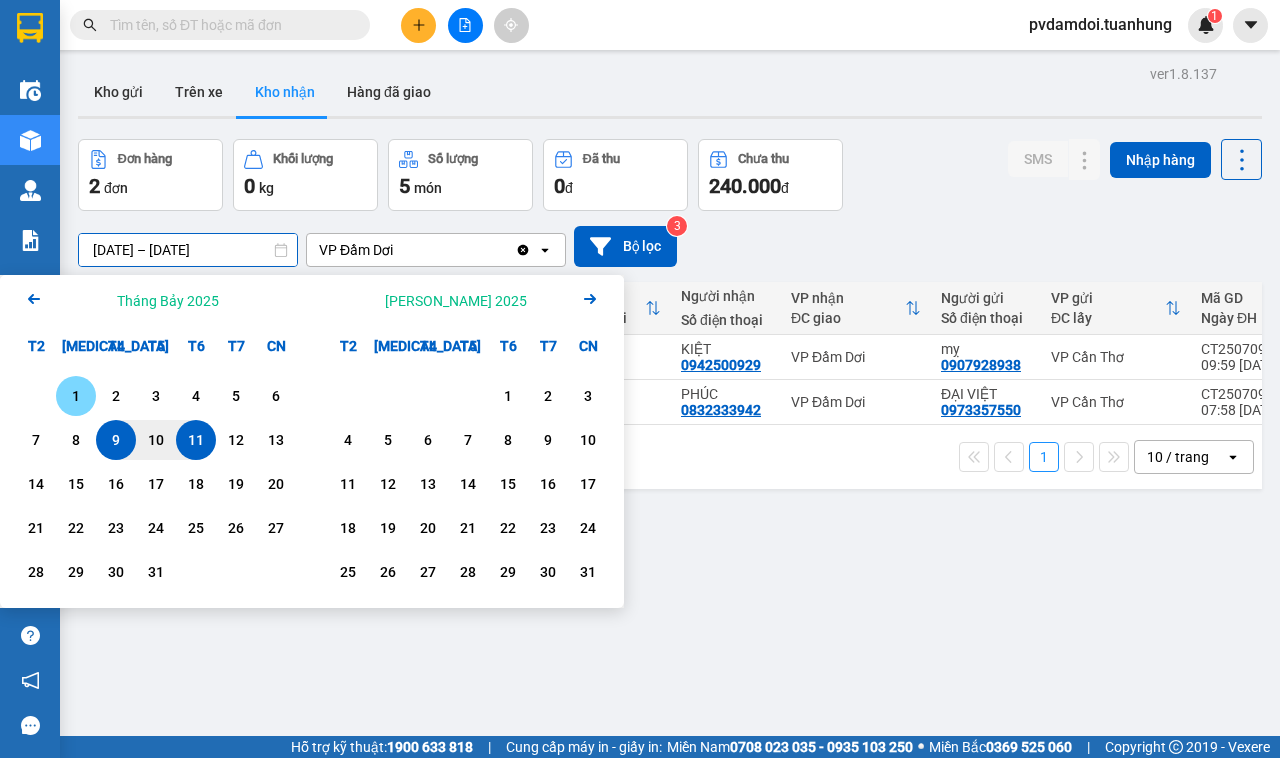 click on "1" at bounding box center (76, 396) 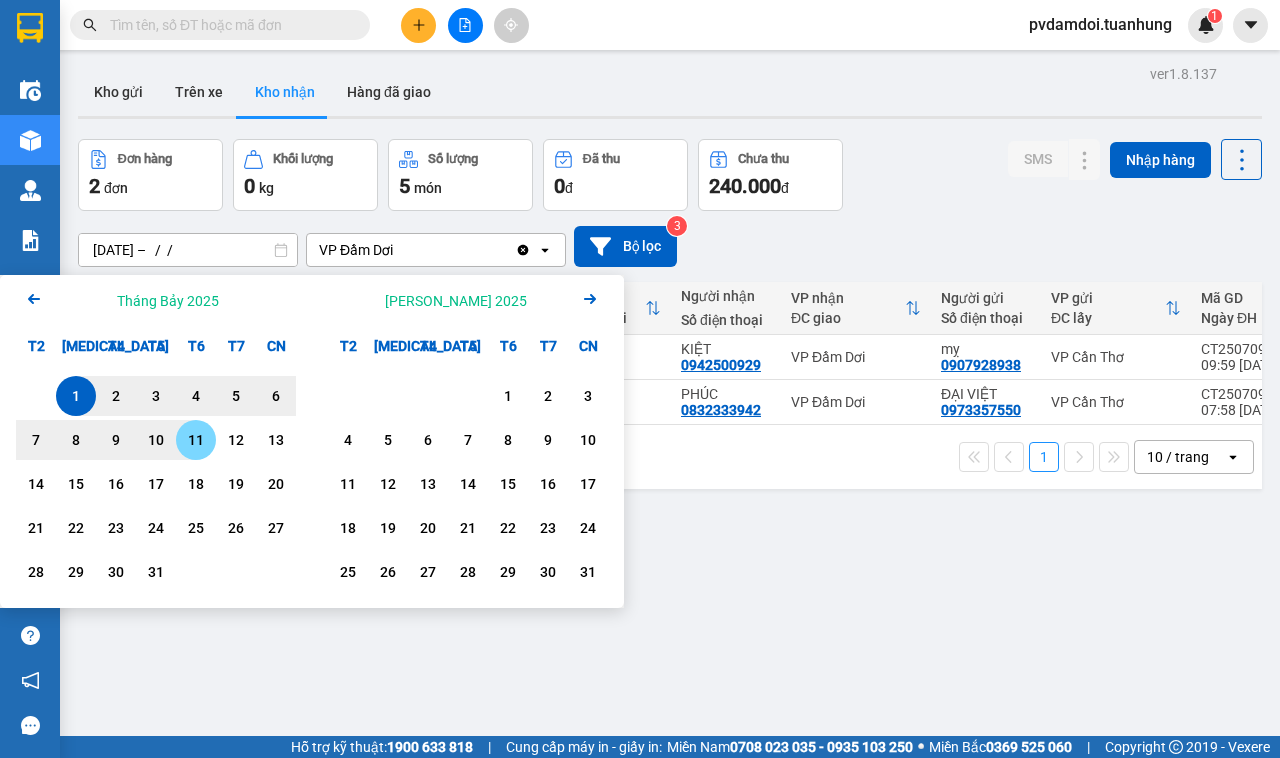 click on "11" at bounding box center (196, 440) 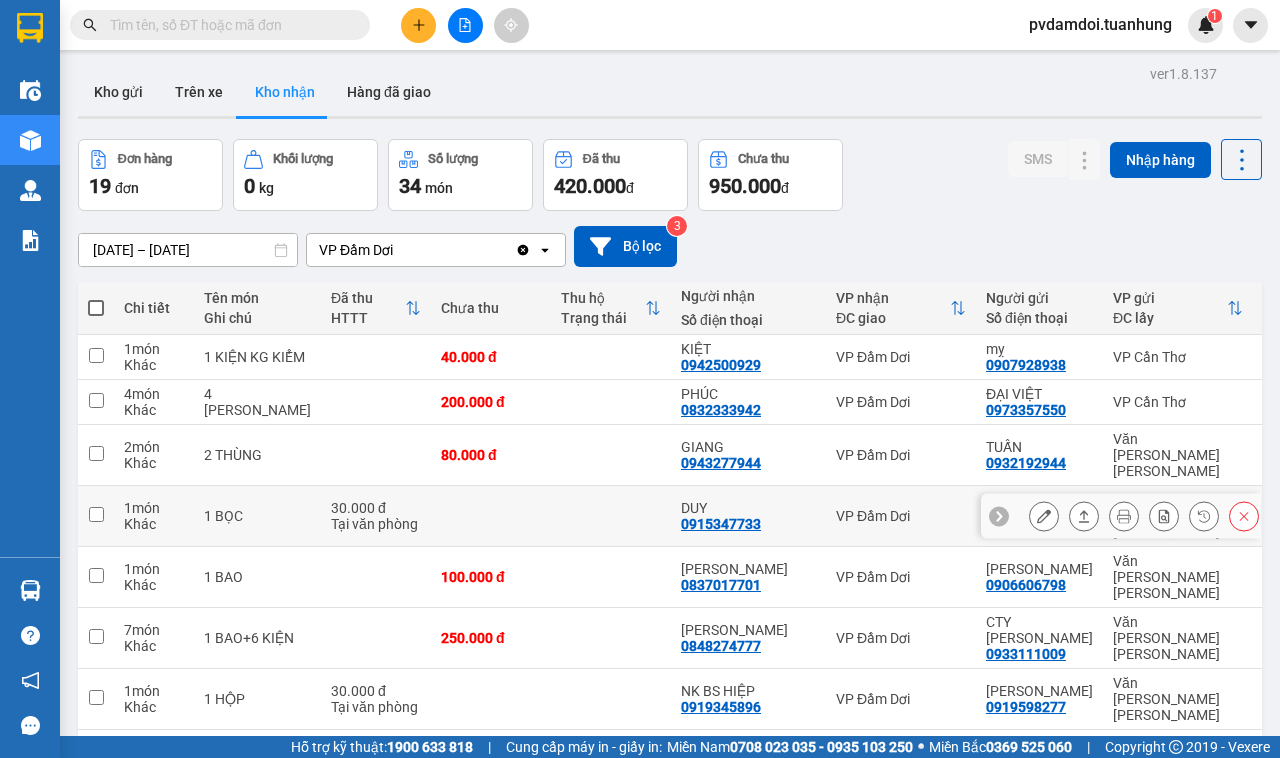 scroll, scrollTop: 206, scrollLeft: 0, axis: vertical 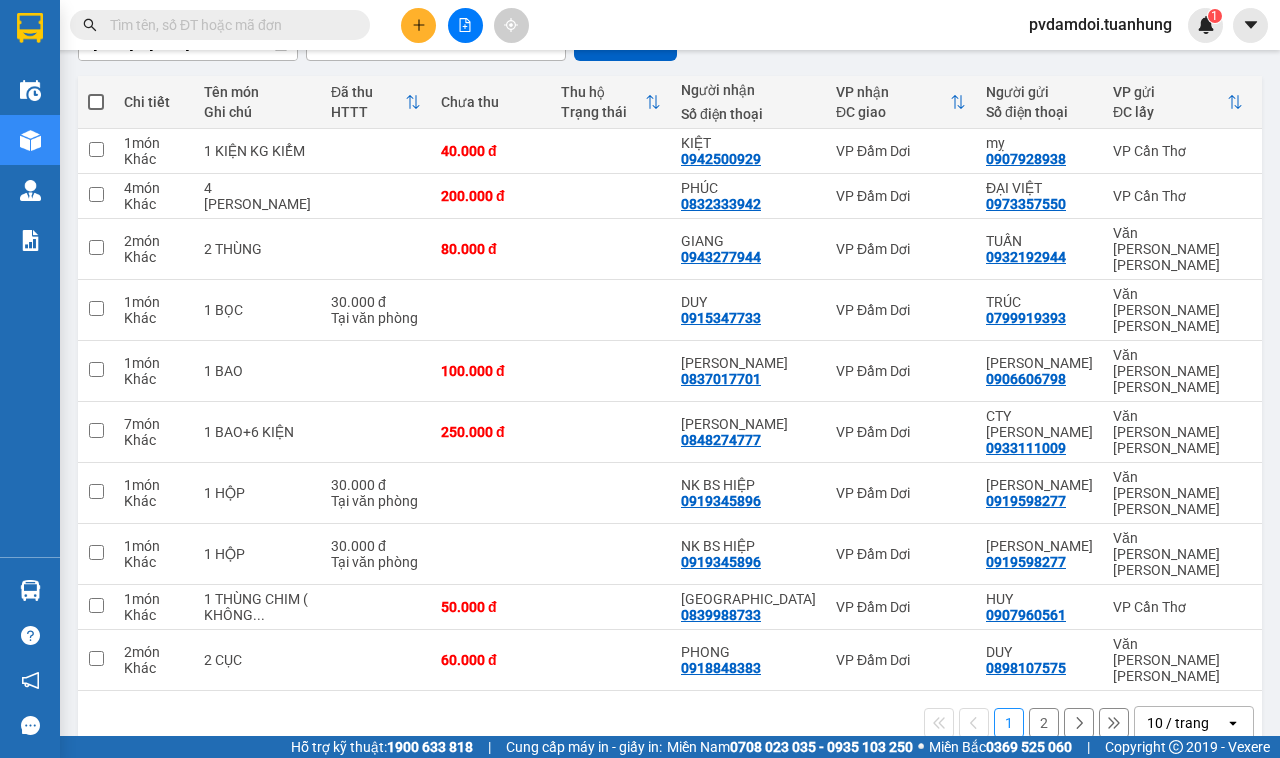 click on "2" at bounding box center (1044, 723) 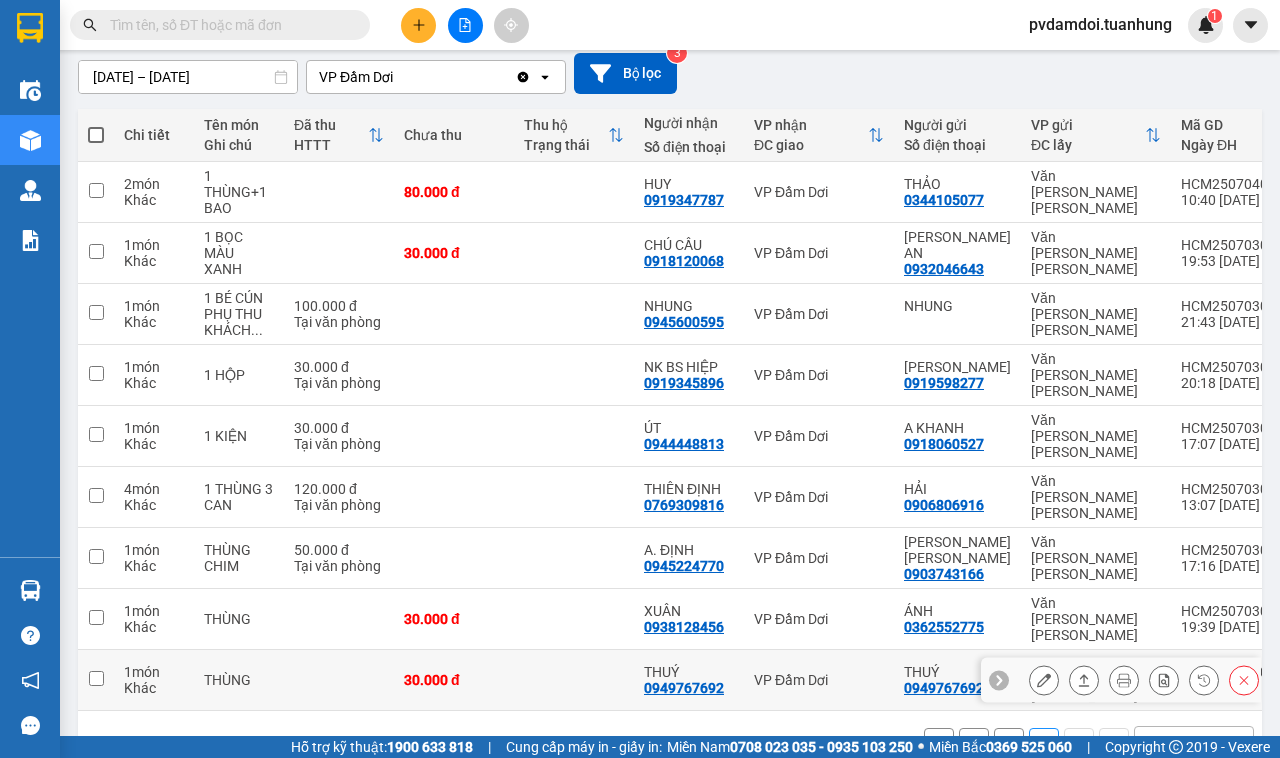scroll, scrollTop: 176, scrollLeft: 0, axis: vertical 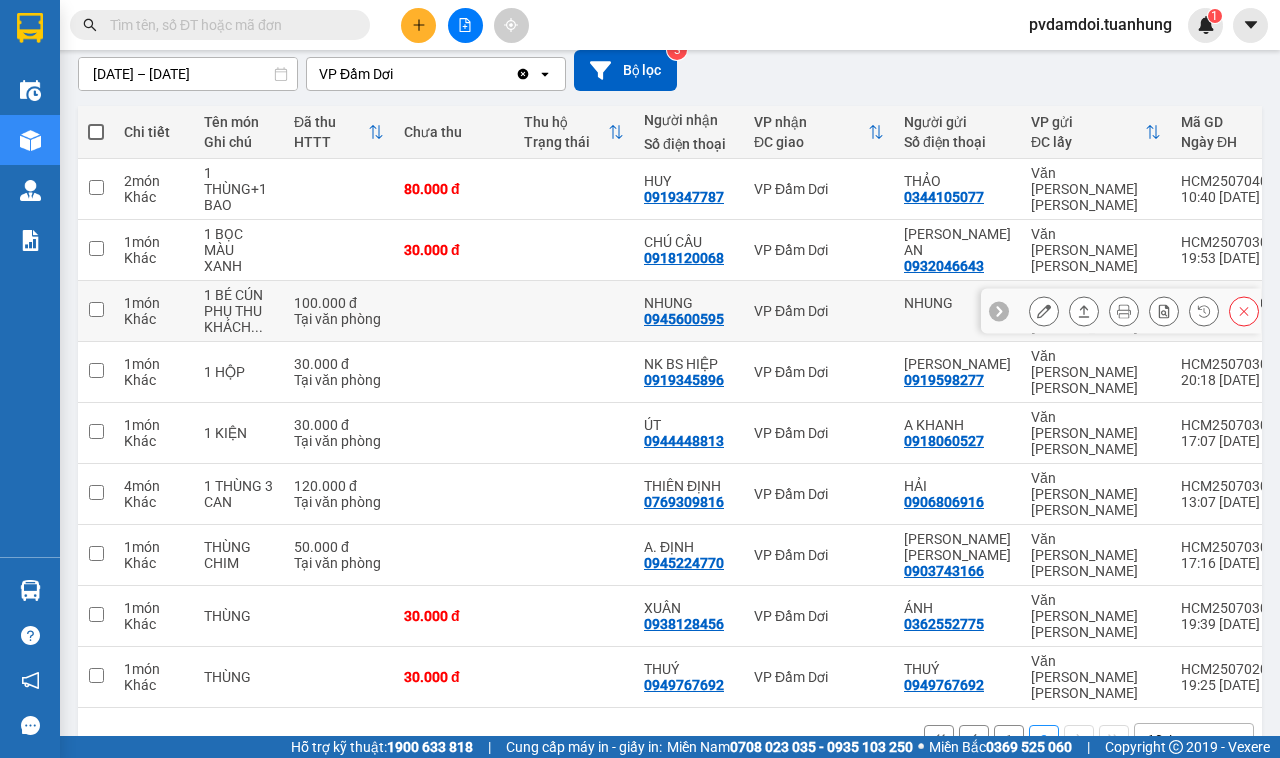 click 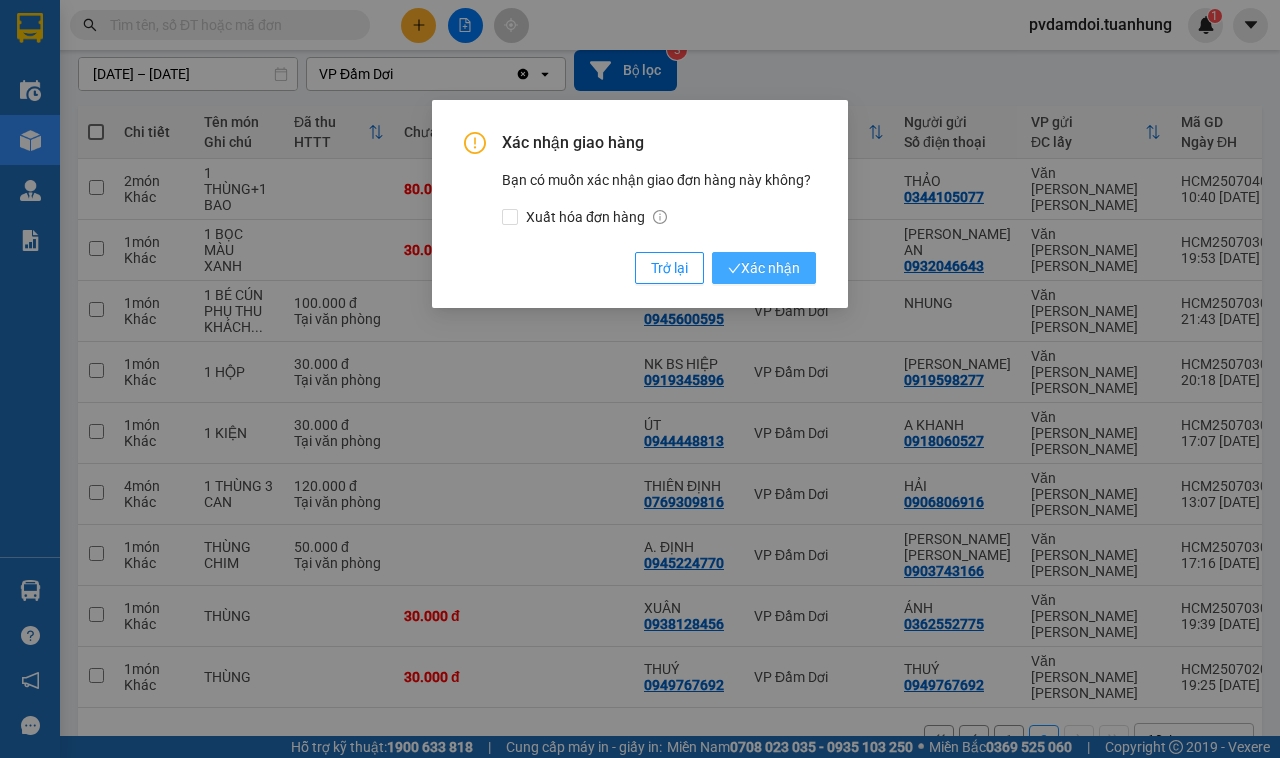 click on "Xác nhận" at bounding box center (764, 268) 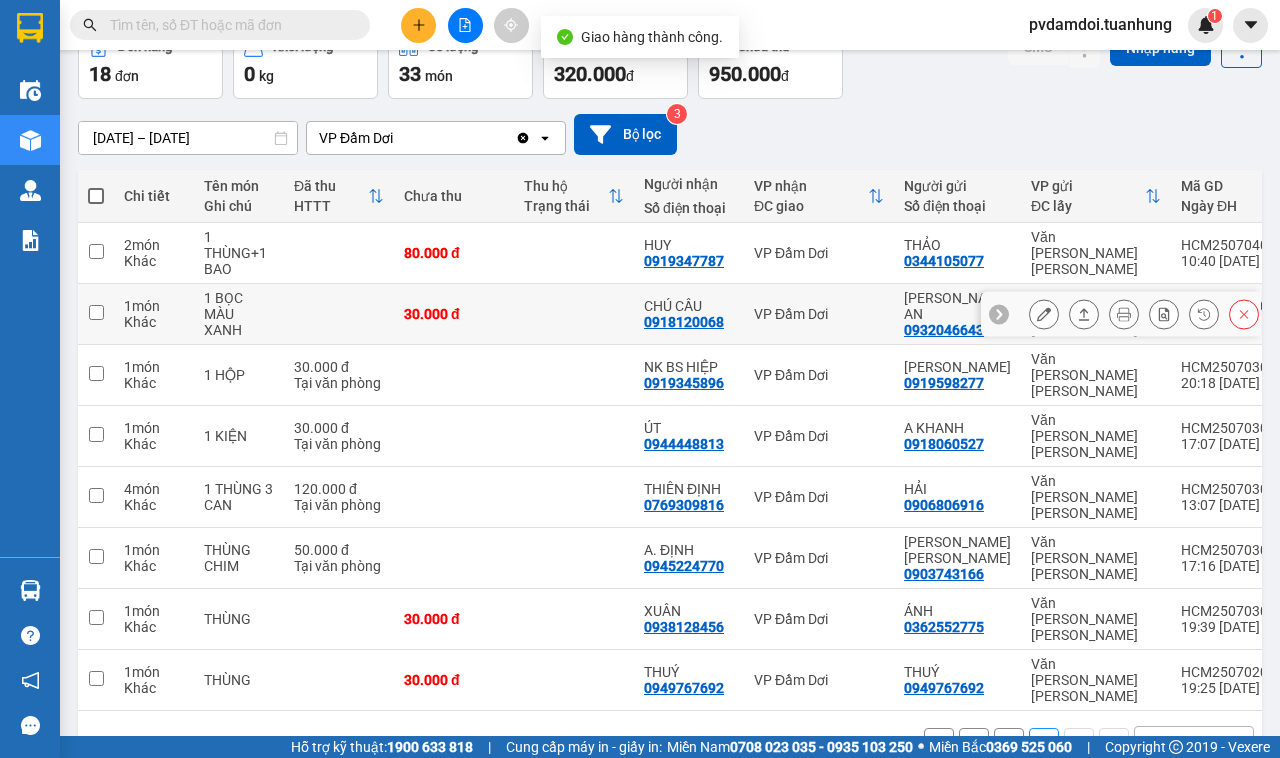 scroll, scrollTop: 115, scrollLeft: 0, axis: vertical 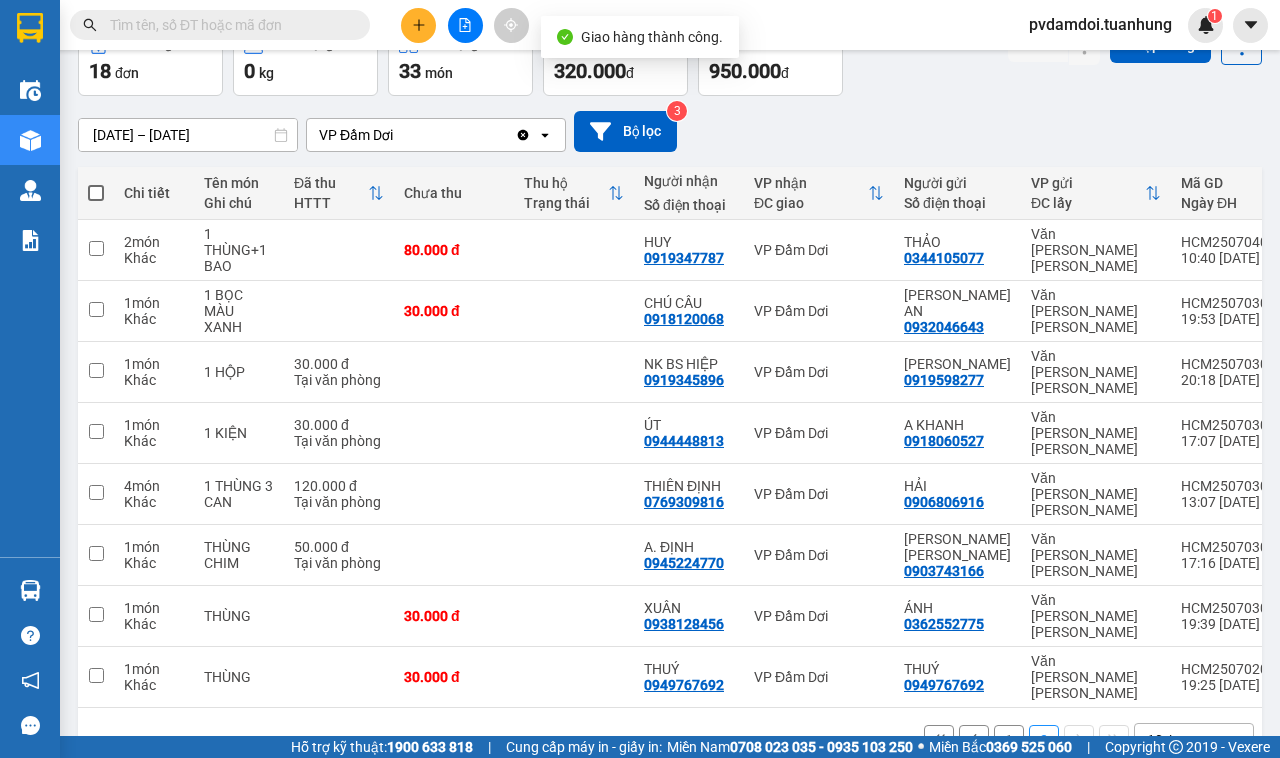 click on "1" at bounding box center [1009, 740] 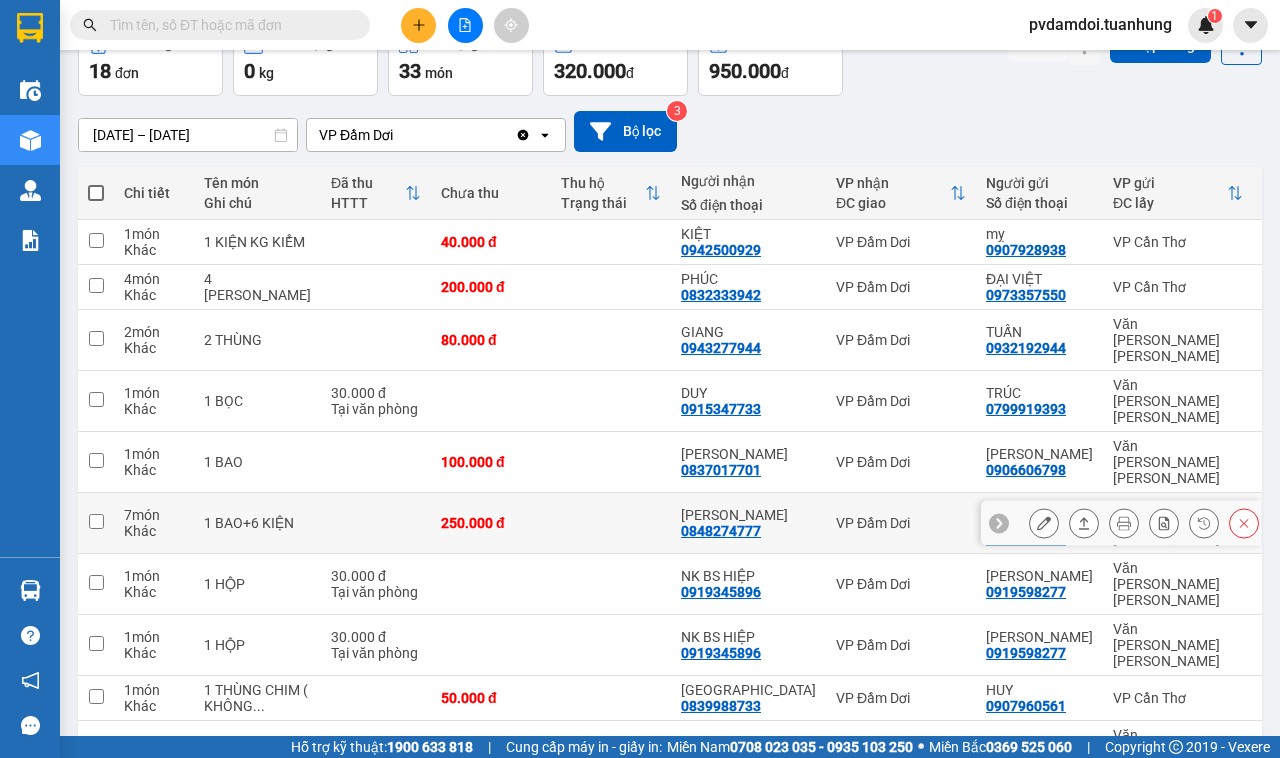 scroll, scrollTop: 206, scrollLeft: 0, axis: vertical 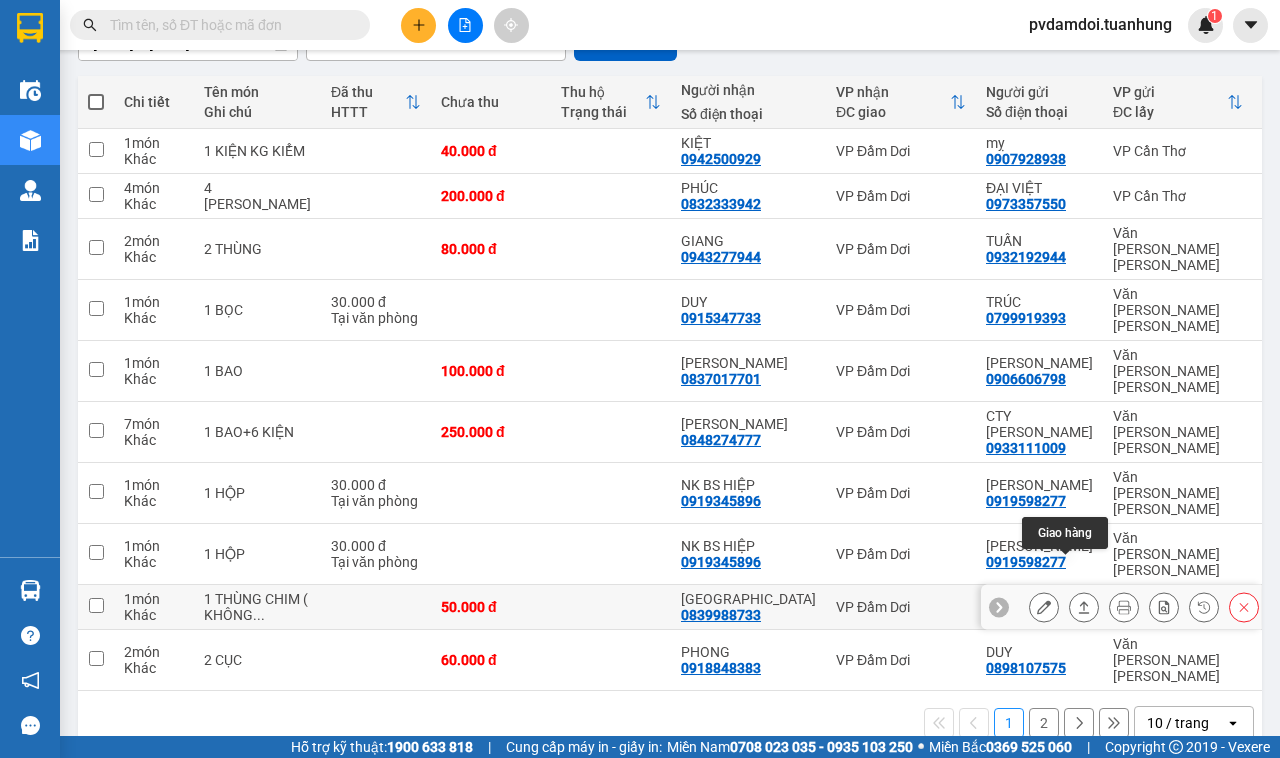 click at bounding box center (1084, 607) 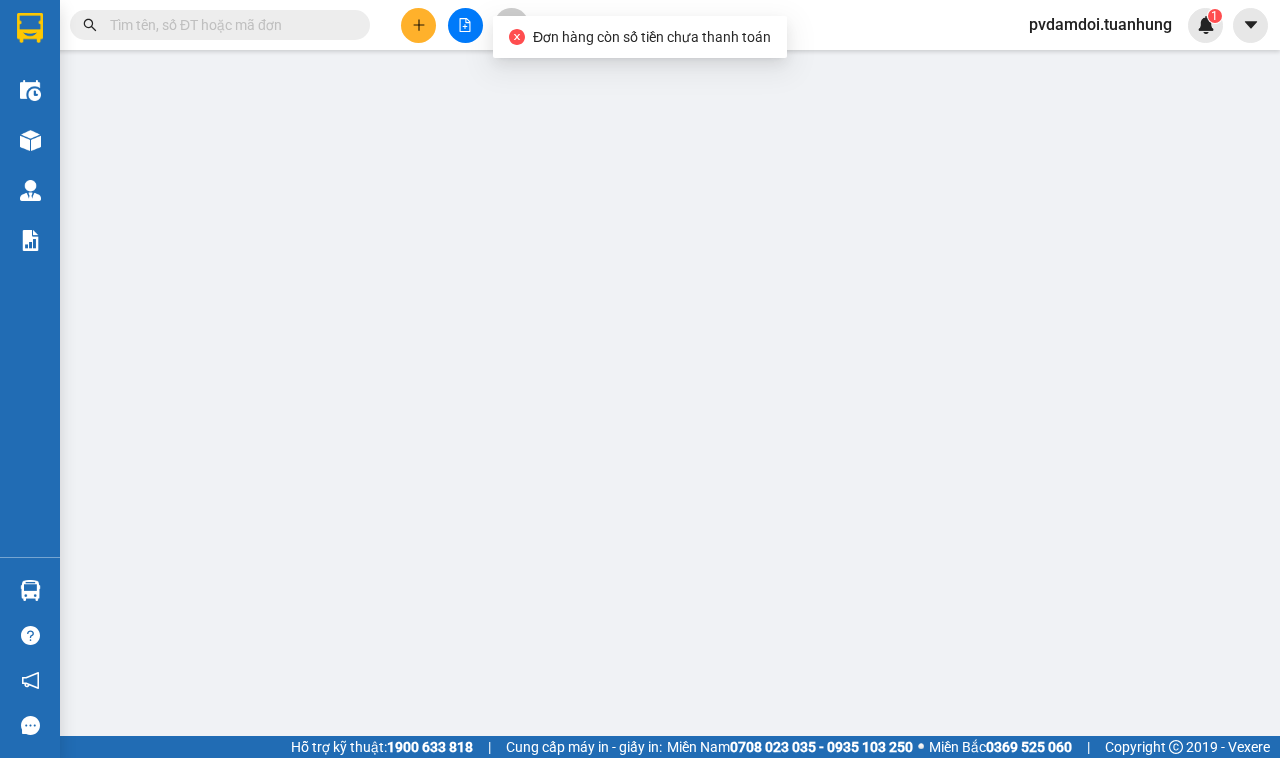 scroll, scrollTop: 0, scrollLeft: 0, axis: both 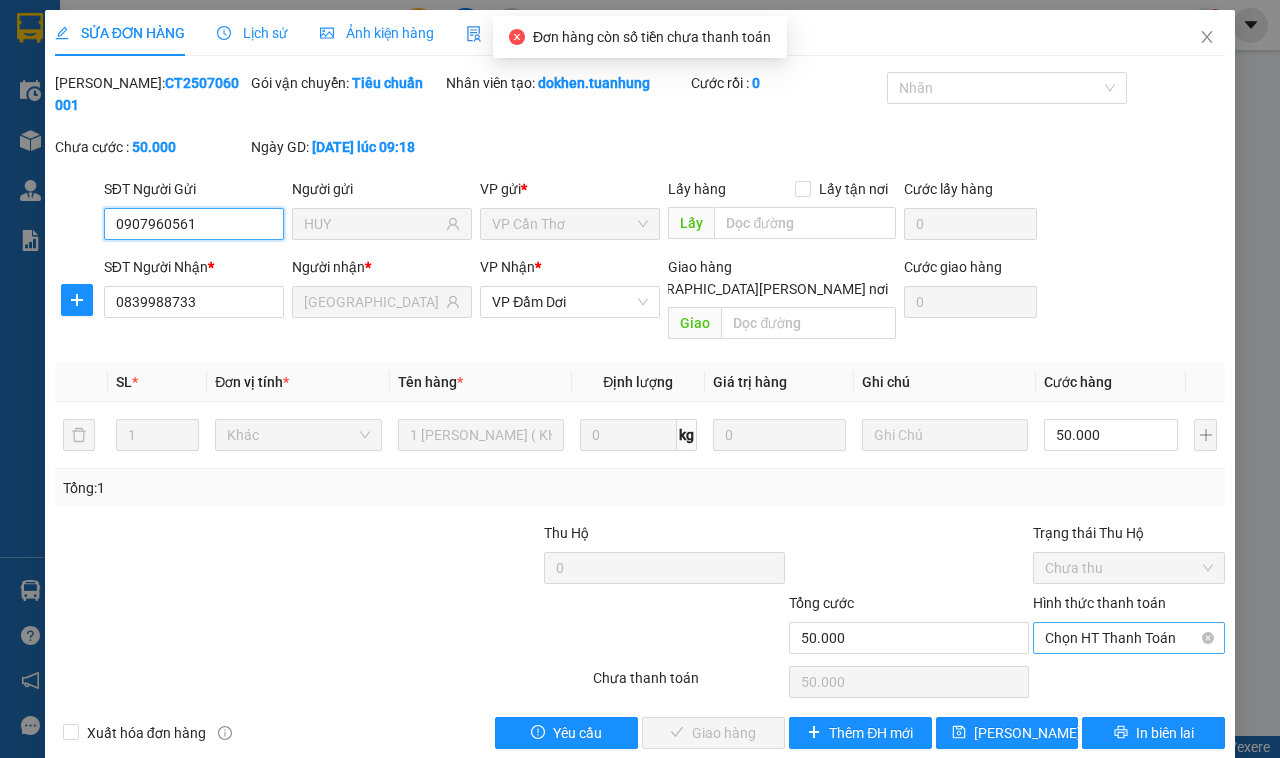 click on "Chọn HT Thanh Toán" at bounding box center (1129, 638) 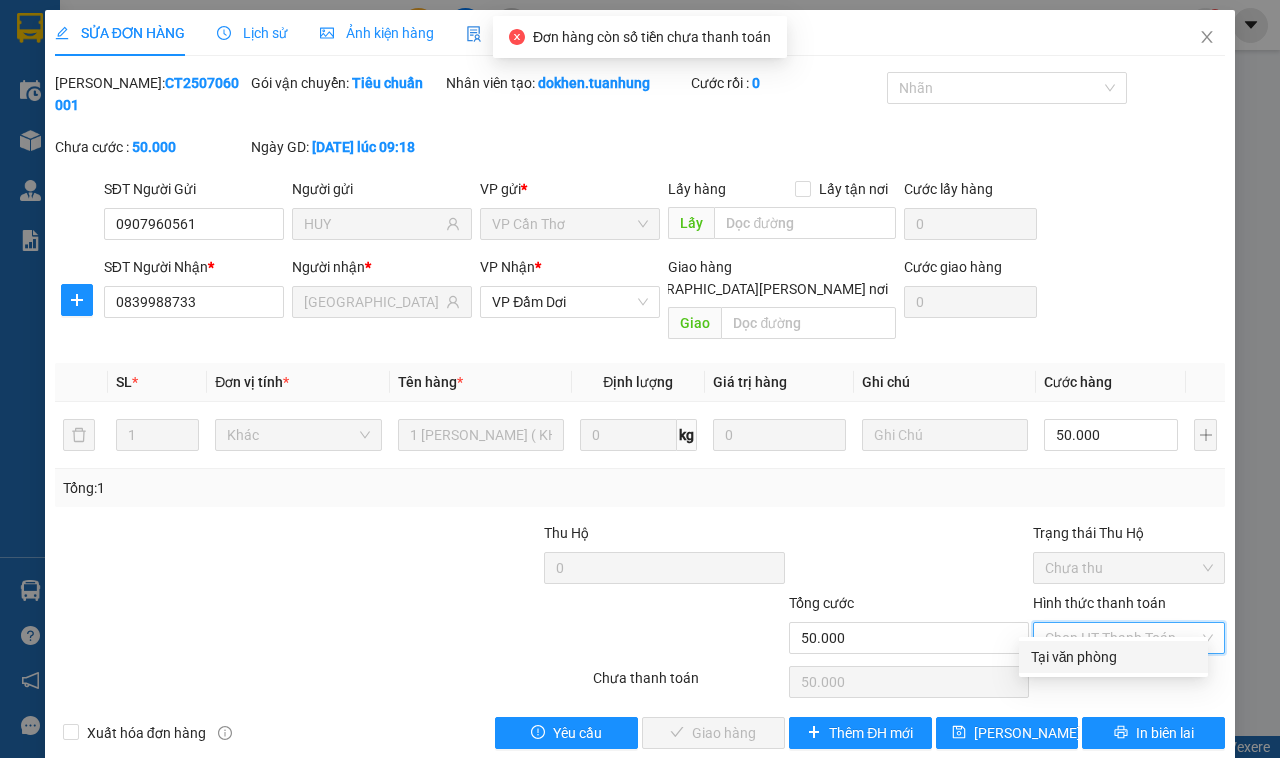 click on "Tại văn phòng" at bounding box center [1113, 657] 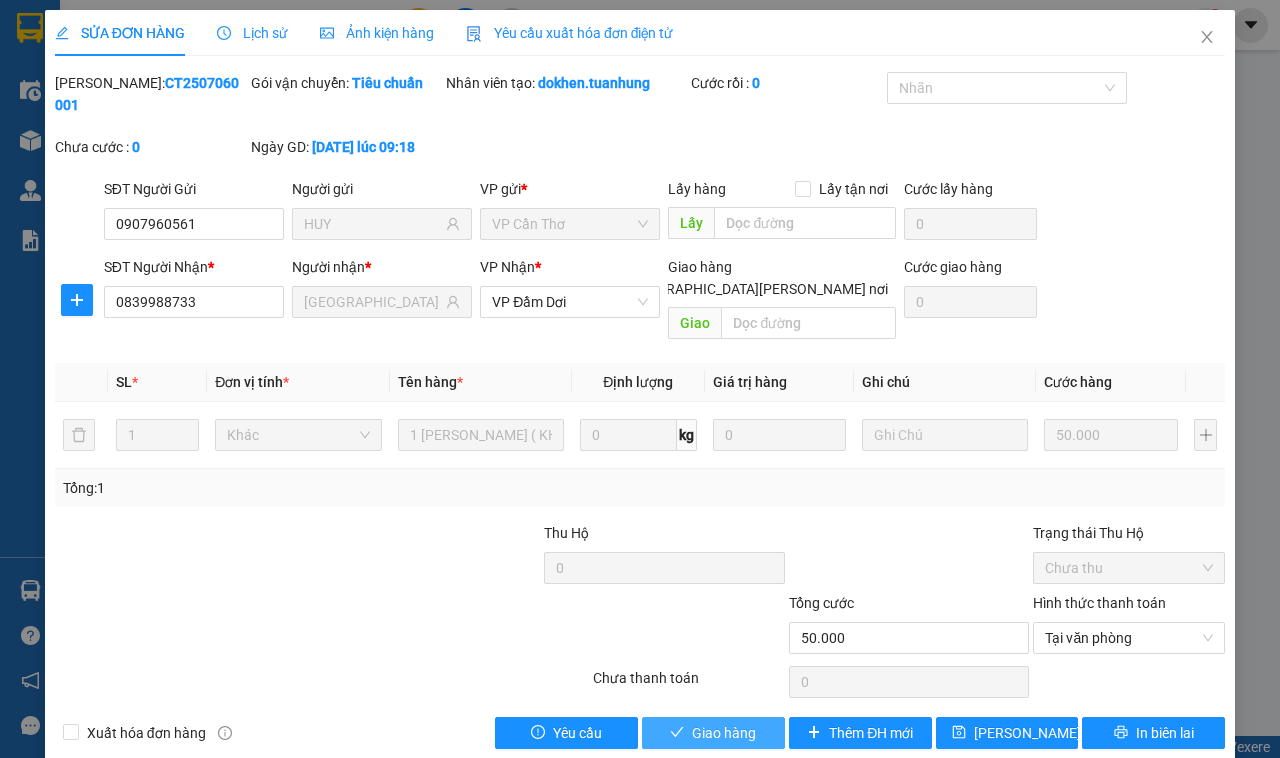 click 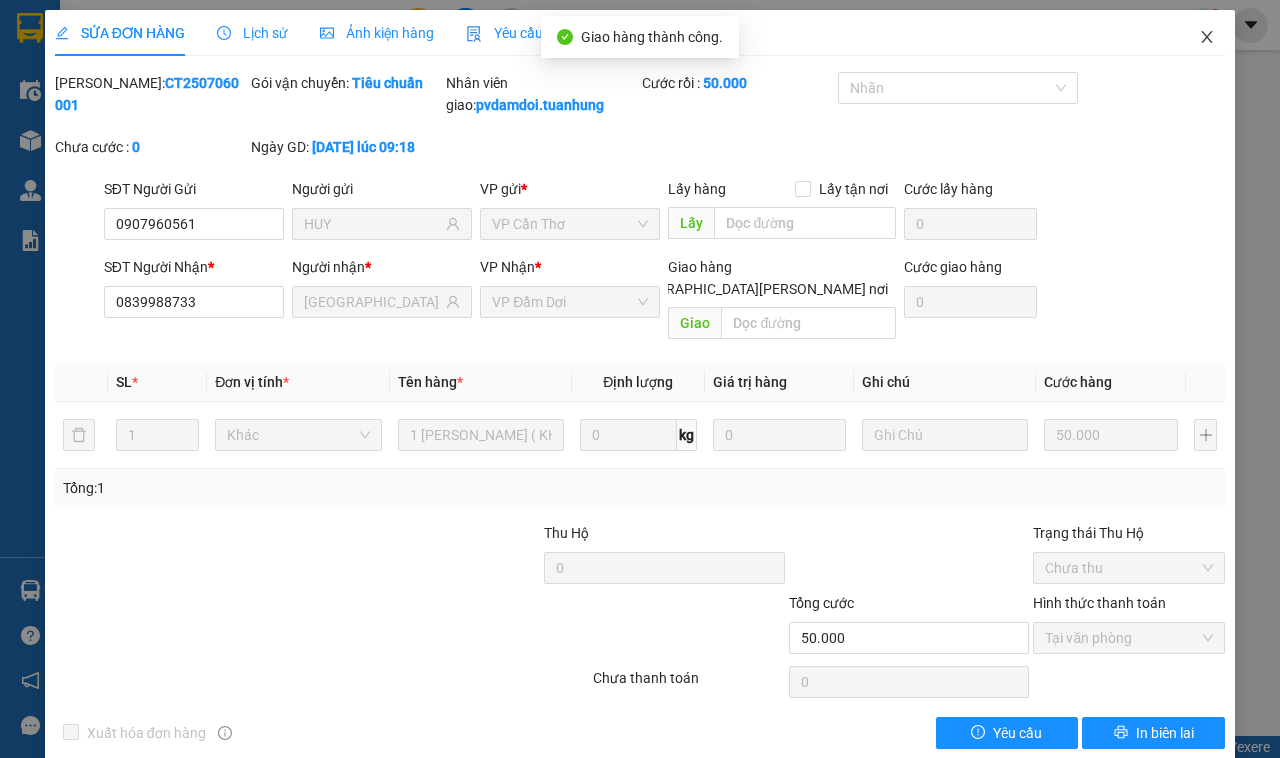 click at bounding box center [1207, 38] 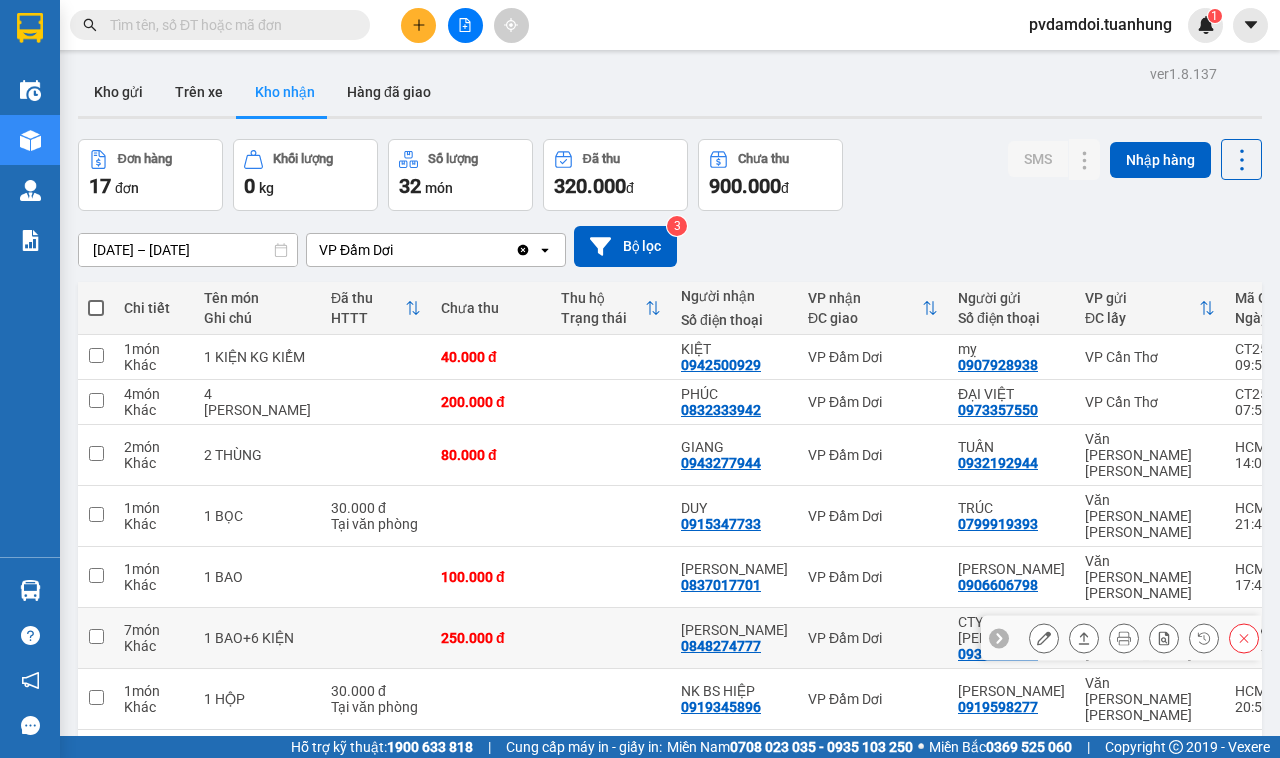 scroll, scrollTop: 206, scrollLeft: 0, axis: vertical 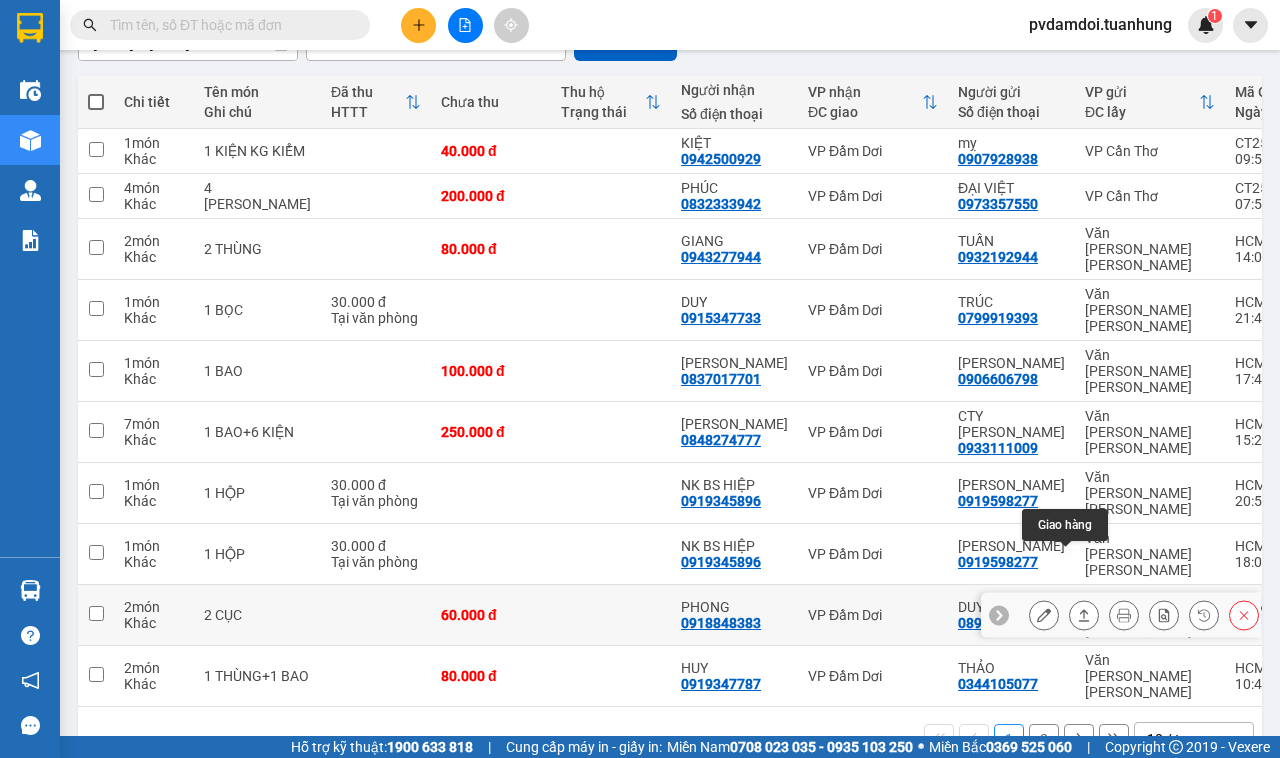 click 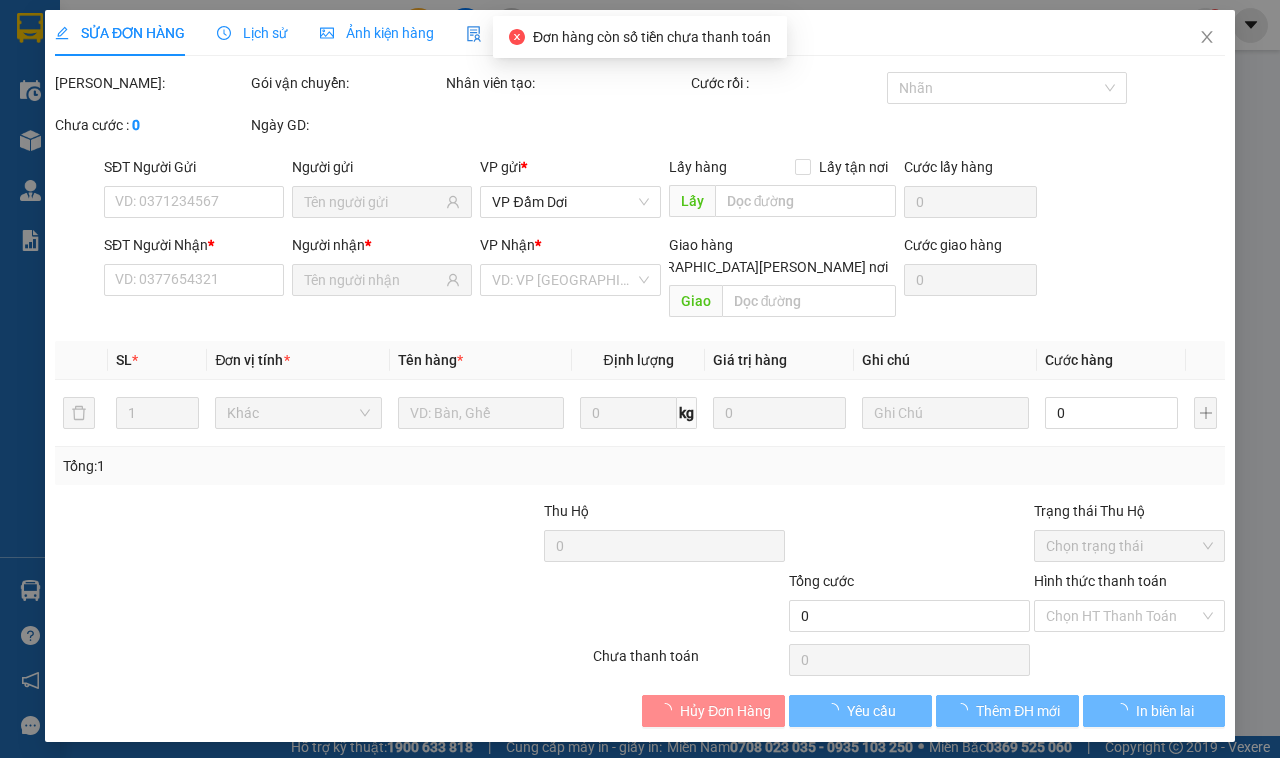 scroll, scrollTop: 0, scrollLeft: 0, axis: both 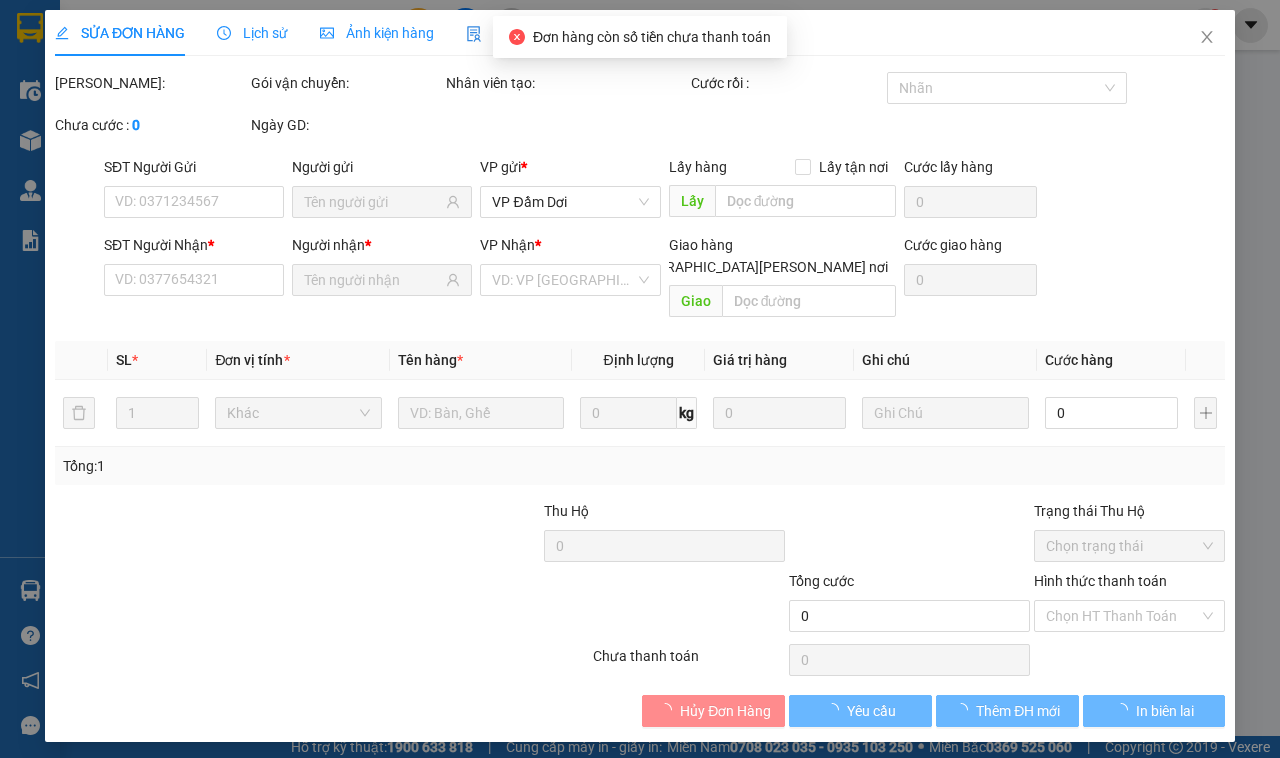 type on "0898107575" 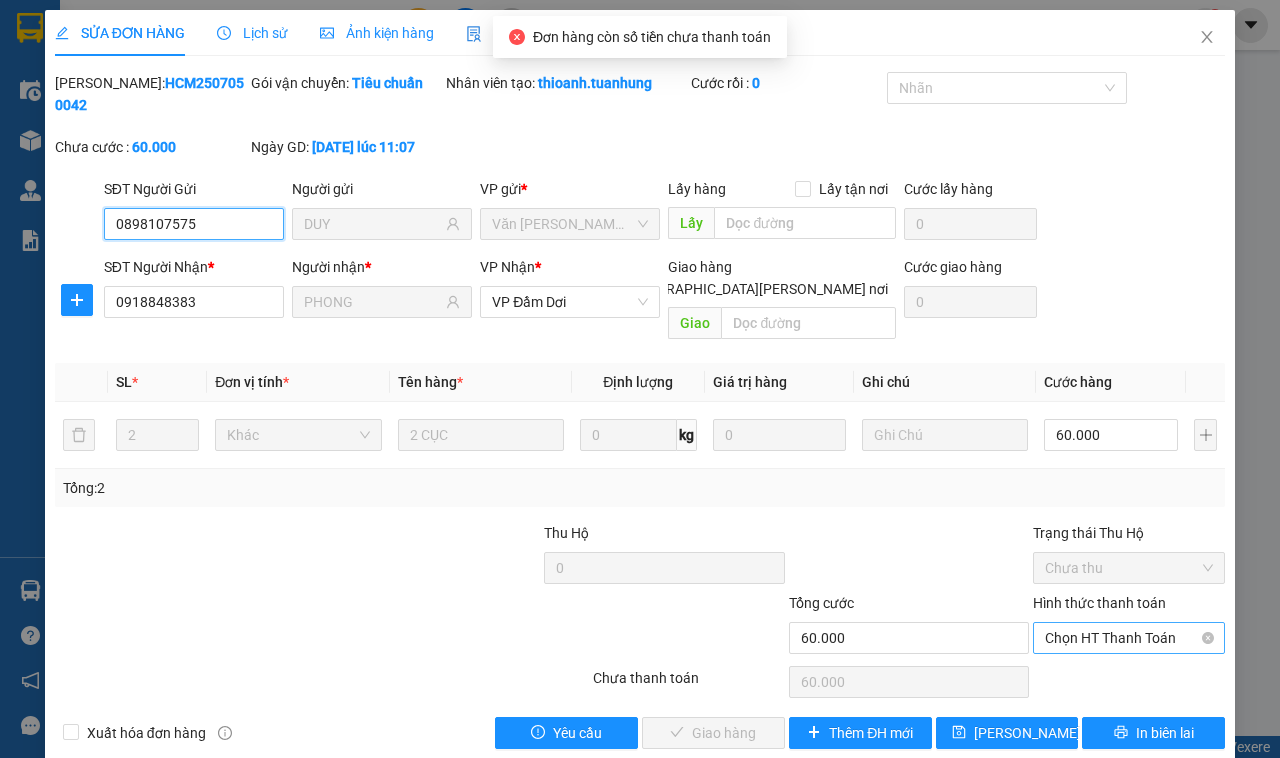 click on "Chọn HT Thanh Toán" at bounding box center (1129, 638) 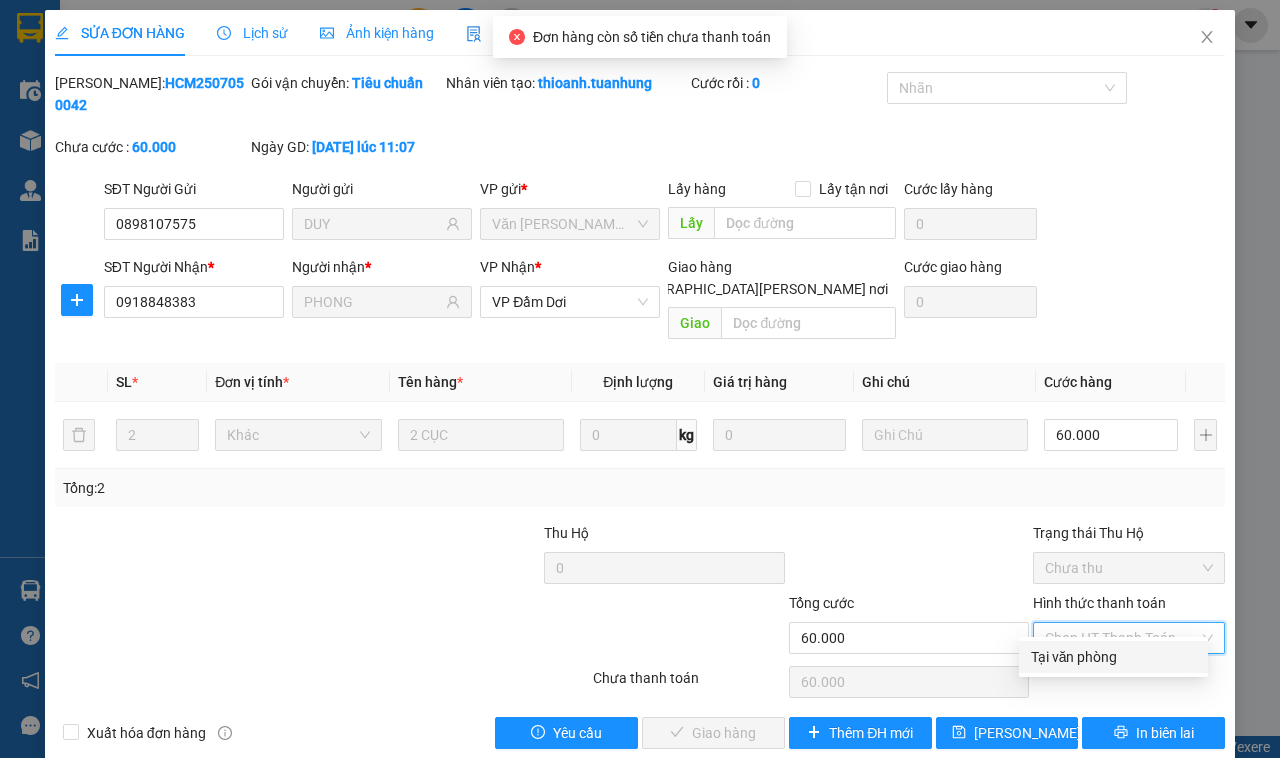 click on "Tại văn phòng" at bounding box center (1113, 657) 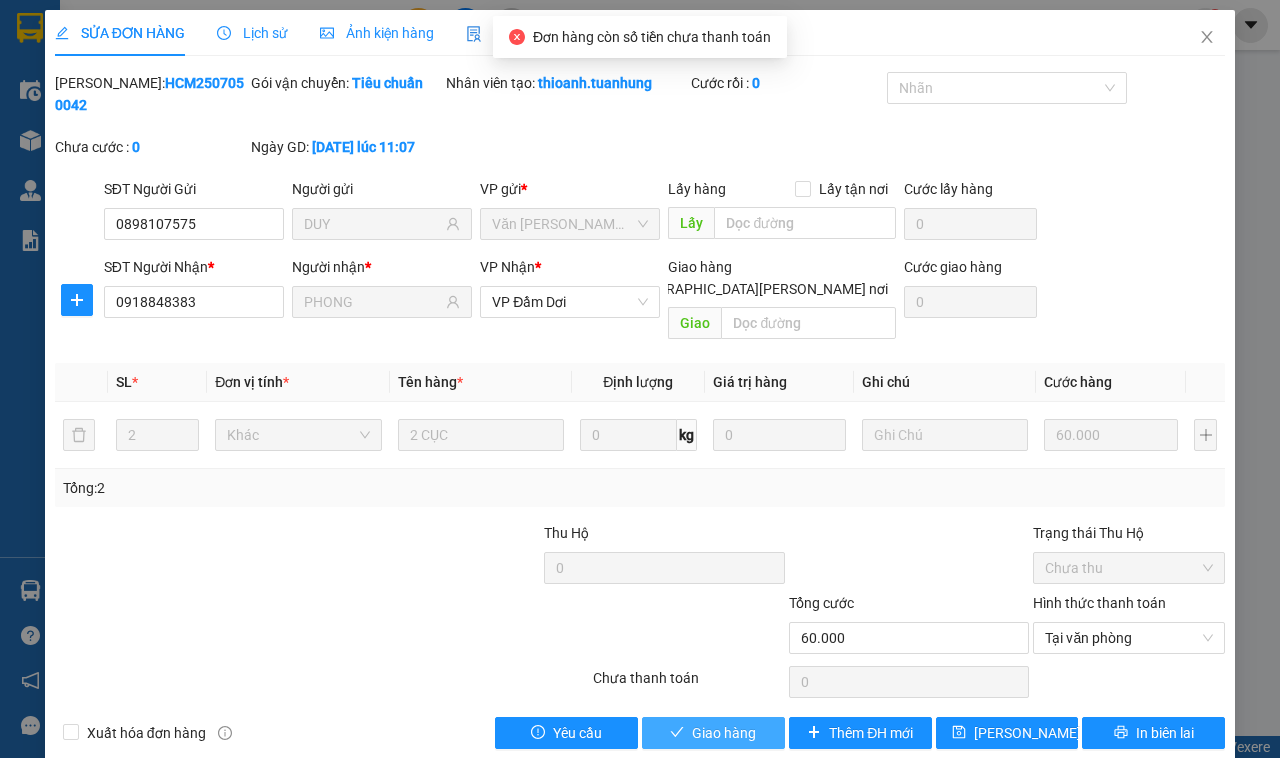 click on "Giao hàng" at bounding box center [724, 733] 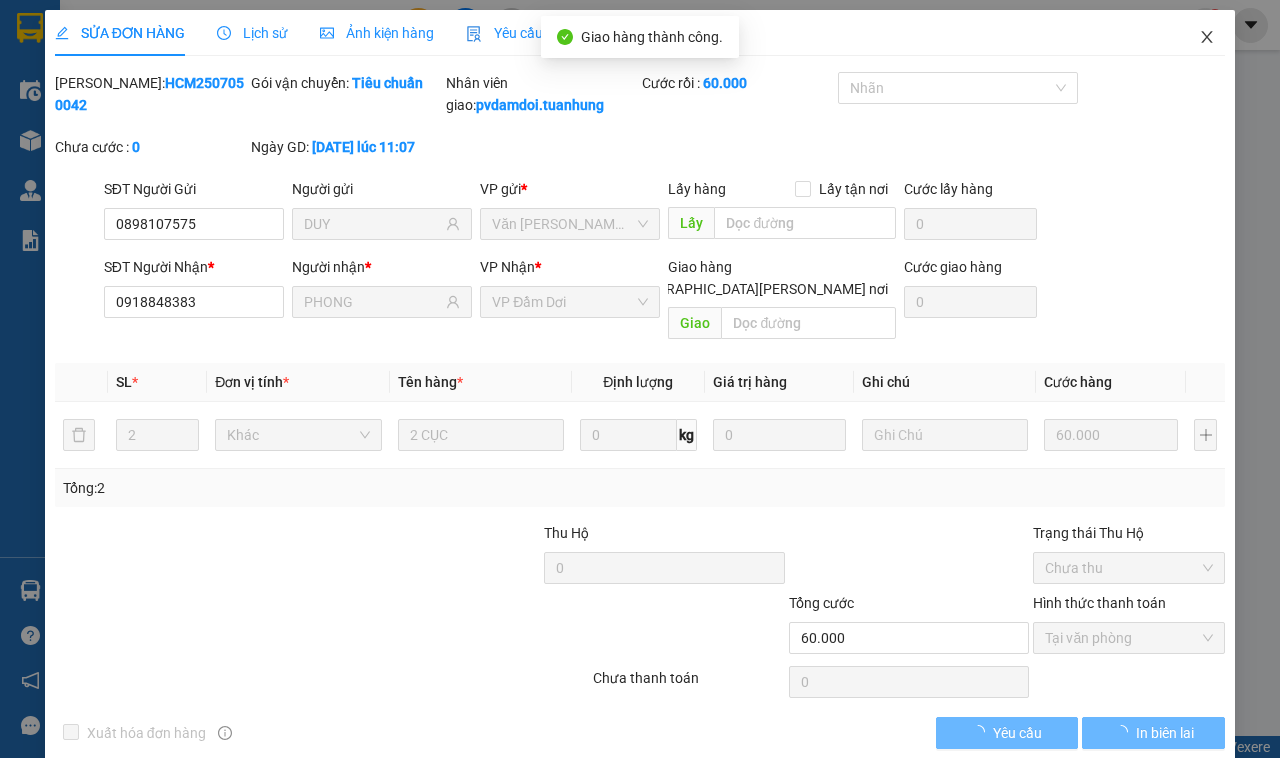 click at bounding box center (1207, 38) 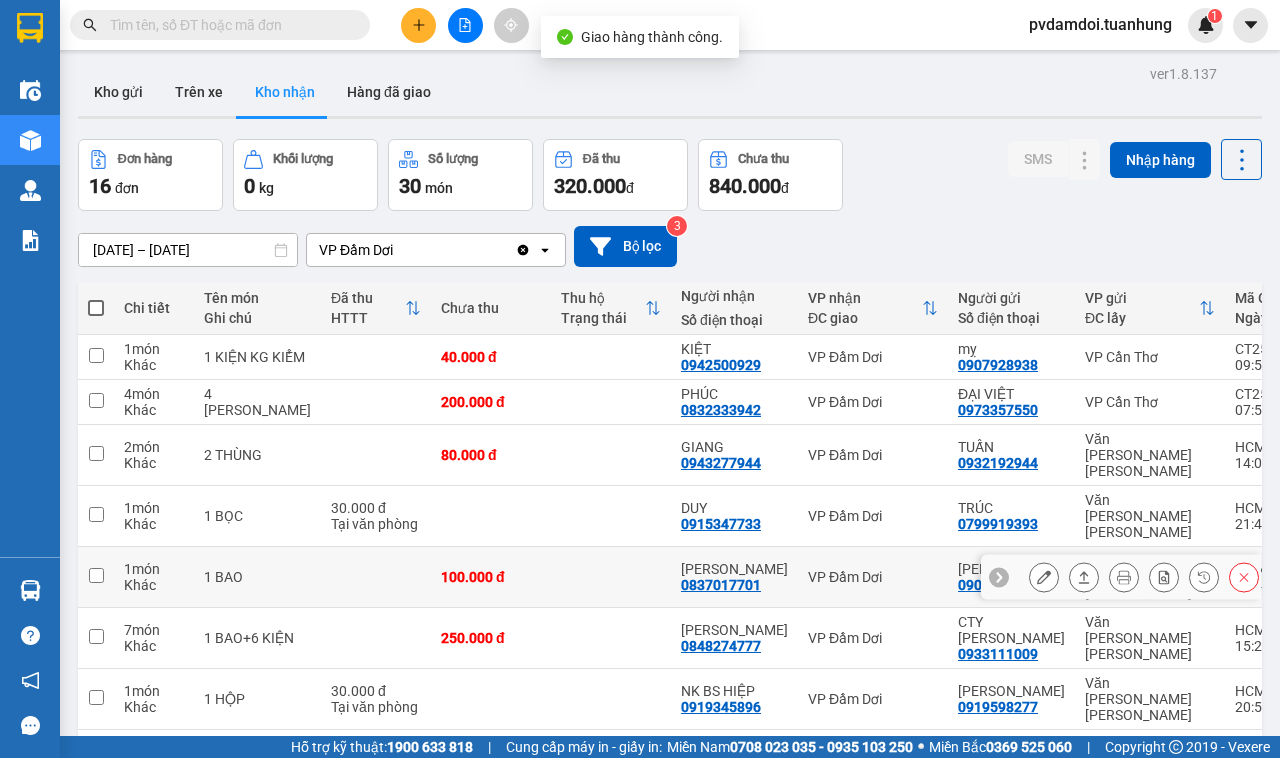 scroll, scrollTop: 221, scrollLeft: 0, axis: vertical 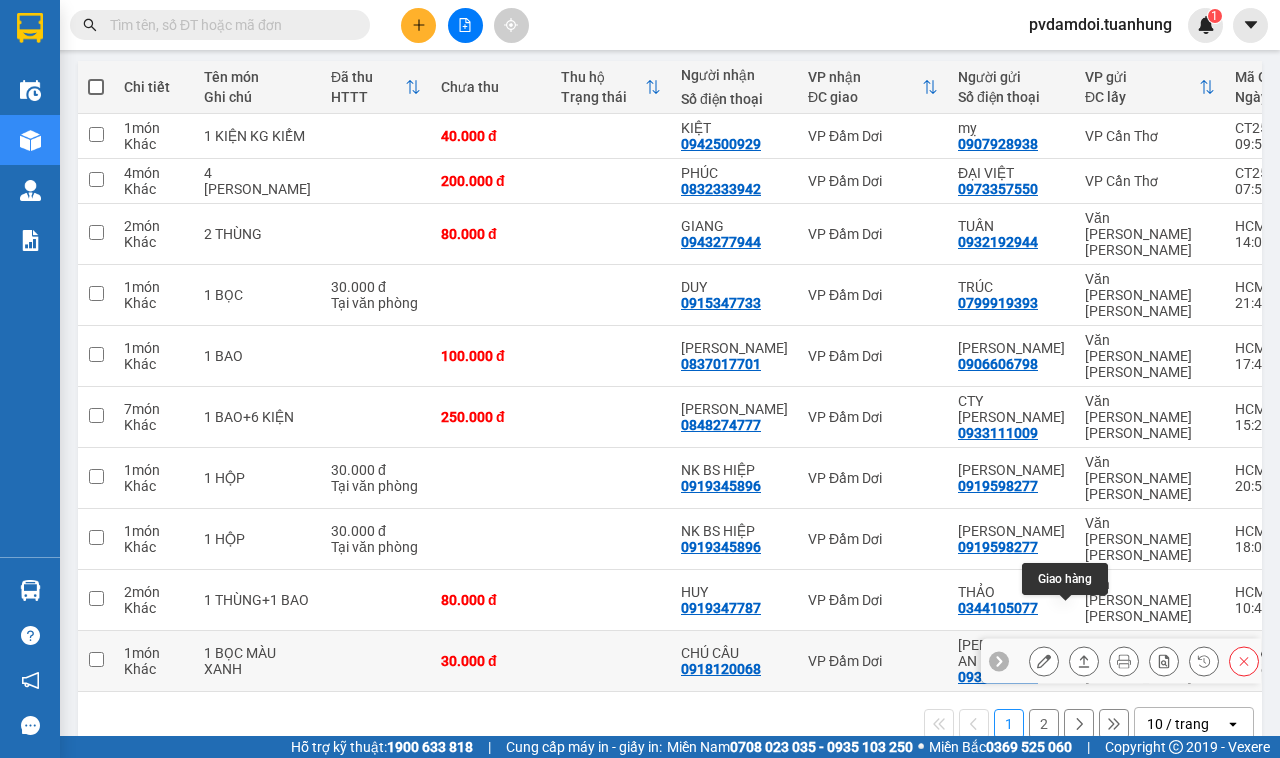 click 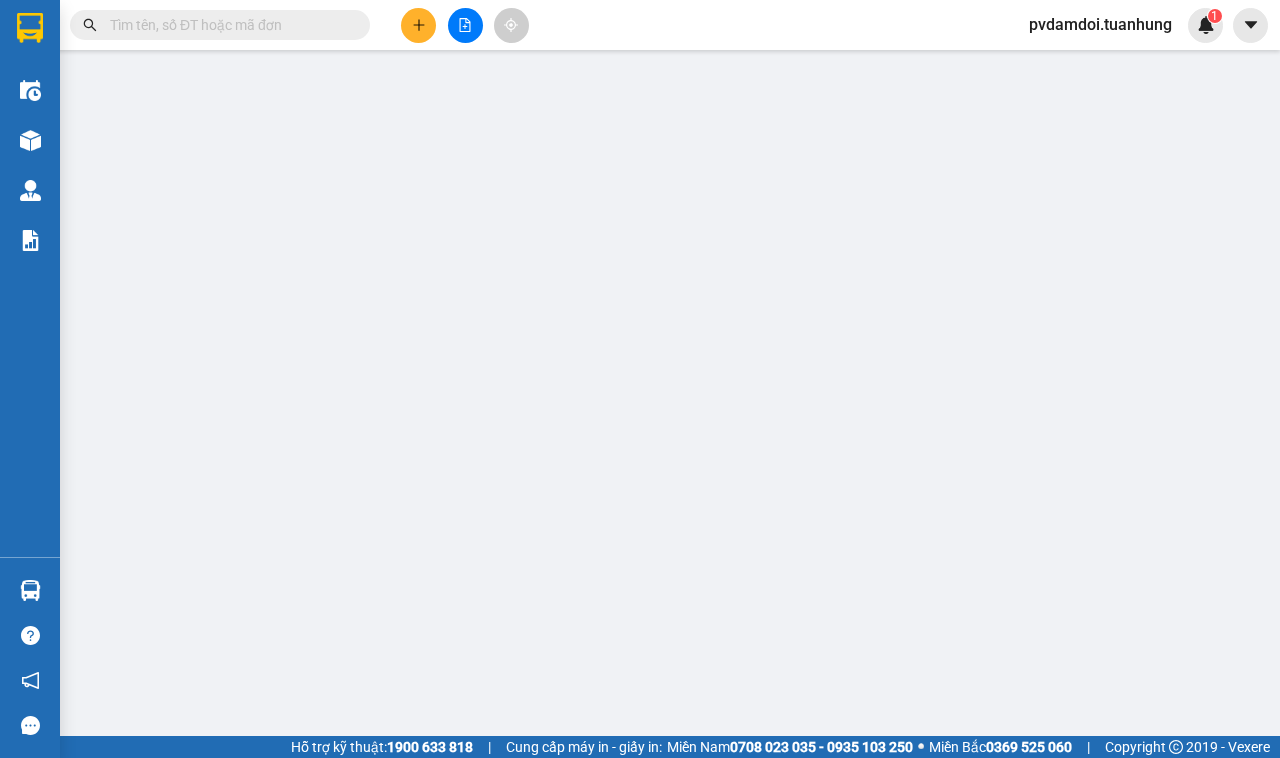 scroll, scrollTop: 0, scrollLeft: 0, axis: both 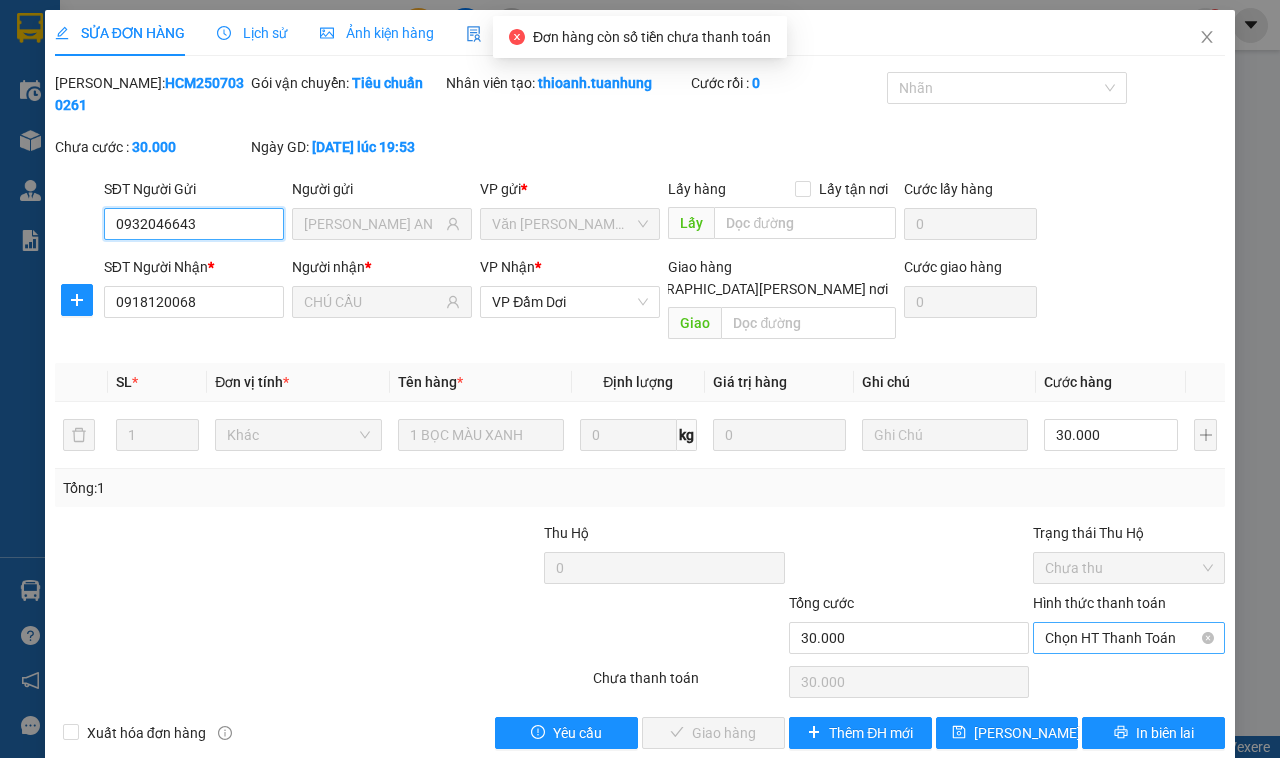 click on "Chọn HT Thanh Toán" at bounding box center [1129, 638] 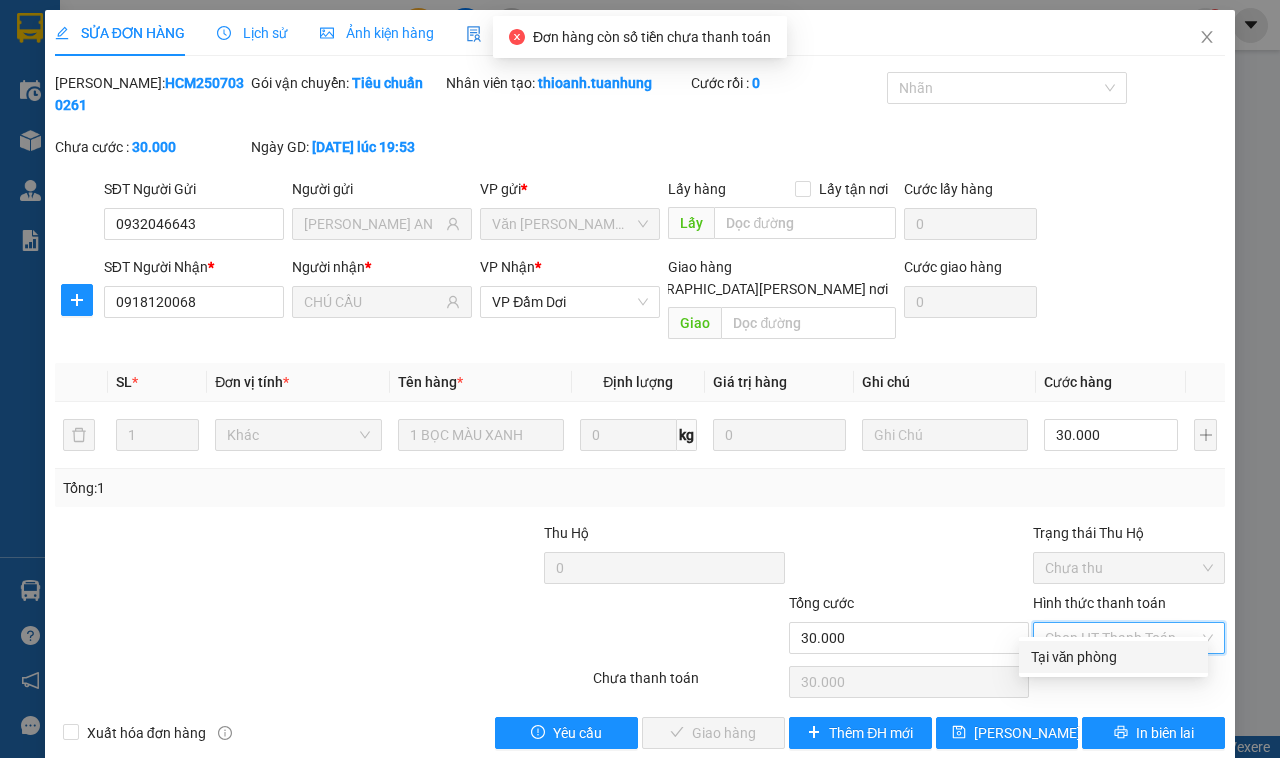 click on "Tại văn phòng" at bounding box center (1113, 657) 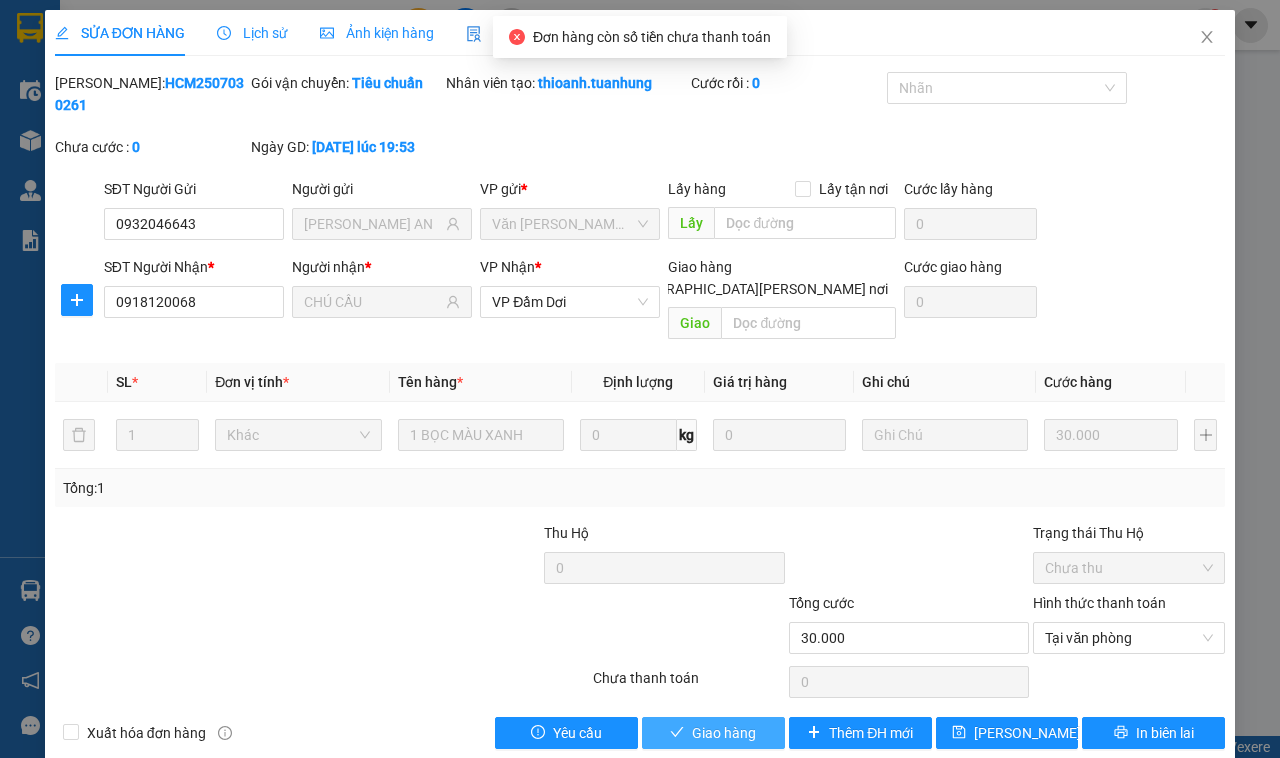 click on "Giao hàng" at bounding box center [724, 733] 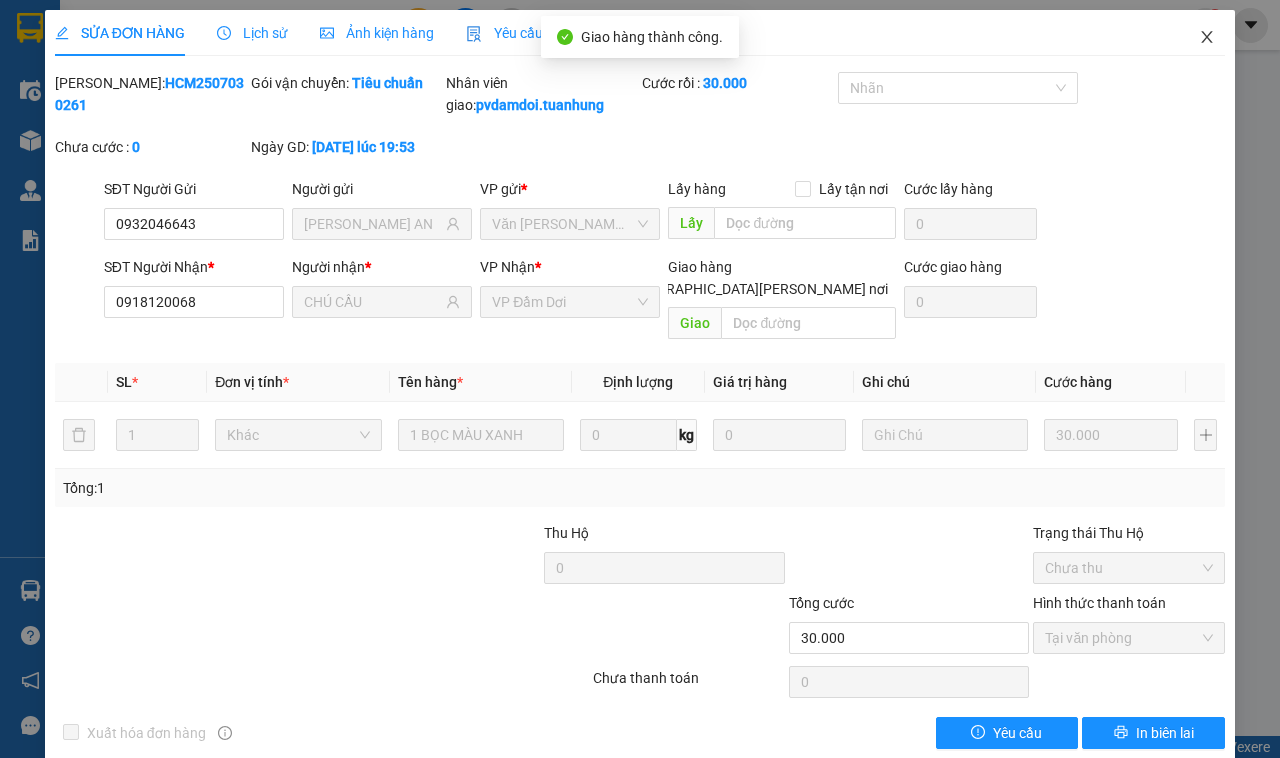 click 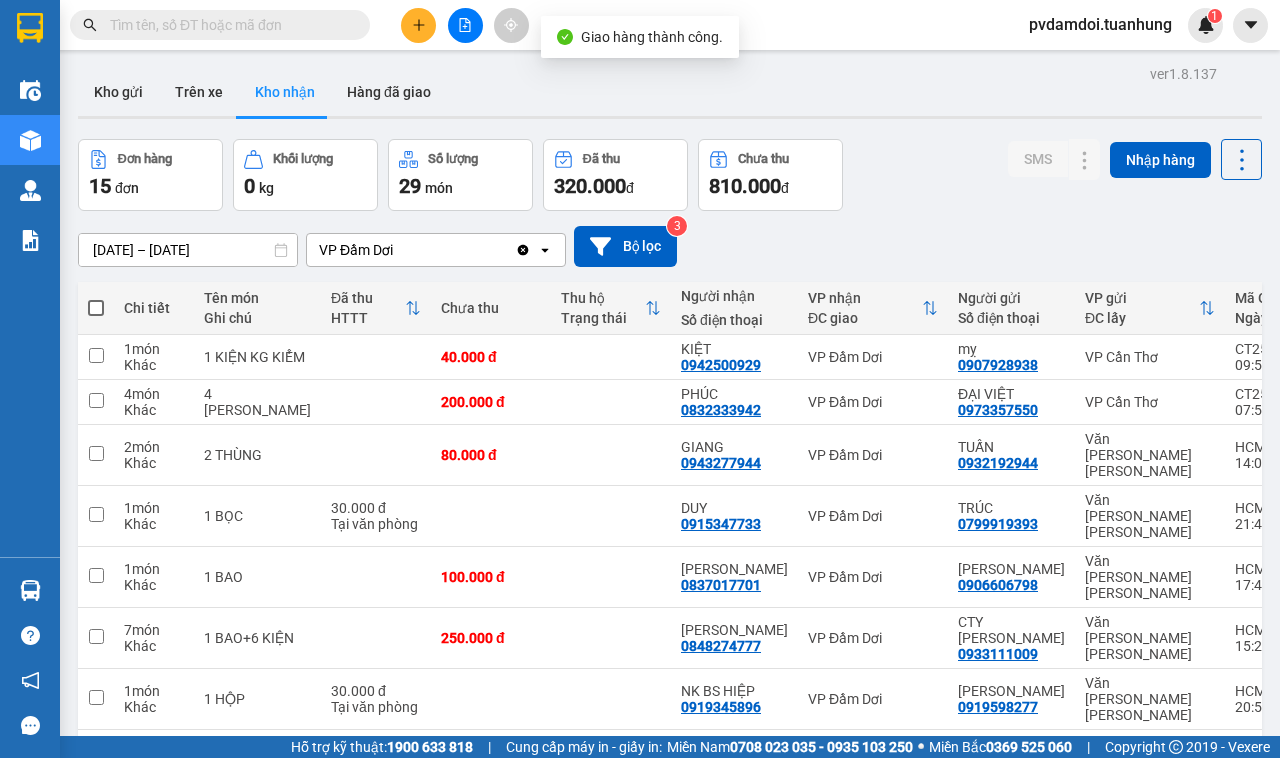 scroll, scrollTop: 221, scrollLeft: 0, axis: vertical 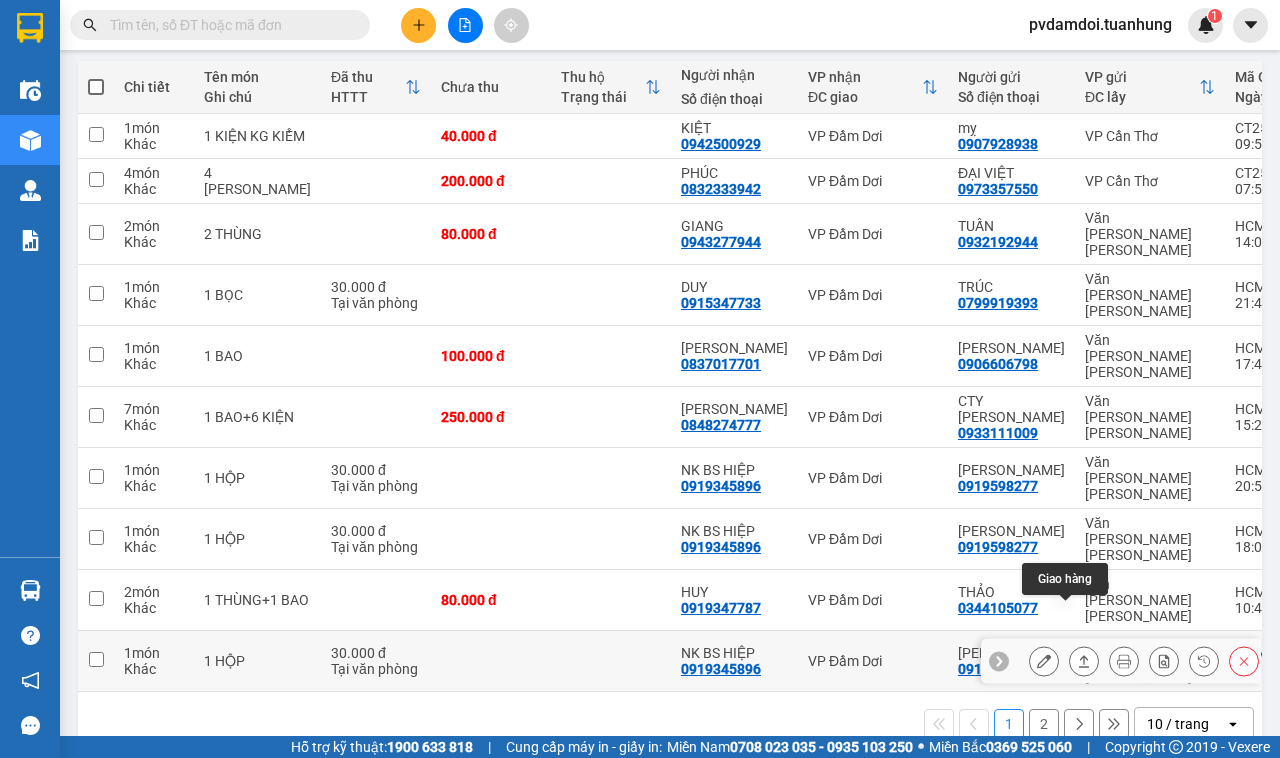 click at bounding box center (1084, 661) 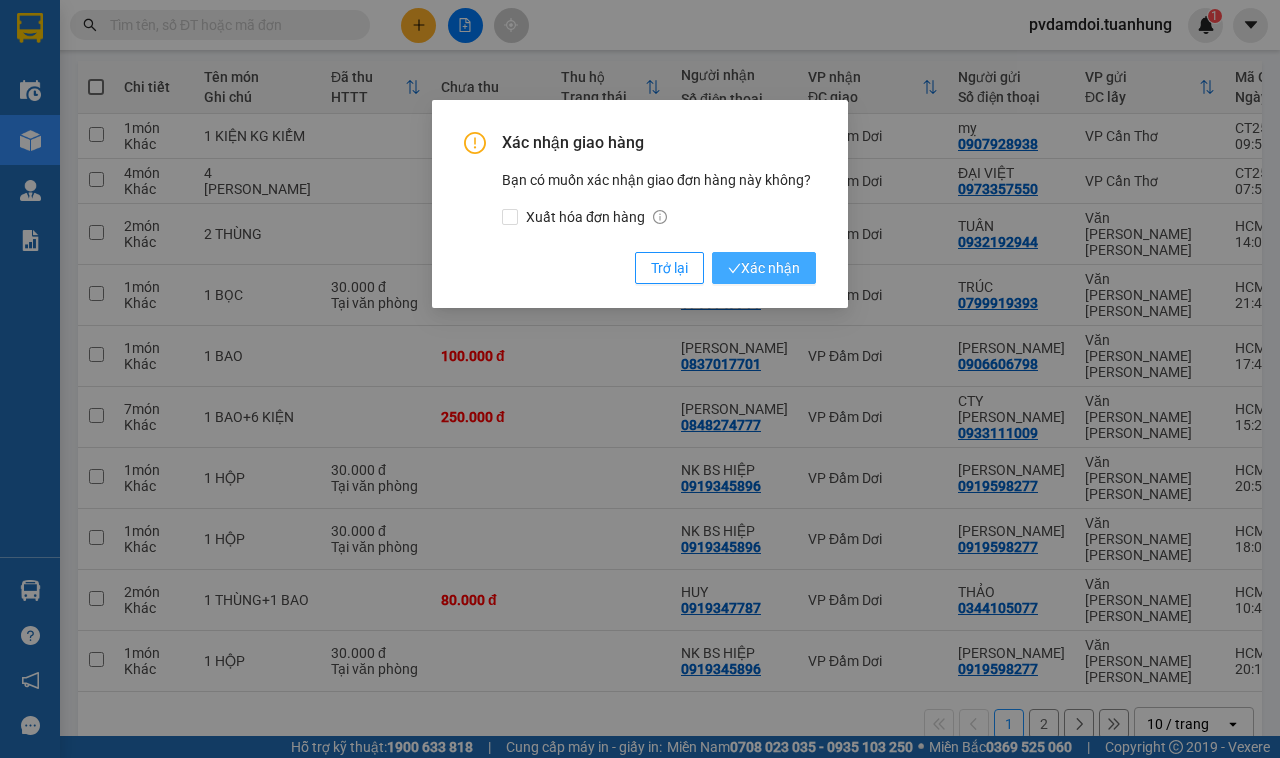 click on "Xác nhận" at bounding box center [764, 268] 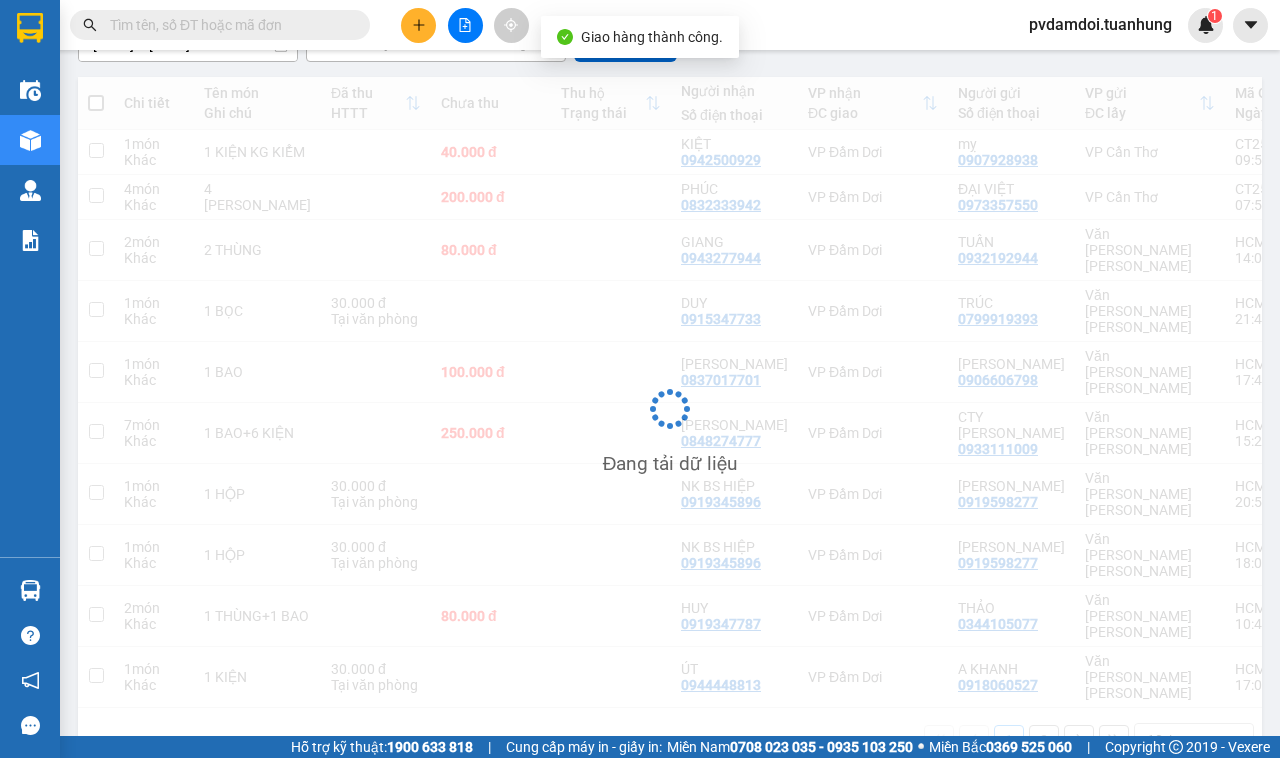 scroll, scrollTop: 206, scrollLeft: 0, axis: vertical 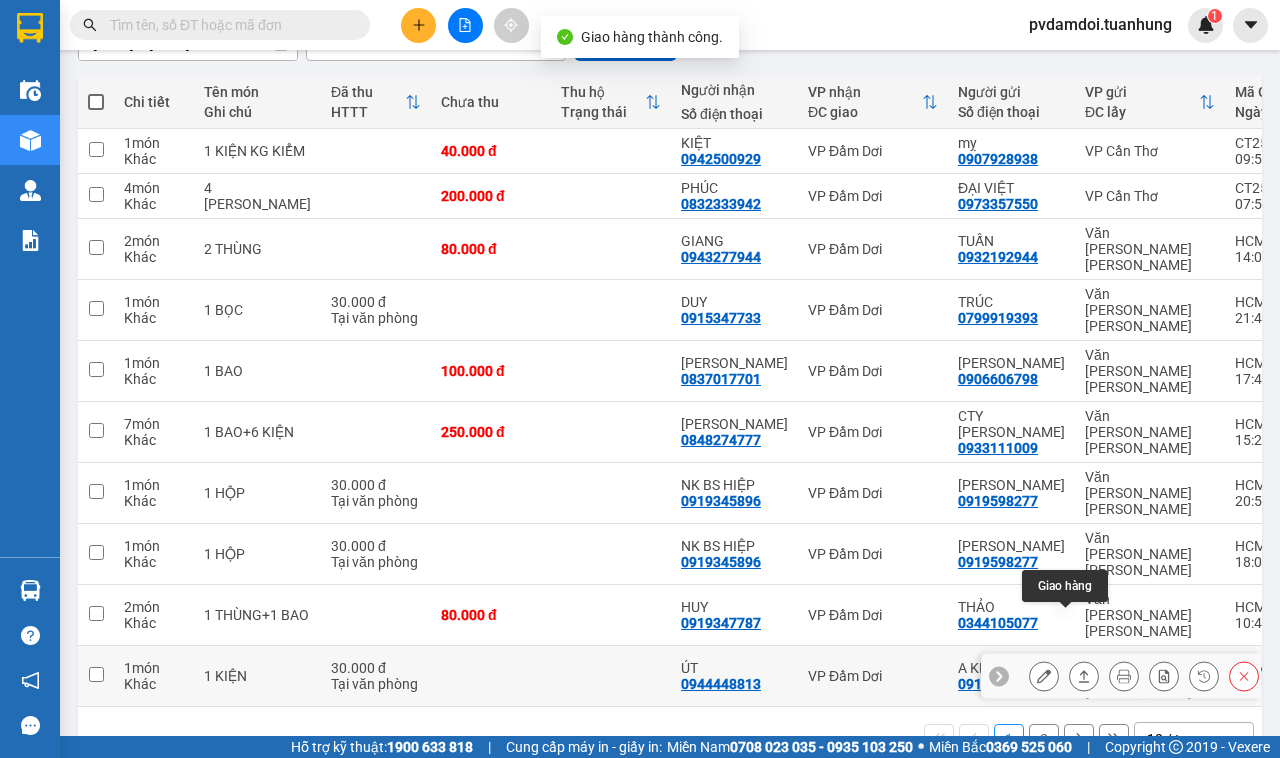 click 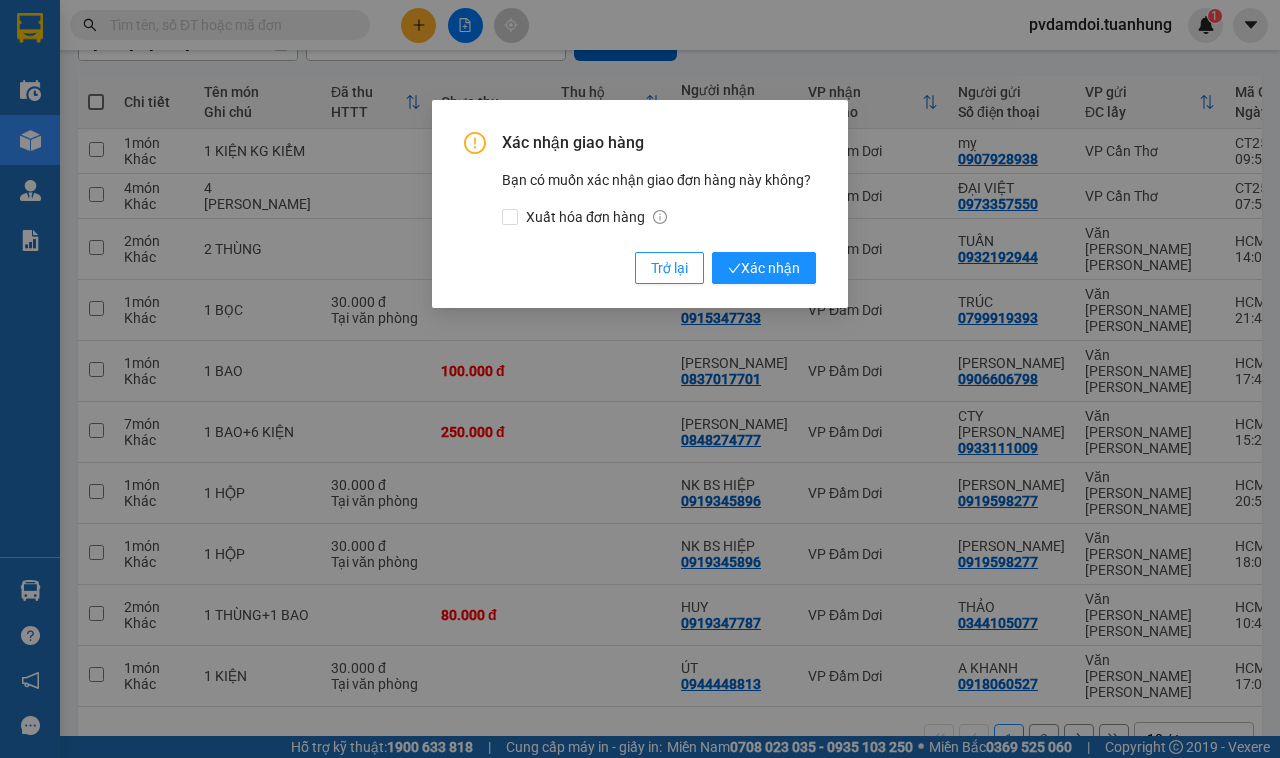 click on "Xác nhận giao hàng Bạn có muốn xác nhận giao đơn hàng này không? Xuất hóa đơn hàng Trở lại  Xác nhận" at bounding box center (640, 204) 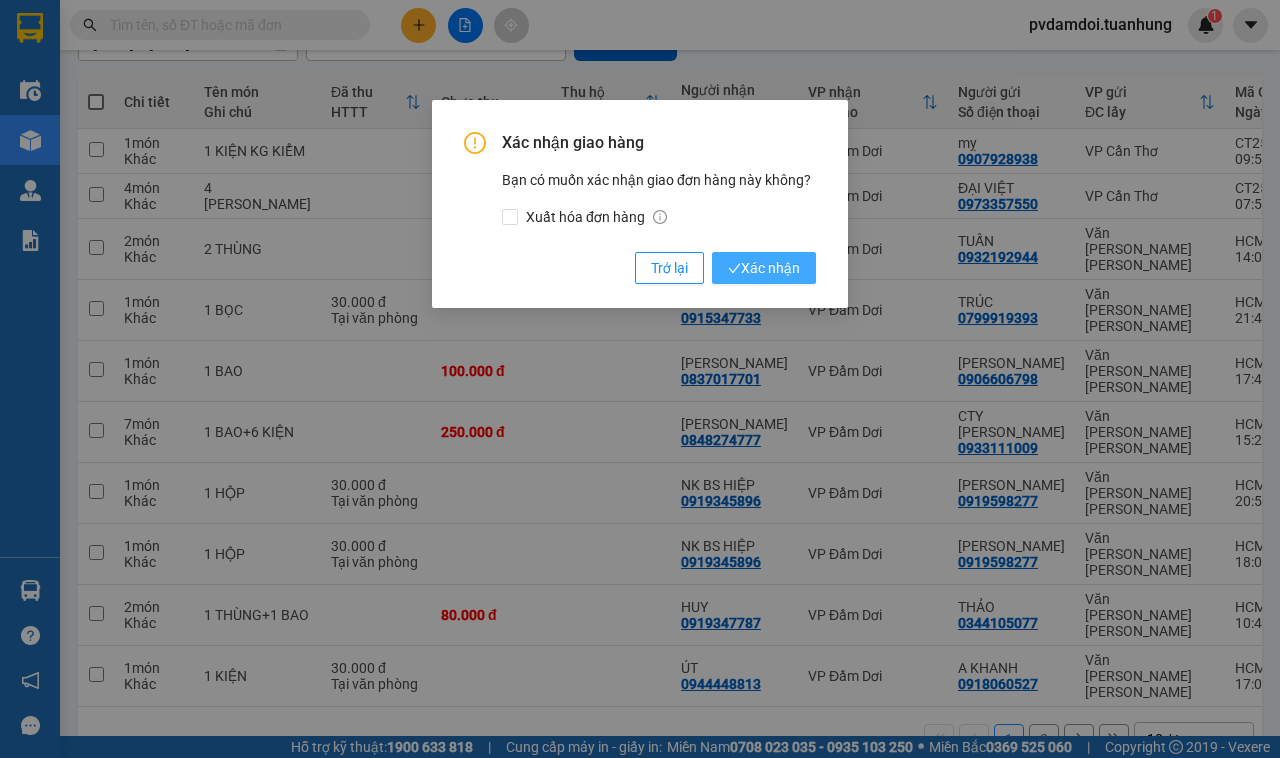 click on "Xác nhận" at bounding box center [764, 268] 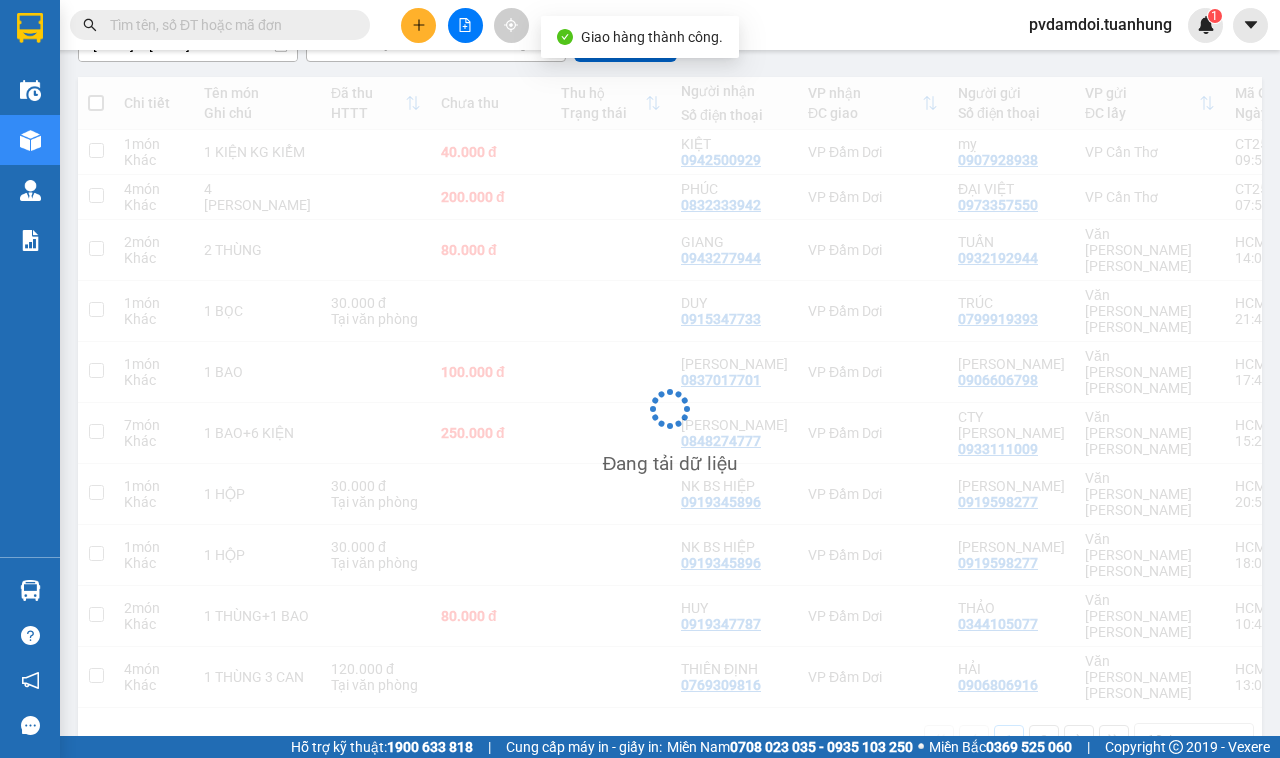 scroll, scrollTop: 206, scrollLeft: 0, axis: vertical 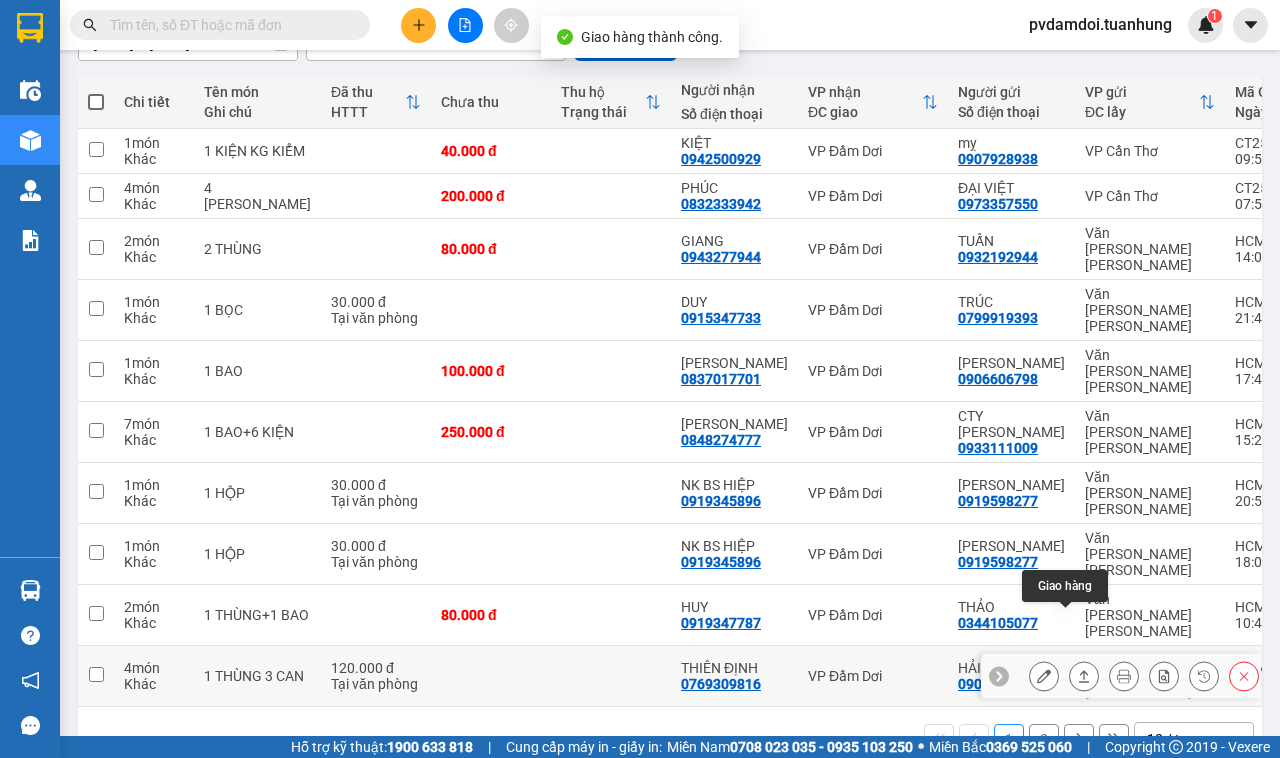 click at bounding box center (1084, 676) 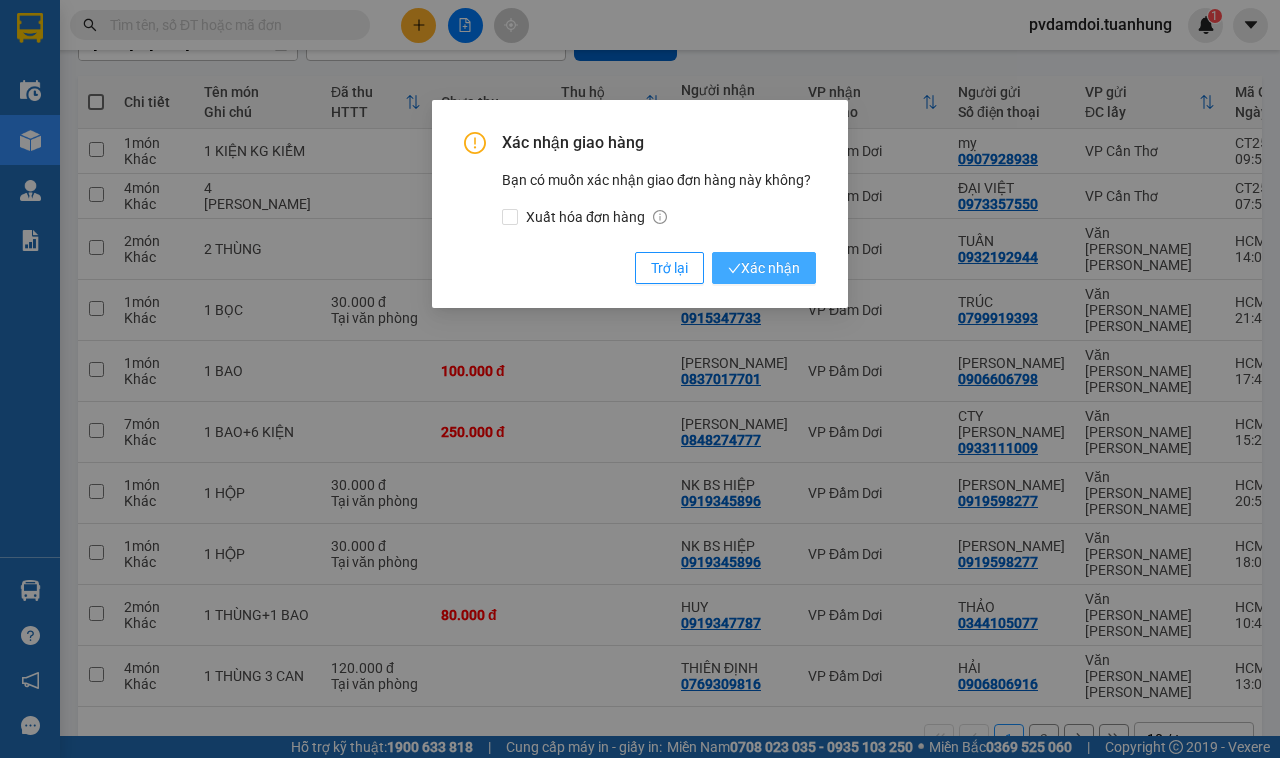 click on "Xác nhận" at bounding box center (764, 268) 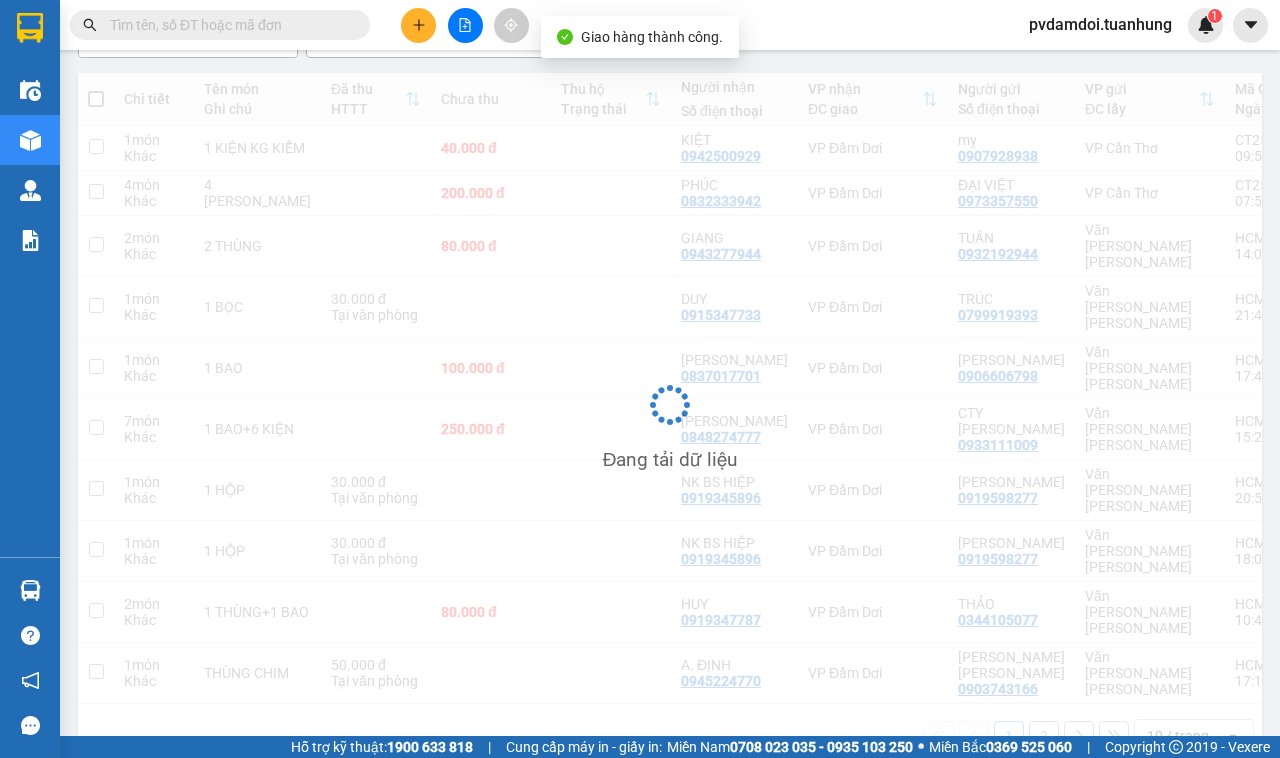 scroll, scrollTop: 206, scrollLeft: 0, axis: vertical 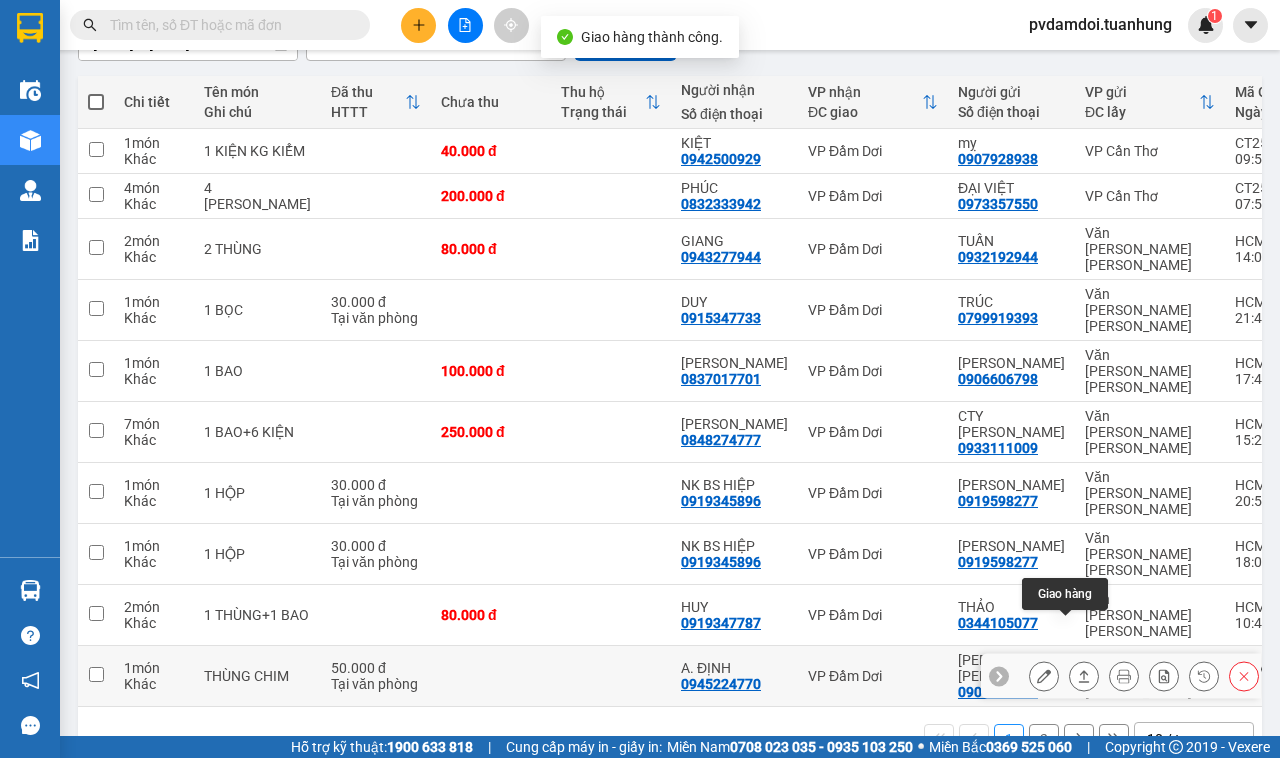 click 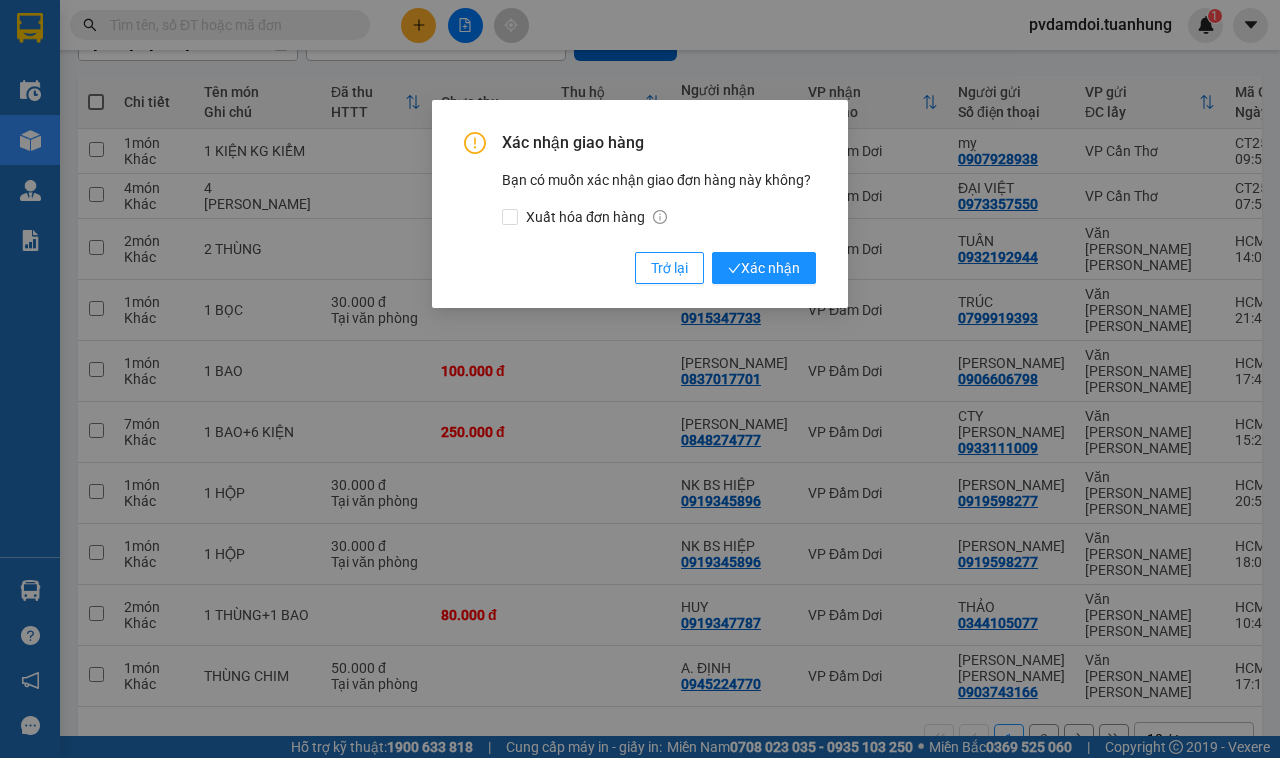 click on "Xác nhận giao hàng Bạn có muốn xác nhận giao đơn hàng này không? Xuất hóa đơn hàng Trở lại  Xác nhận" at bounding box center (640, 204) 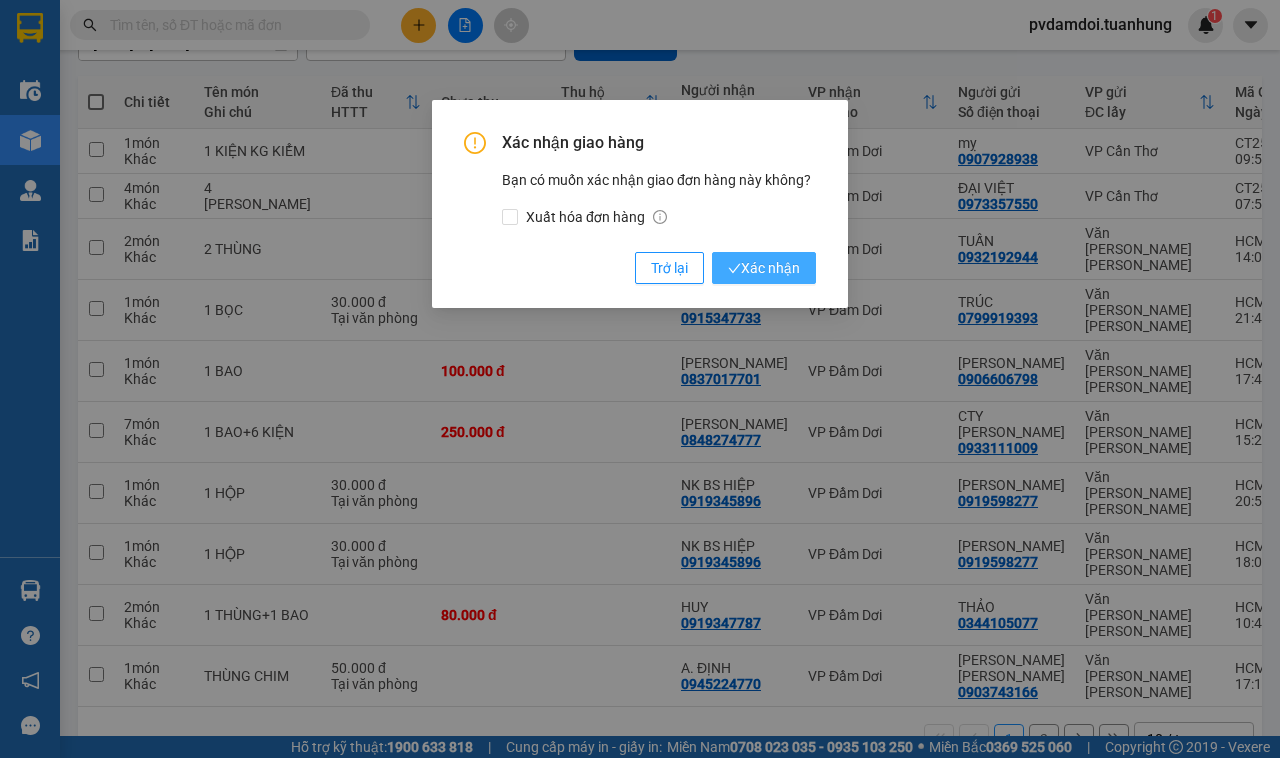 click on "Xác nhận" at bounding box center [764, 268] 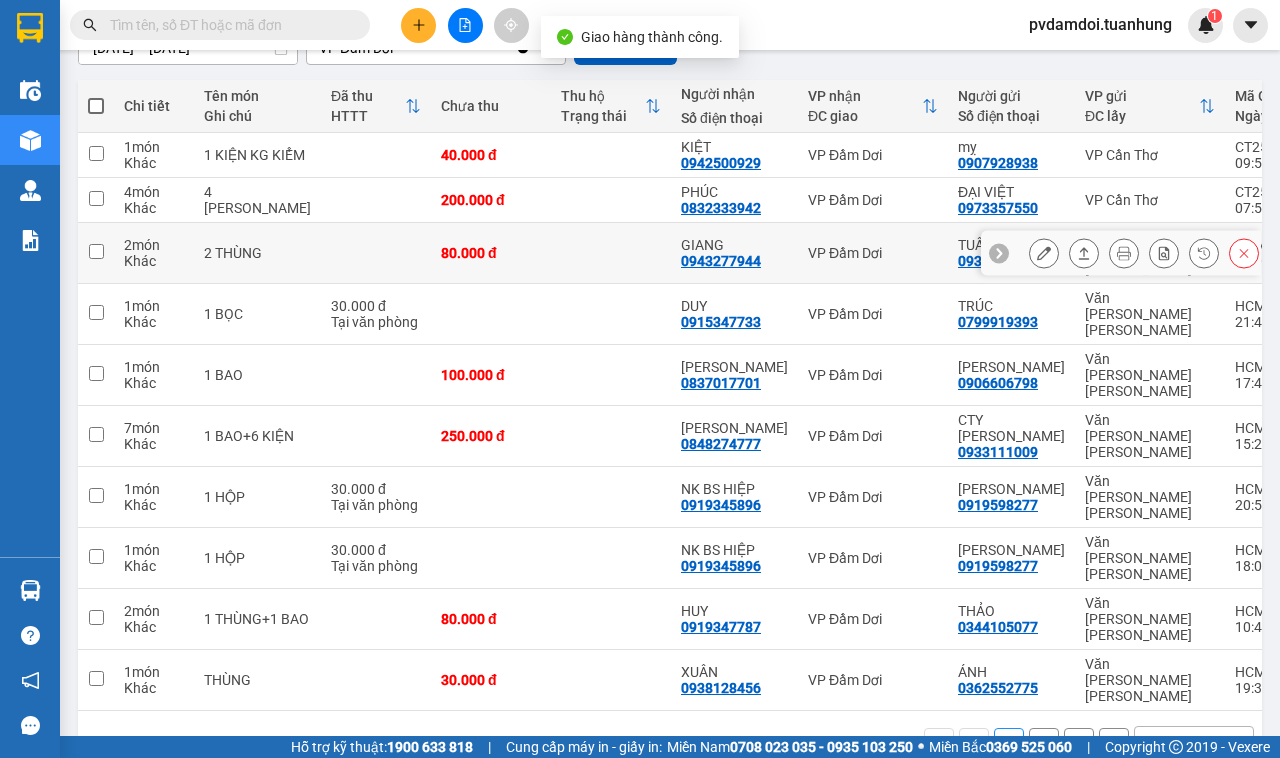 scroll, scrollTop: 206, scrollLeft: 0, axis: vertical 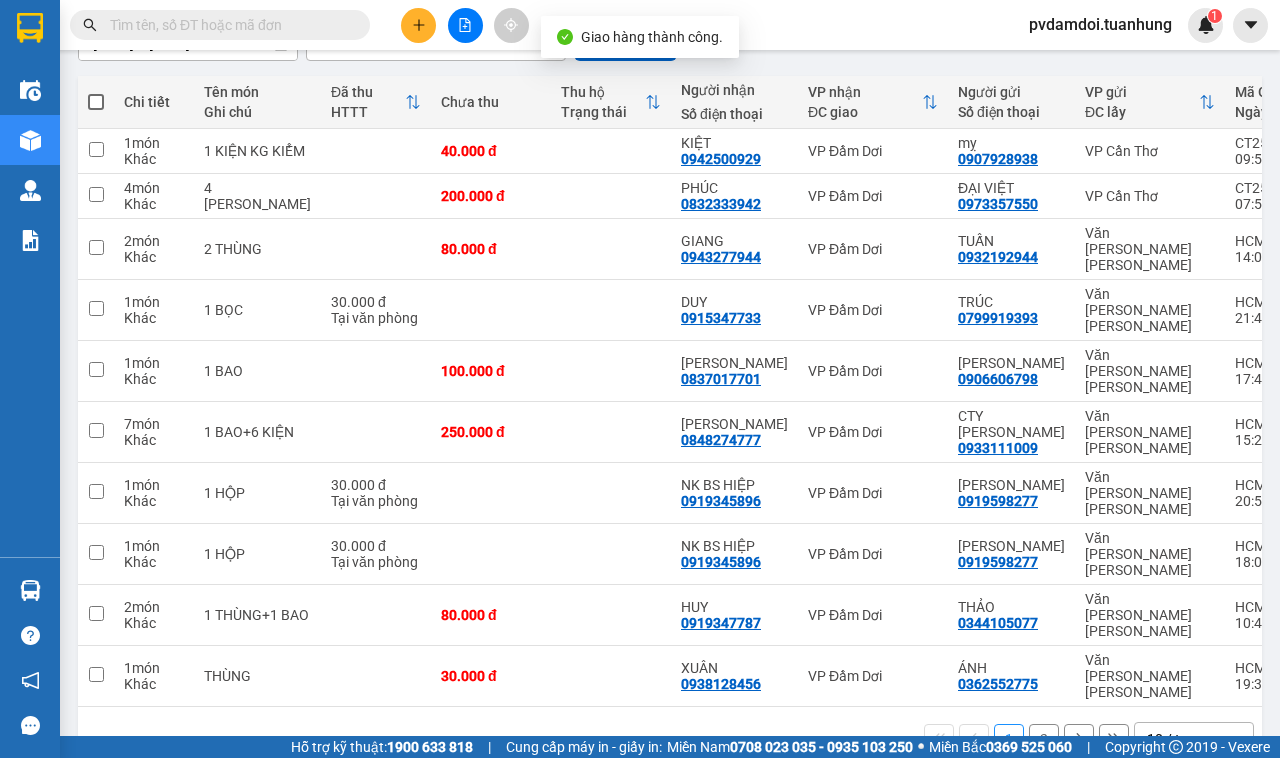click on "2" at bounding box center (1044, 739) 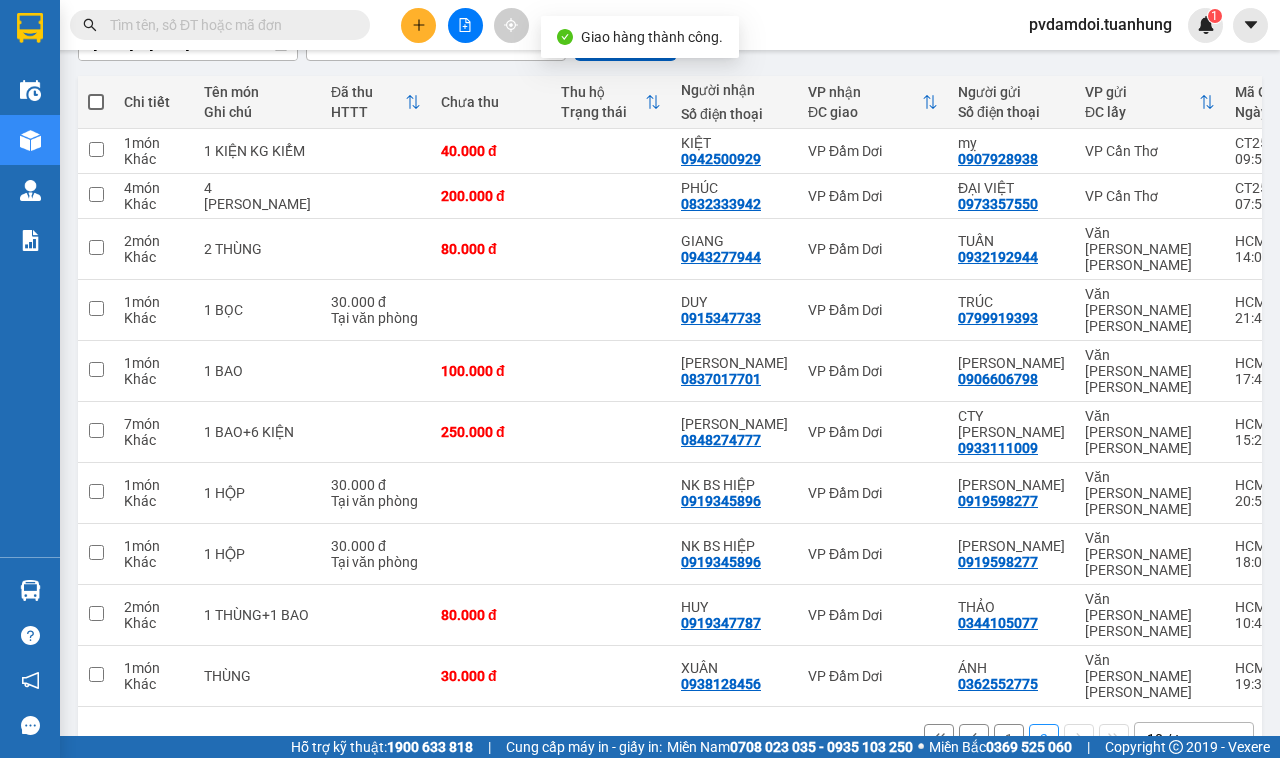 scroll, scrollTop: 92, scrollLeft: 0, axis: vertical 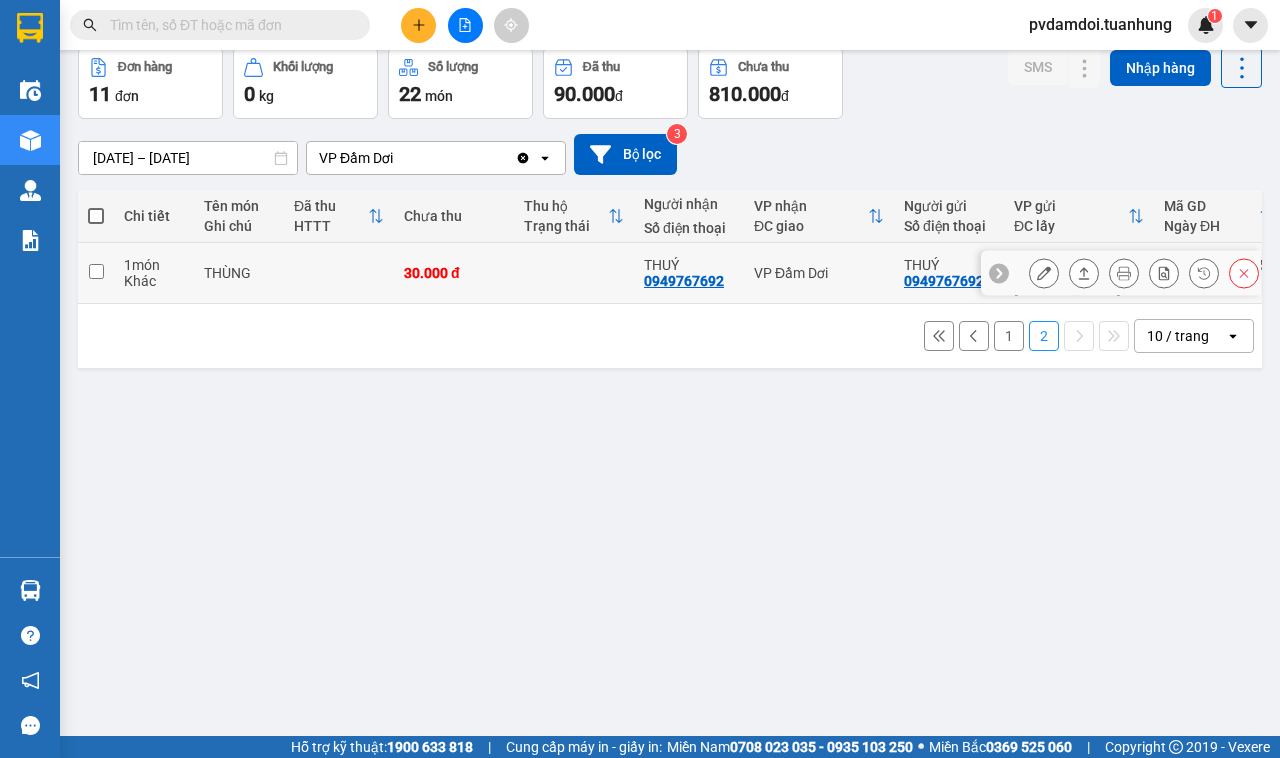 click 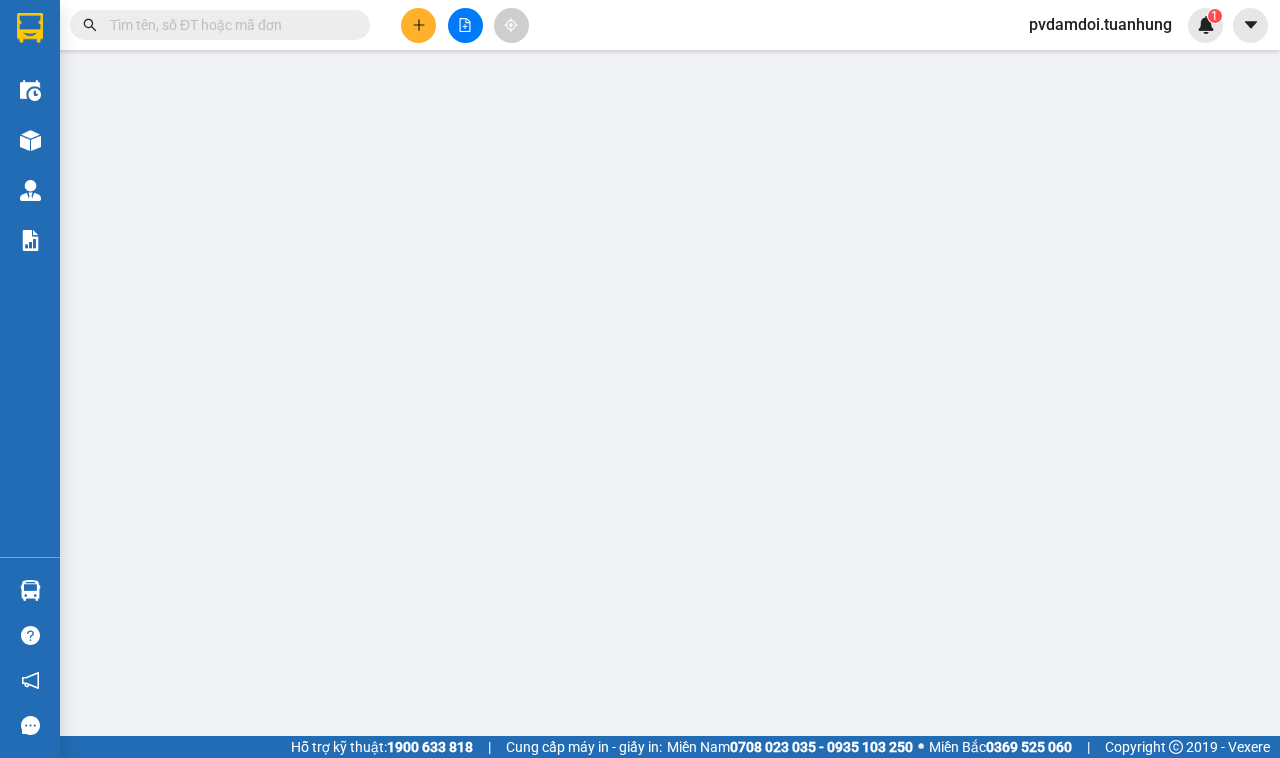 type on "0949767692" 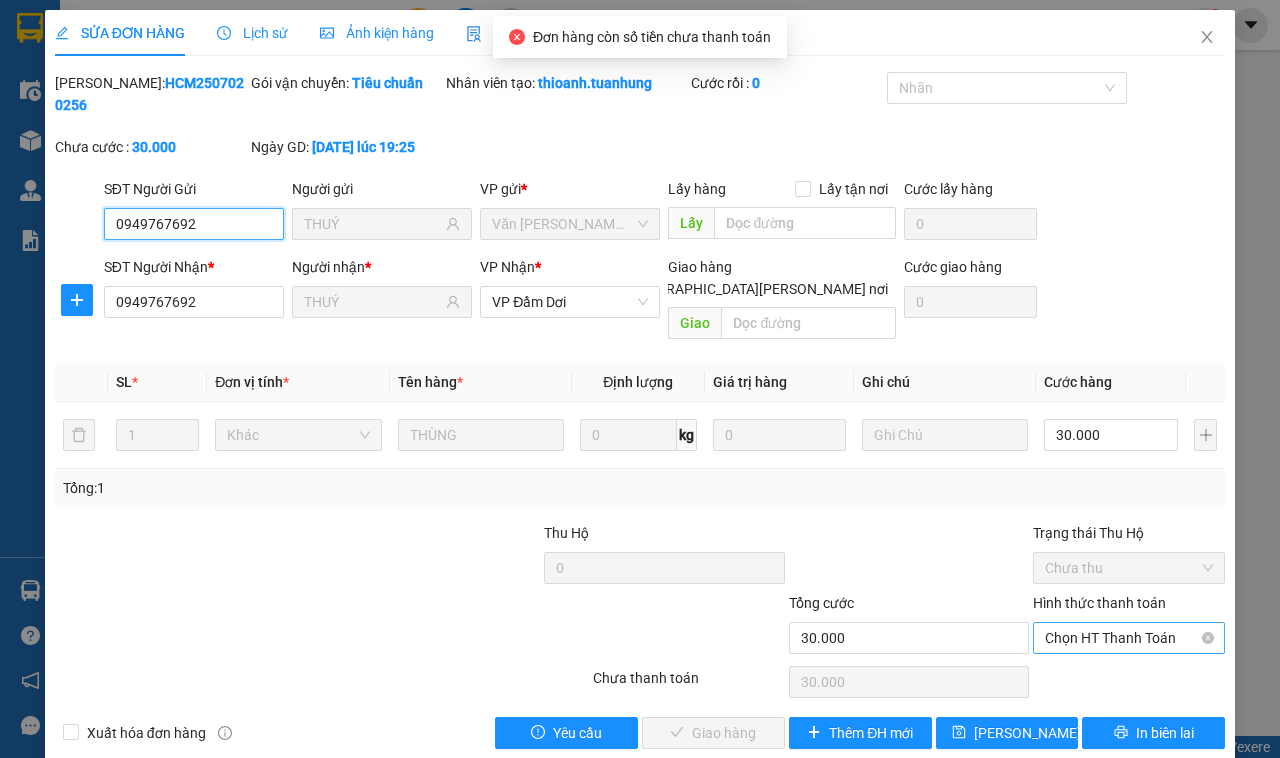 click on "Chọn HT Thanh Toán" at bounding box center (1129, 638) 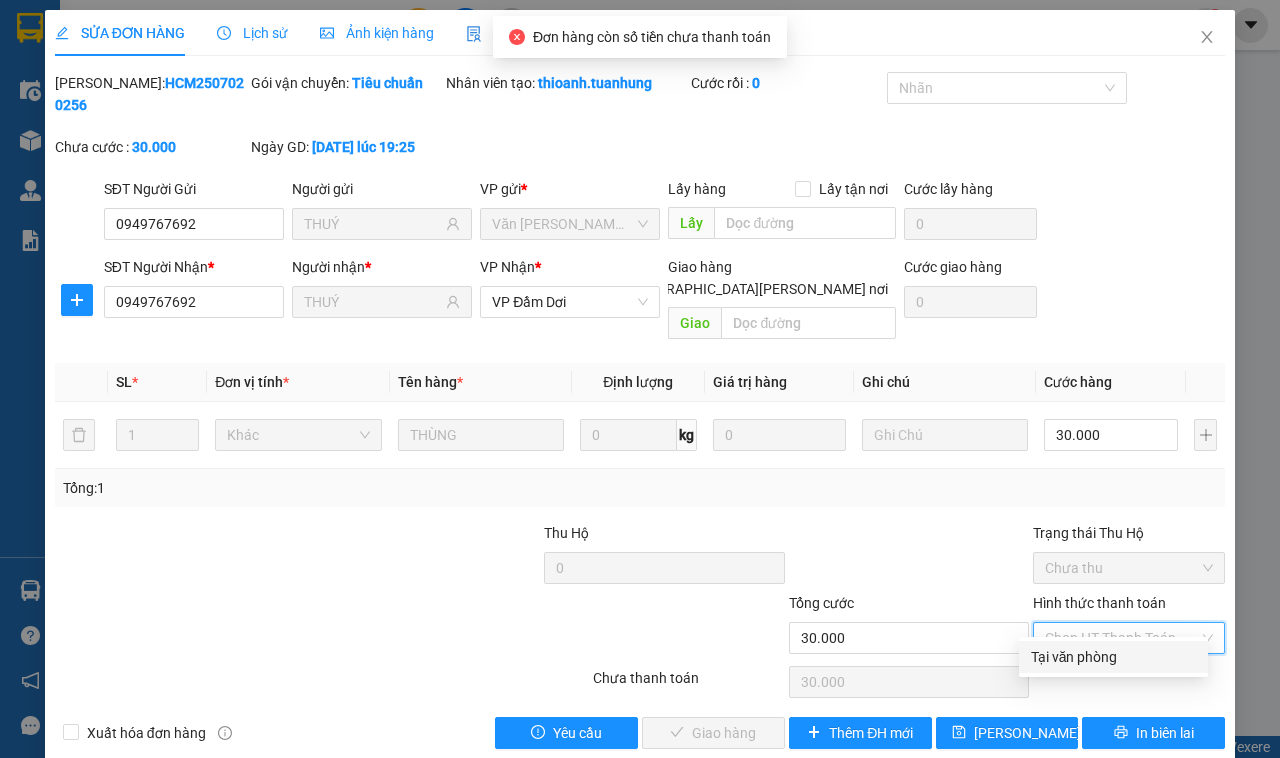 click on "Tại văn phòng" at bounding box center [1113, 657] 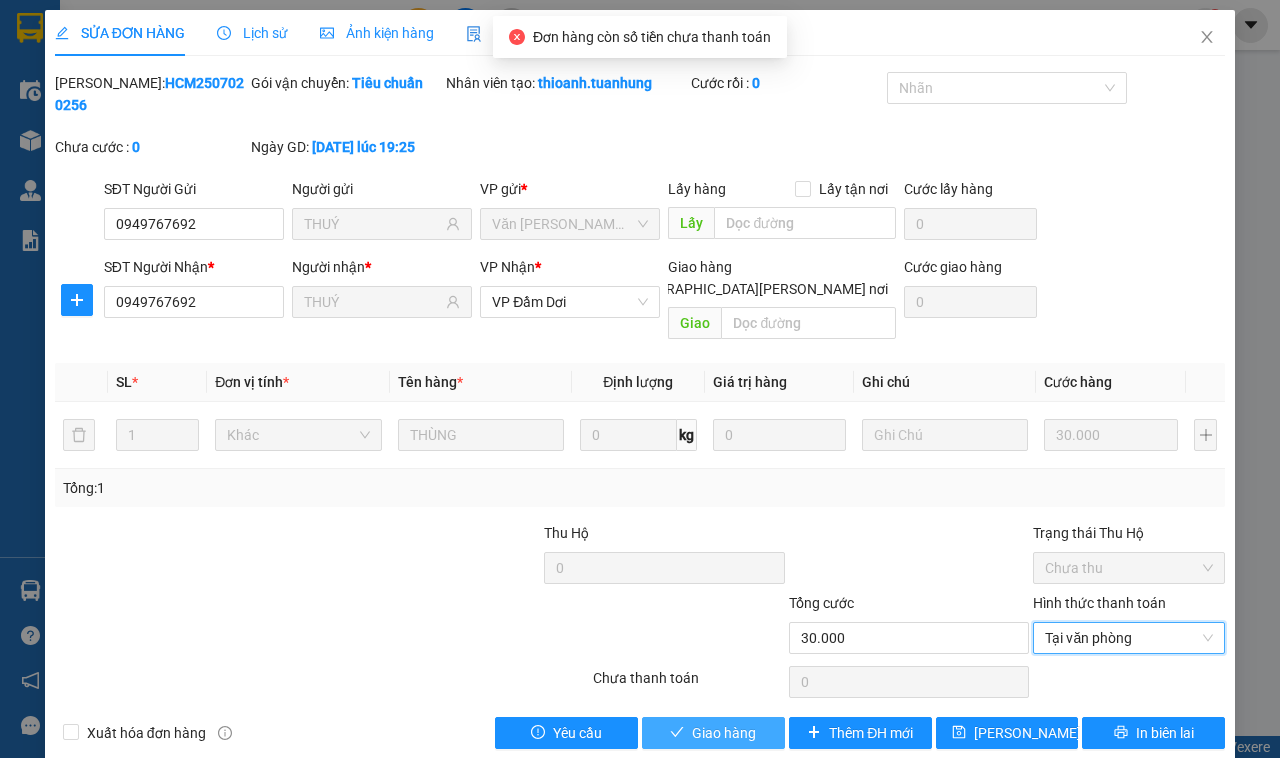 click on "Giao hàng" at bounding box center (724, 733) 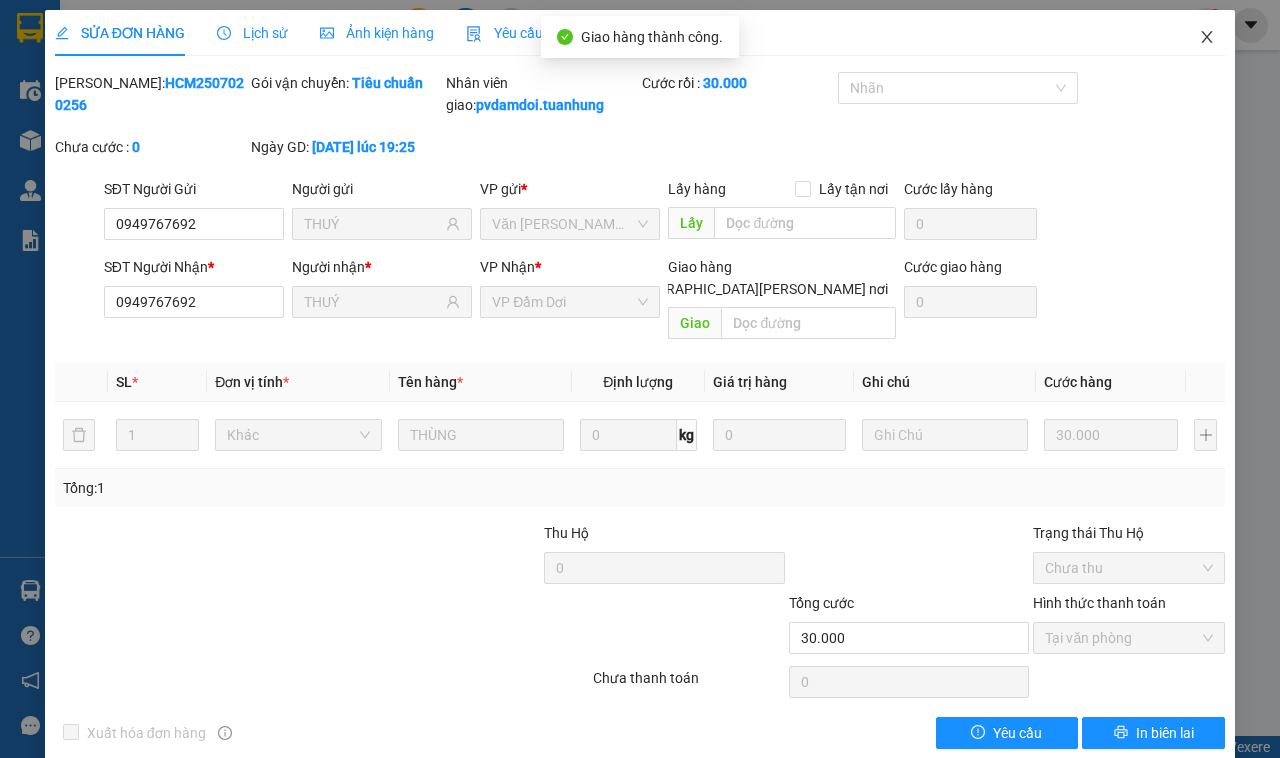click 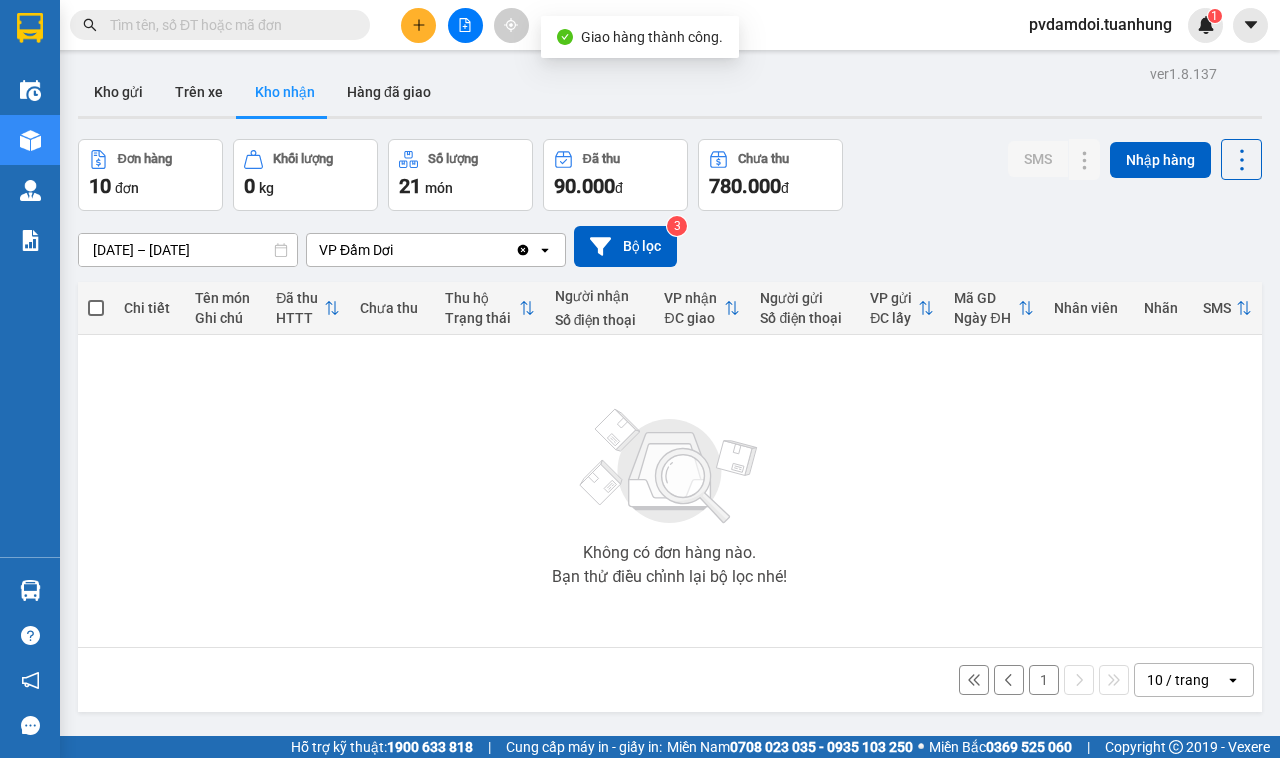 scroll, scrollTop: 92, scrollLeft: 0, axis: vertical 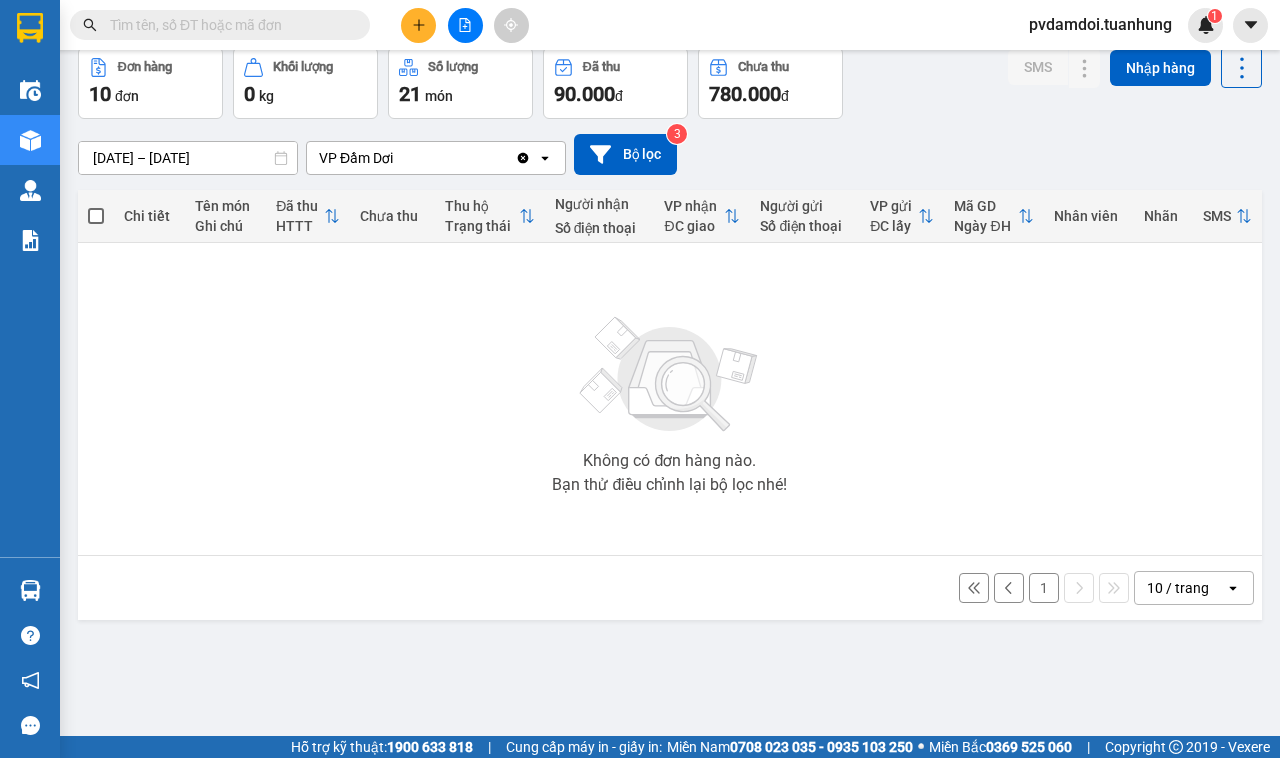 click on "1" at bounding box center [1044, 588] 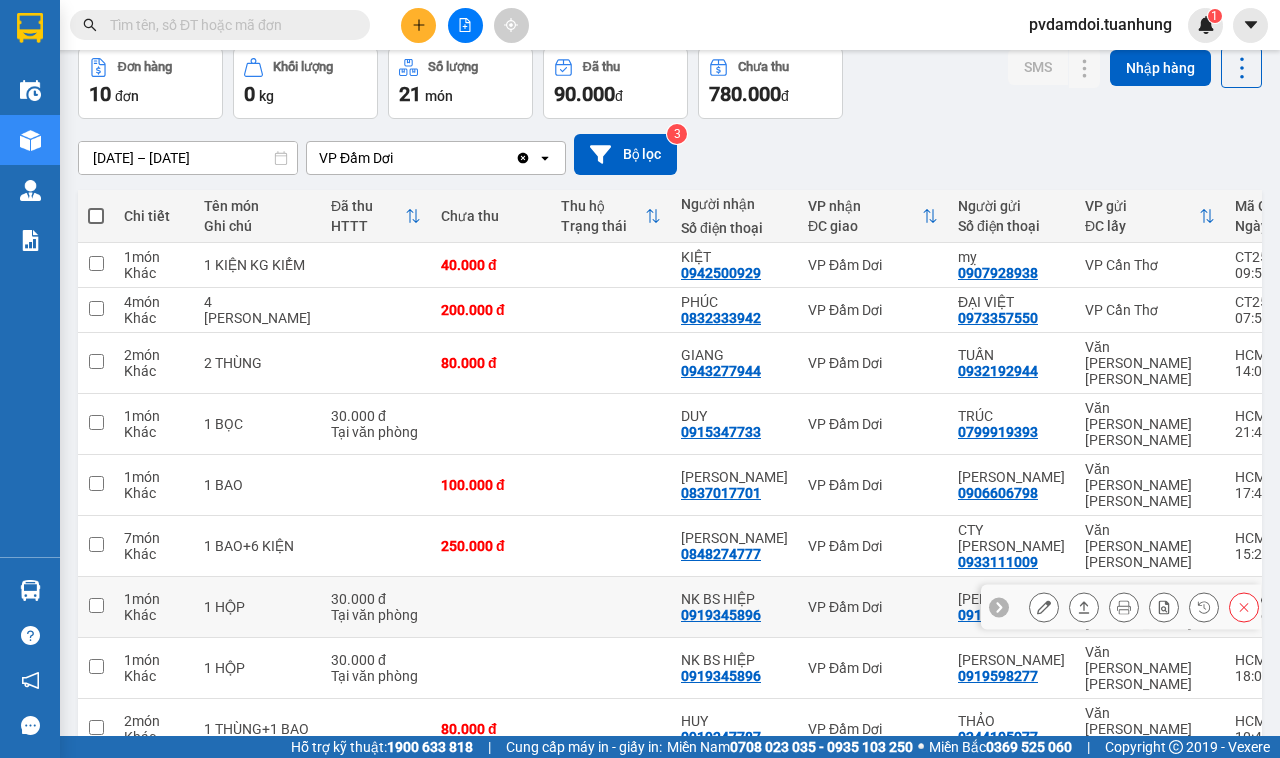 scroll, scrollTop: 206, scrollLeft: 0, axis: vertical 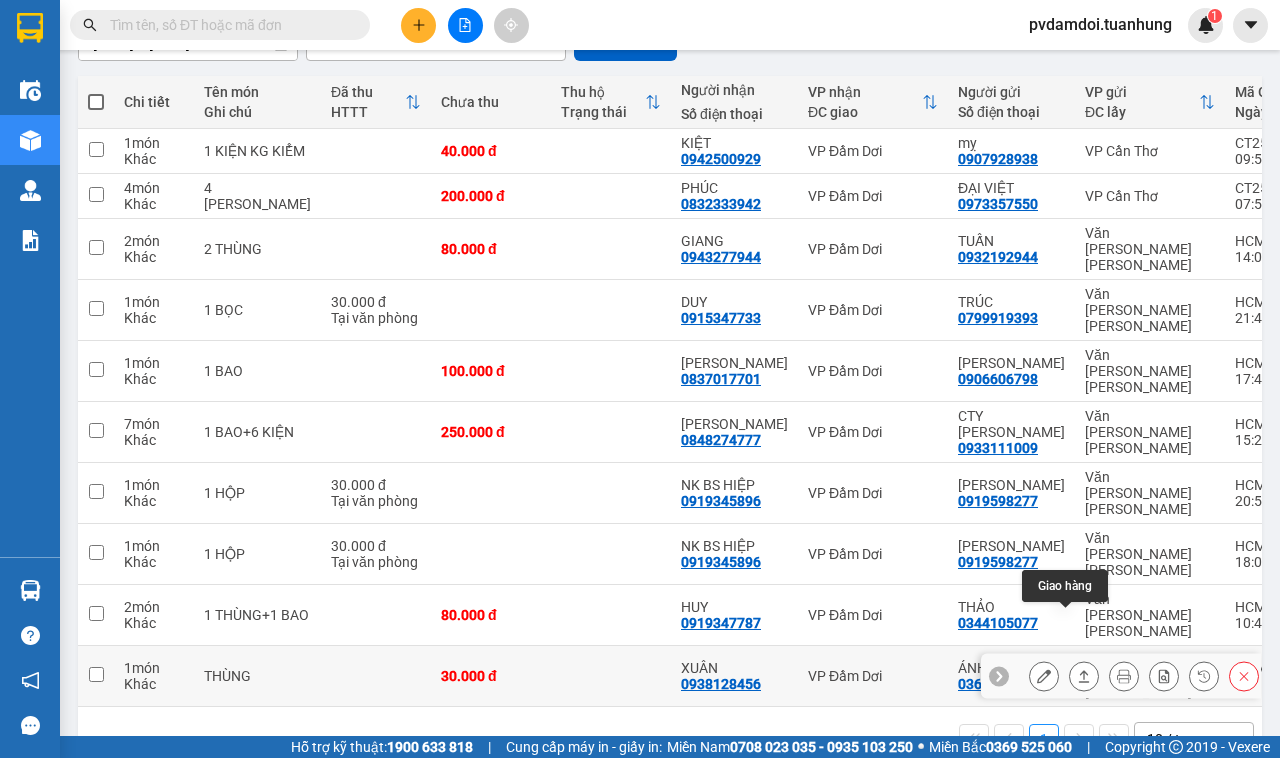 click 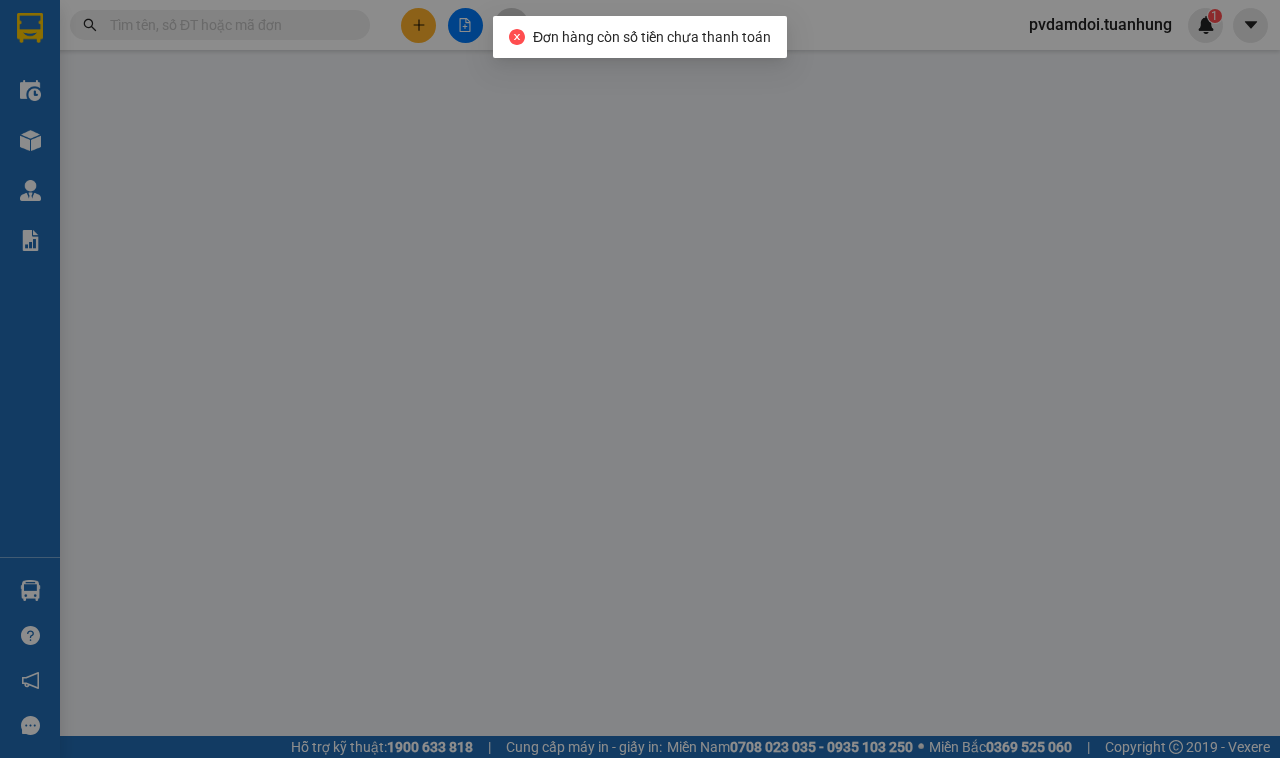 scroll, scrollTop: 0, scrollLeft: 0, axis: both 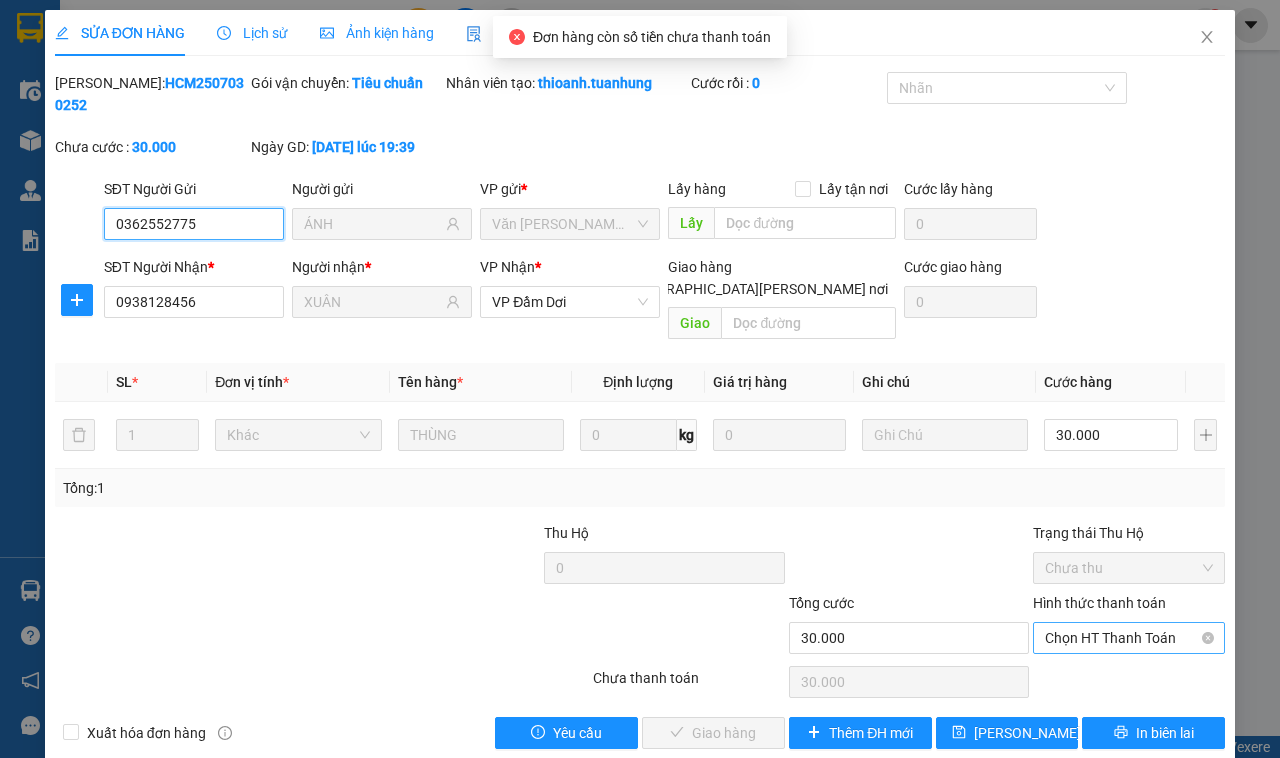 click on "Chọn HT Thanh Toán" at bounding box center (1129, 638) 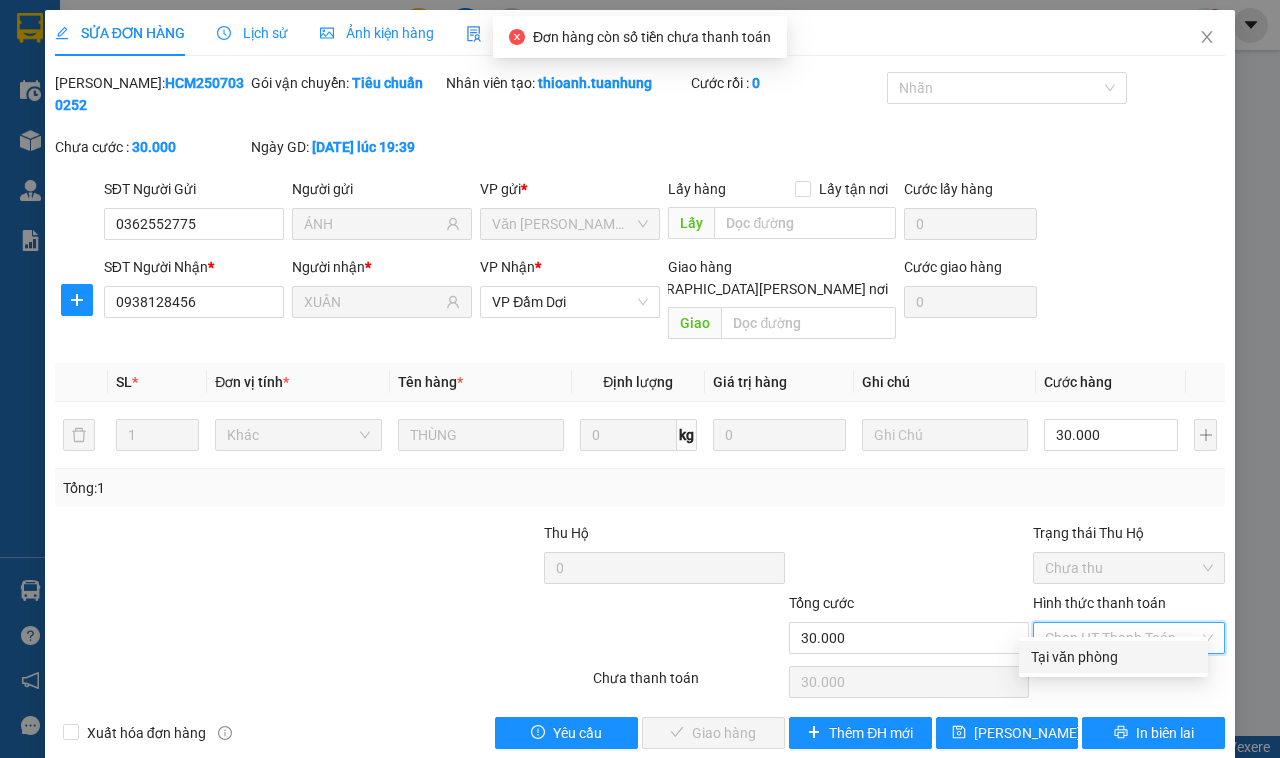 click on "Tại văn phòng" at bounding box center [1113, 657] 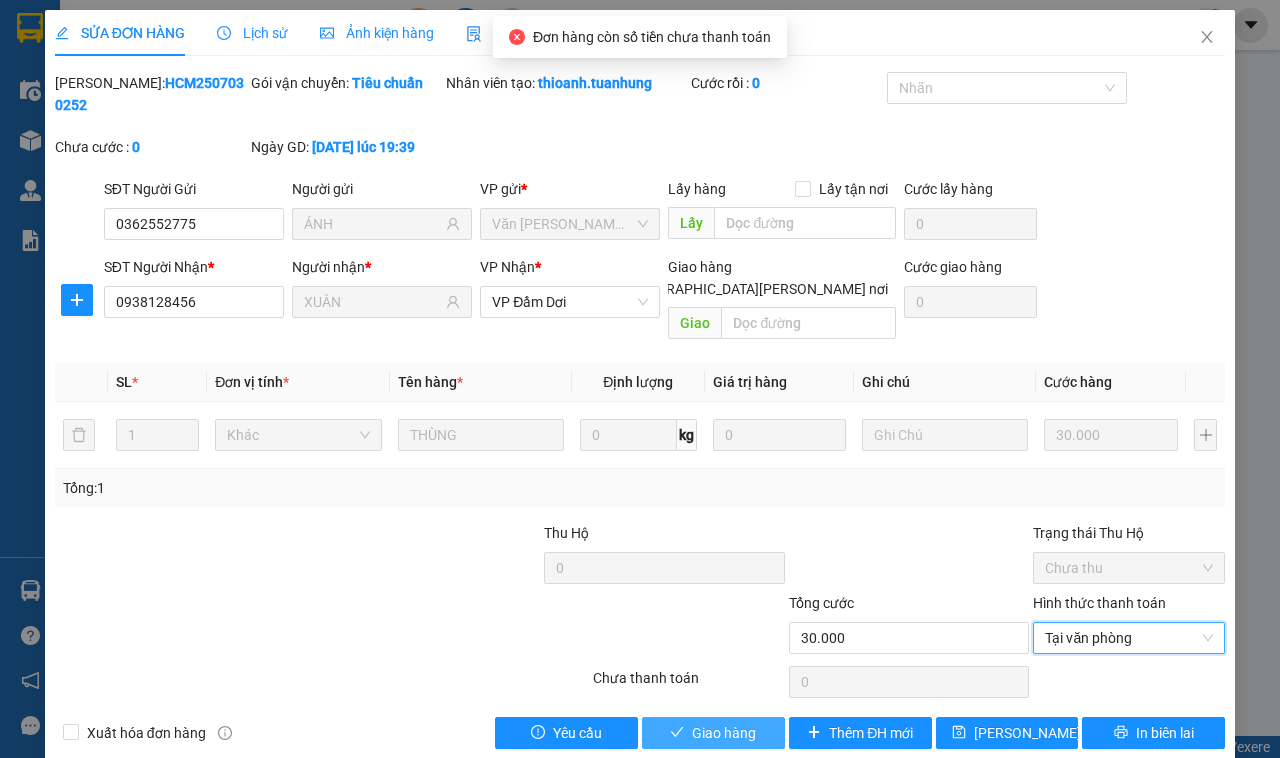 click on "Giao hàng" at bounding box center [724, 733] 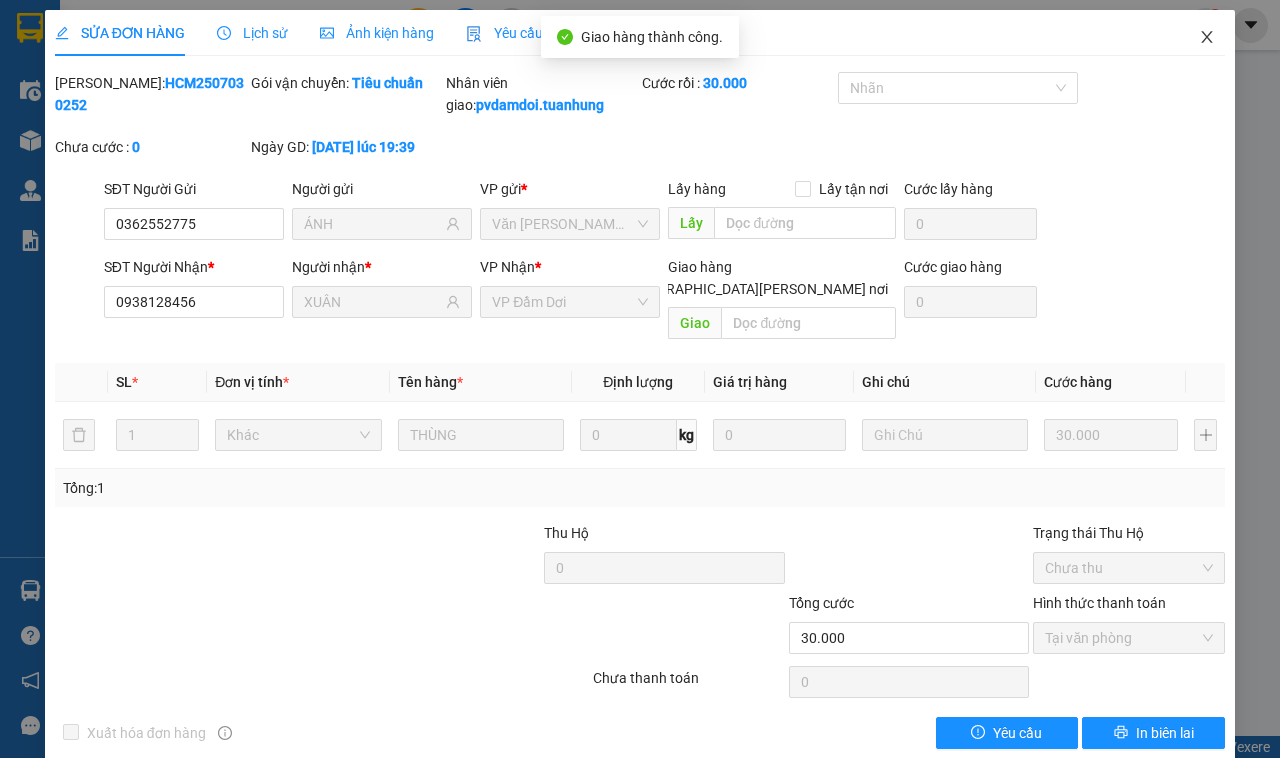 click at bounding box center [1207, 38] 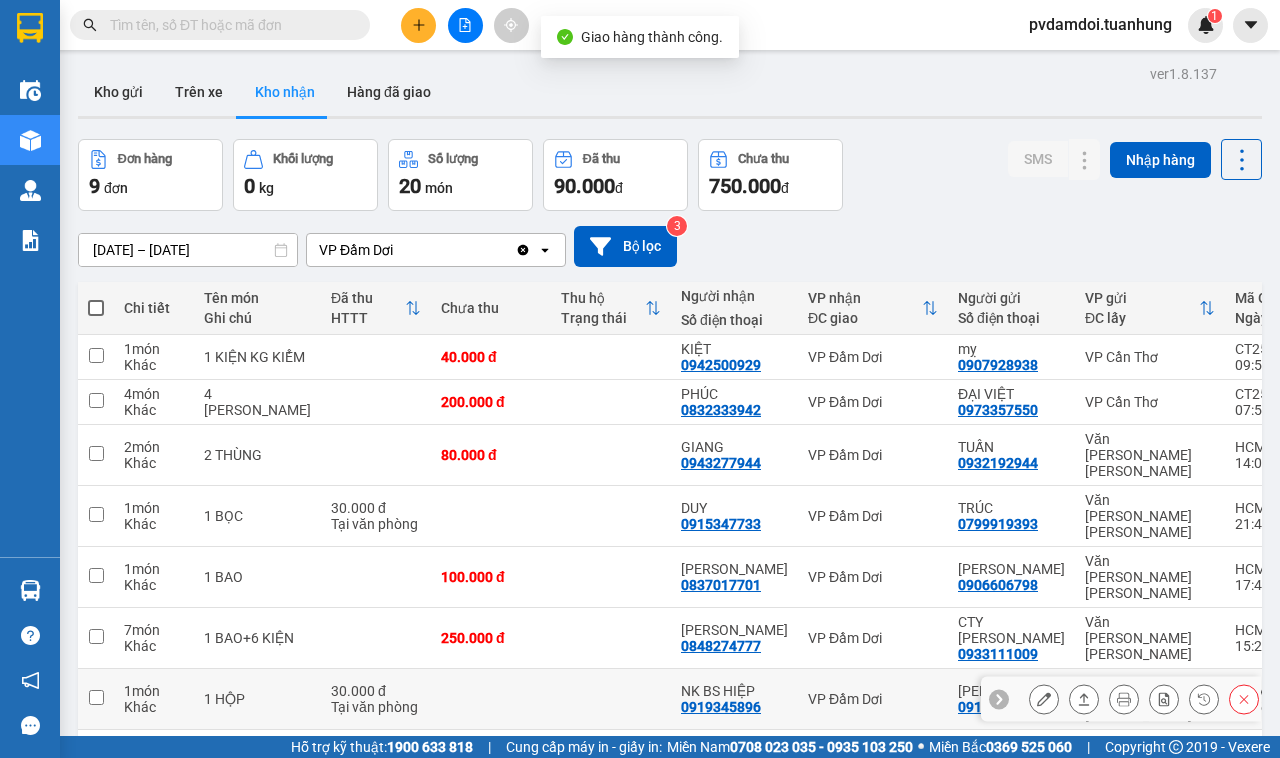 scroll, scrollTop: 160, scrollLeft: 0, axis: vertical 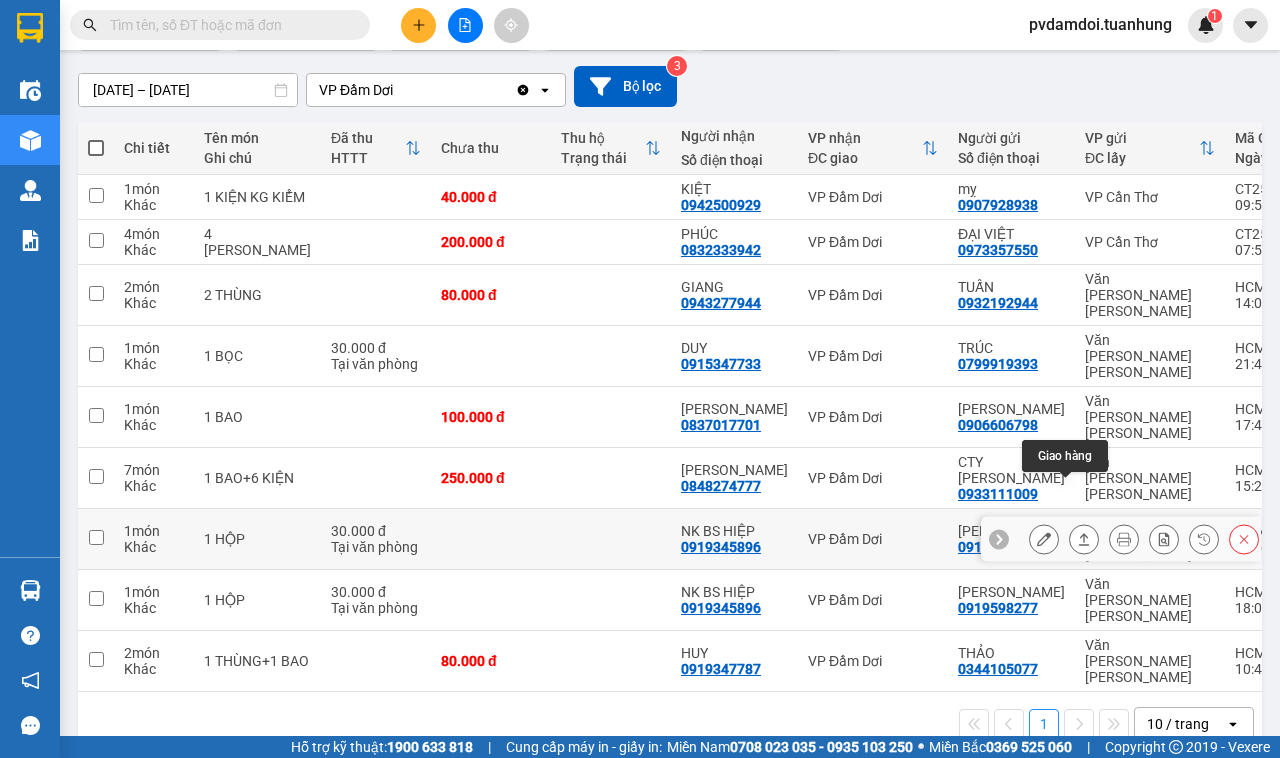 click at bounding box center (1084, 539) 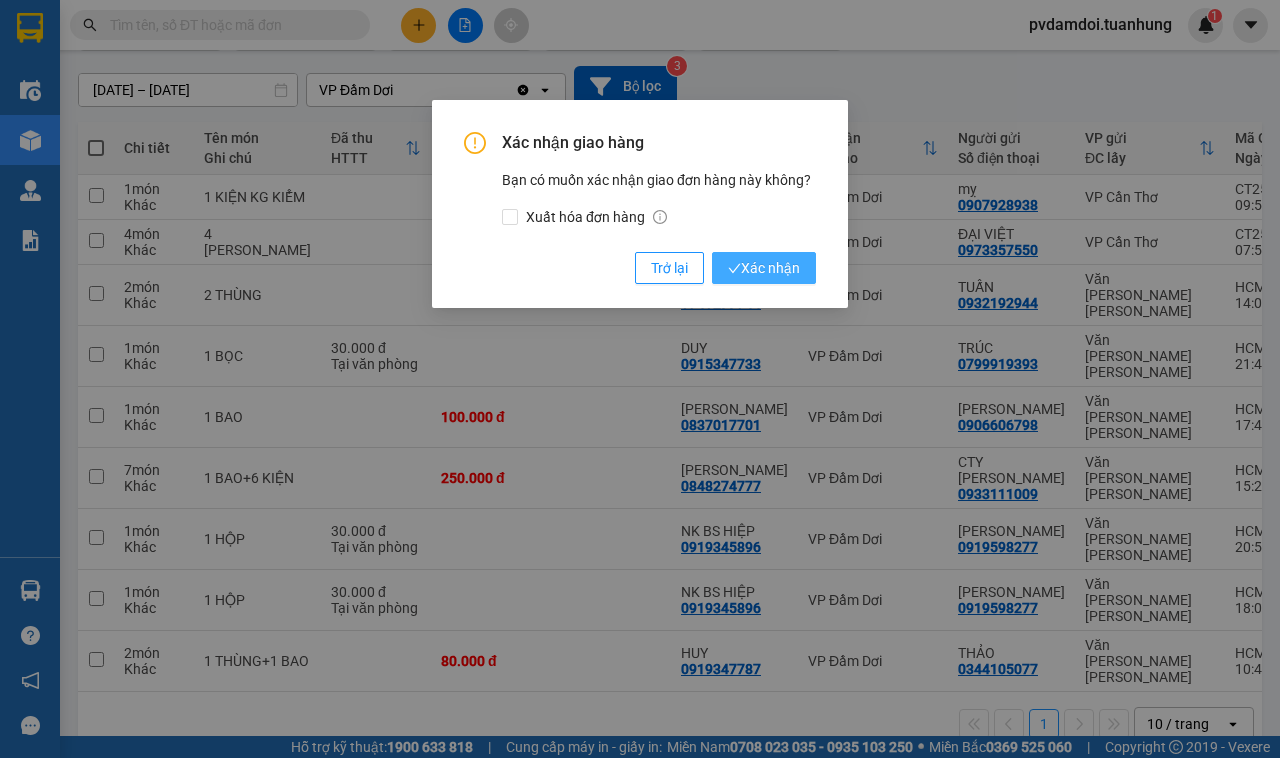 click on "Xác nhận" at bounding box center (764, 268) 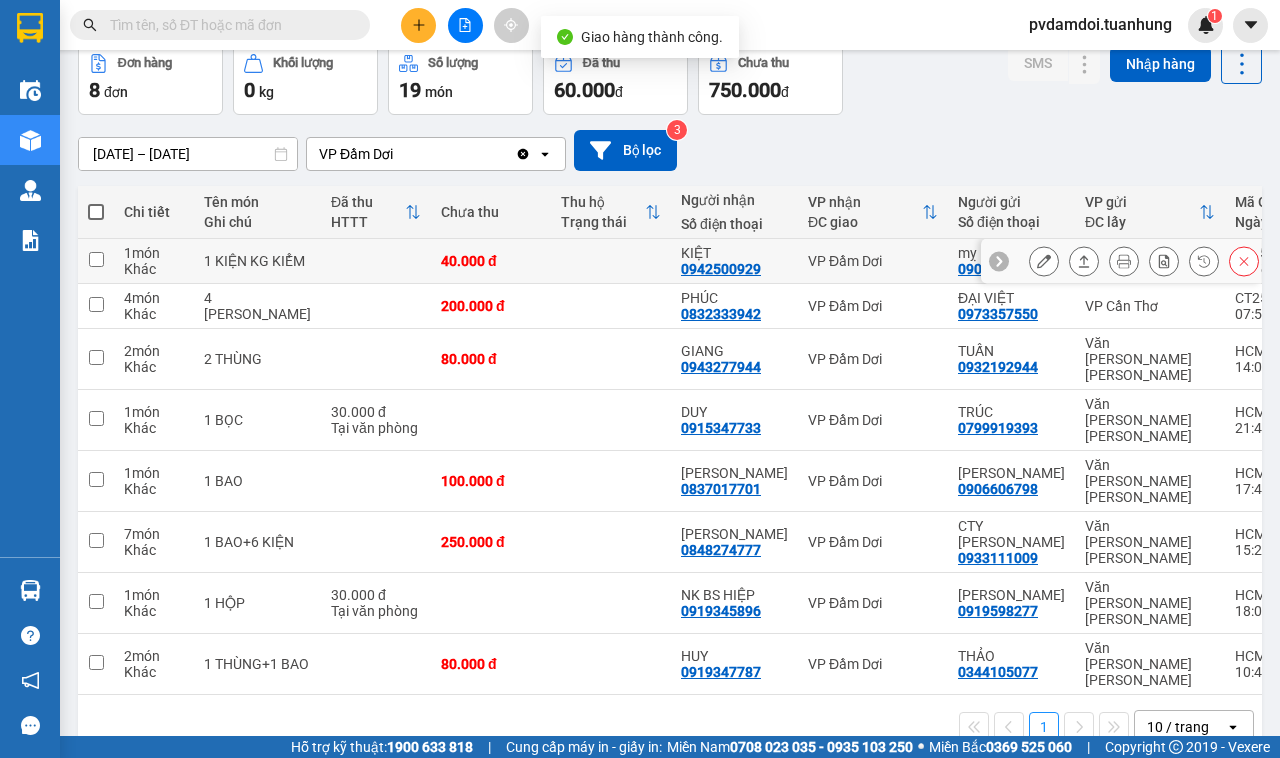scroll, scrollTop: 98, scrollLeft: 0, axis: vertical 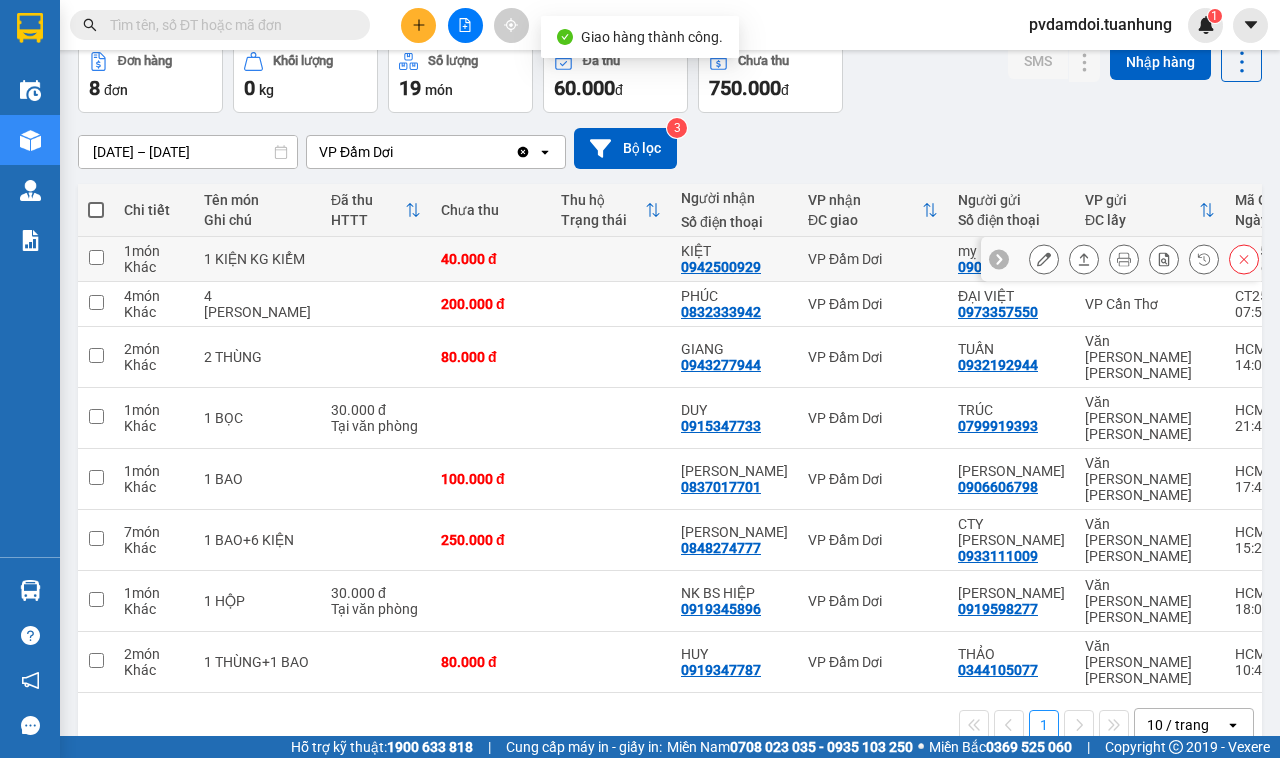 click at bounding box center [1084, 259] 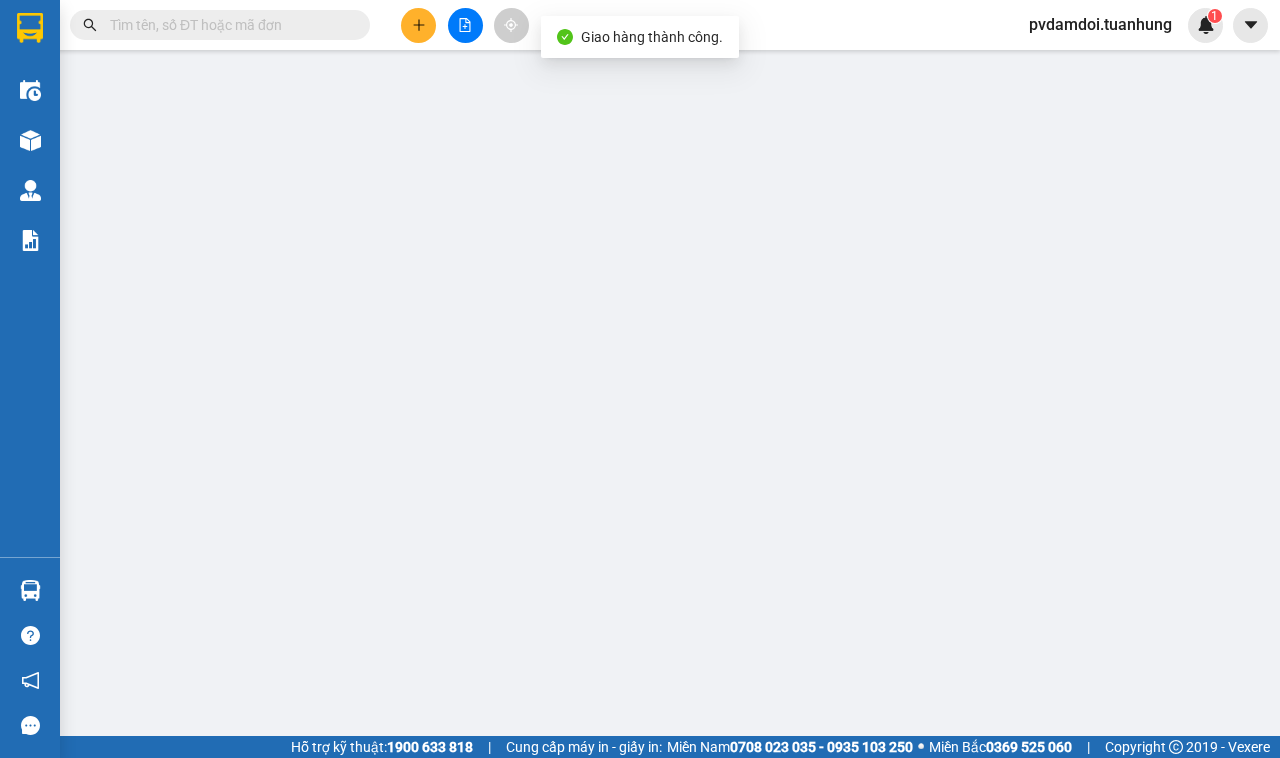 type on "0907928938" 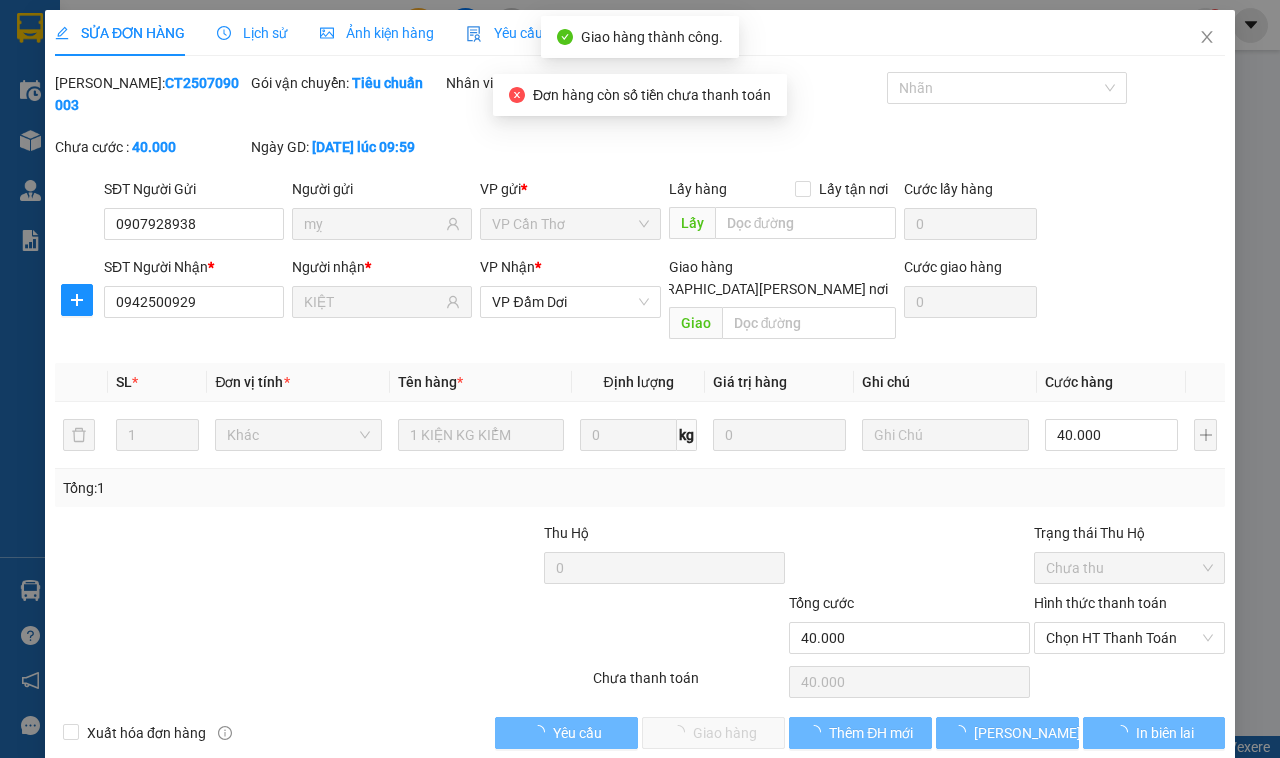 scroll, scrollTop: 0, scrollLeft: 0, axis: both 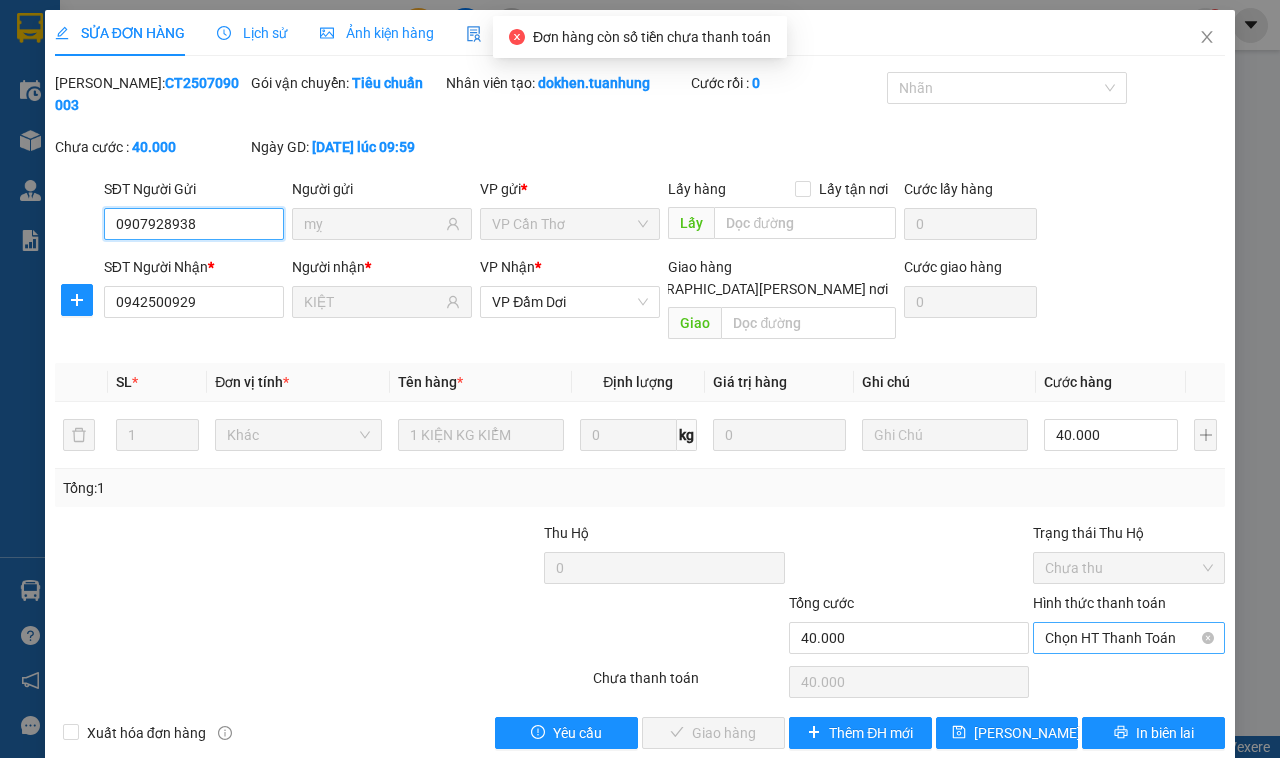 click on "Chọn HT Thanh Toán" at bounding box center [1129, 638] 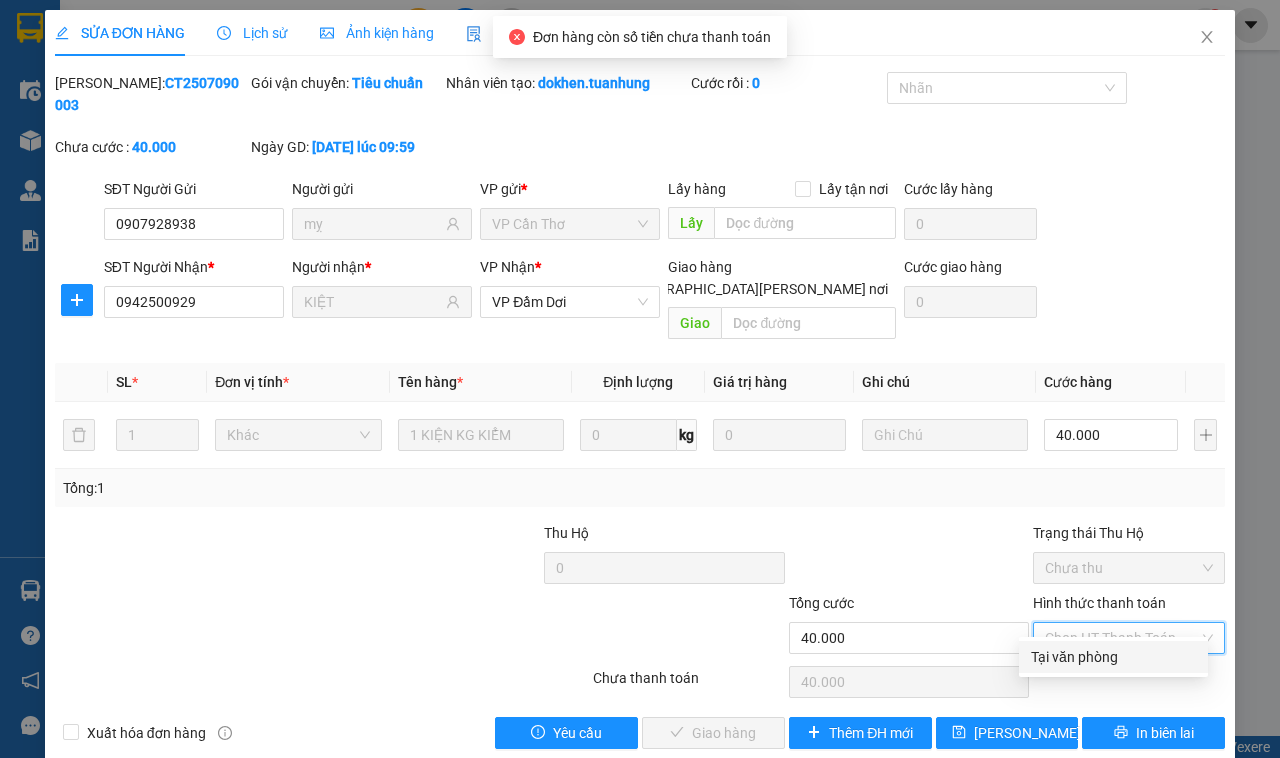 click on "Tại văn phòng" at bounding box center (1113, 657) 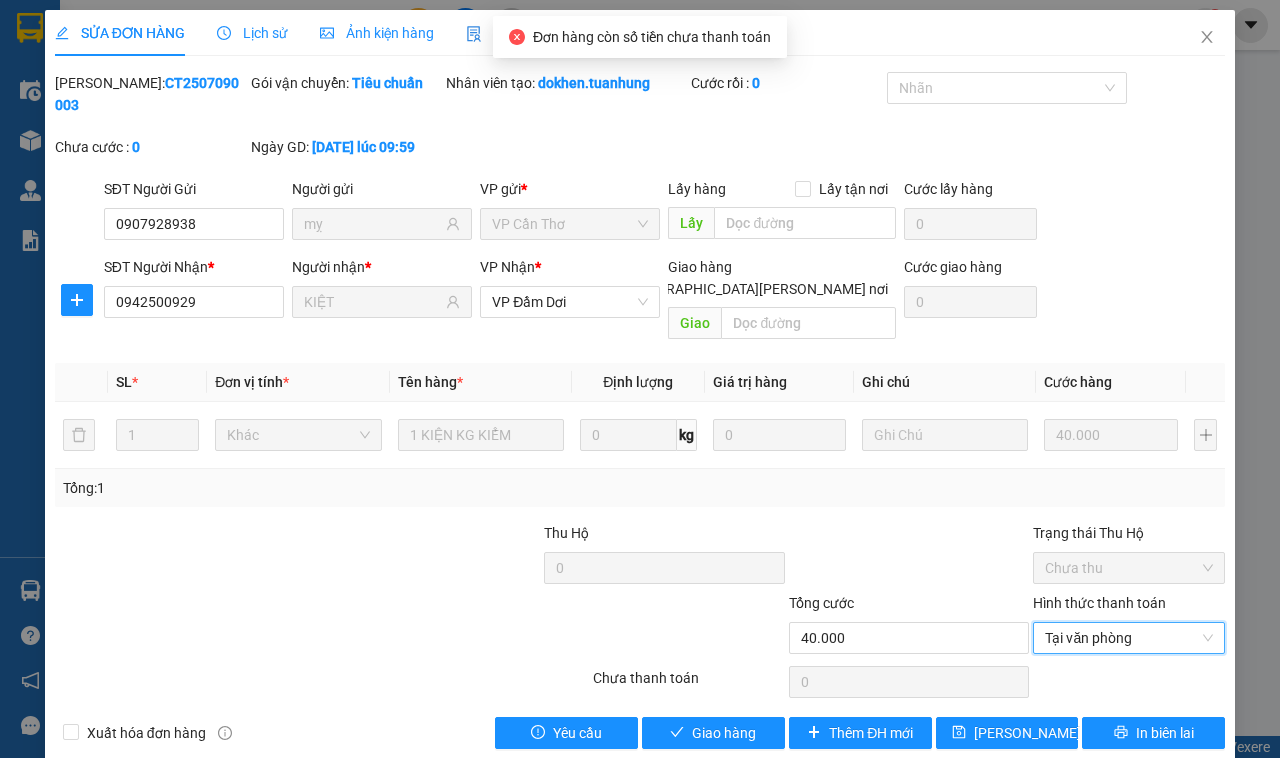 click on "Total Paid Fee 0 Total UnPaid Fee 40.000 Cash Collection Total Fee Mã ĐH:  CT2507090003 Gói vận chuyển:   Tiêu chuẩn Nhân viên tạo:   dokhen.tuanhung Cước rồi :   0   Nhãn Chưa cước :   0 Ngày GD:   09-07-2025 lúc 09:59 SĐT Người Gửi 0907928938 Người gửi mỵ VP gửi  * VP Cần Thơ Lấy hàng Lấy tận nơi Lấy Cước lấy hàng 0 SĐT Người Nhận  * 0942500929 Người nhận  * KIỆT VP Nhận  * VP Đầm Dơi Giao hàng Giao tận nơi Giao Cước giao hàng 0 SL  * Đơn vị tính  * Tên hàng  * Định lượng Giá trị hàng Ghi chú Cước hàng                   1 Khác 1 KIỆN KG KIỂM 0 kg 0 40.000 Tổng:  1 Thu Hộ 0 Trạng thái Thu Hộ   Chưa thu Tổng cước 40.000 Hình thức thanh toán Tại văn phòng Tại văn phòng Số tiền thu trước 0 Tại văn phòng Chưa thanh toán 0 Xuất hóa đơn hàng Yêu cầu Giao hàng Thêm ĐH mới Lưu chuyển hoàn In biên lai Tại văn phòng Tại văn phòng" at bounding box center (640, 410) 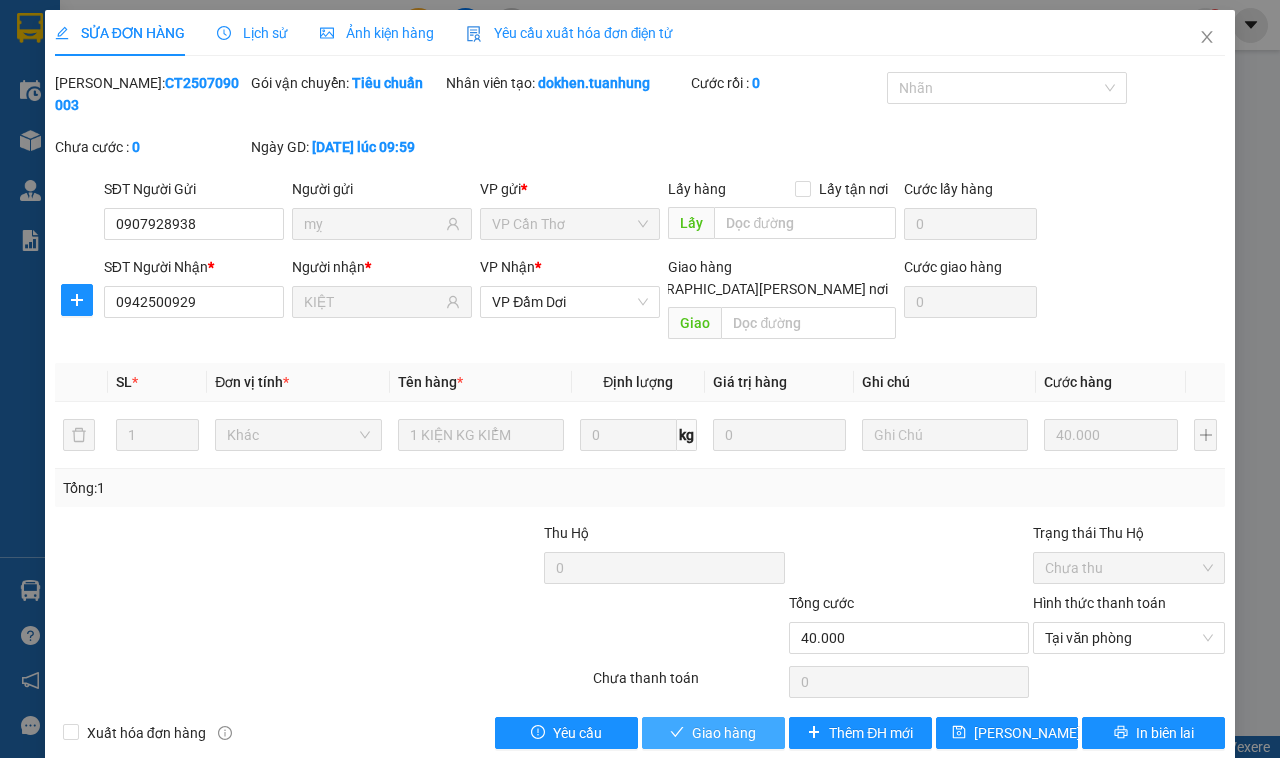 drag, startPoint x: 716, startPoint y: 706, endPoint x: 771, endPoint y: 598, distance: 121.19818 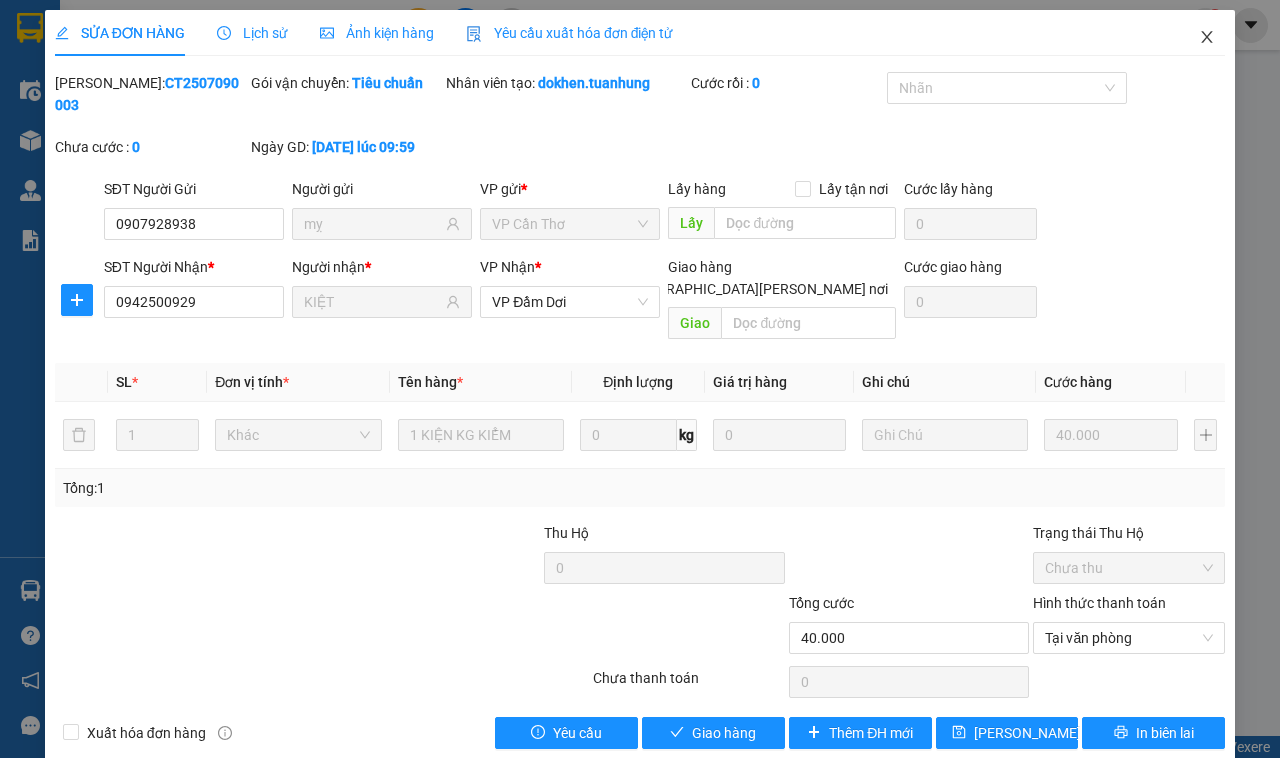 click 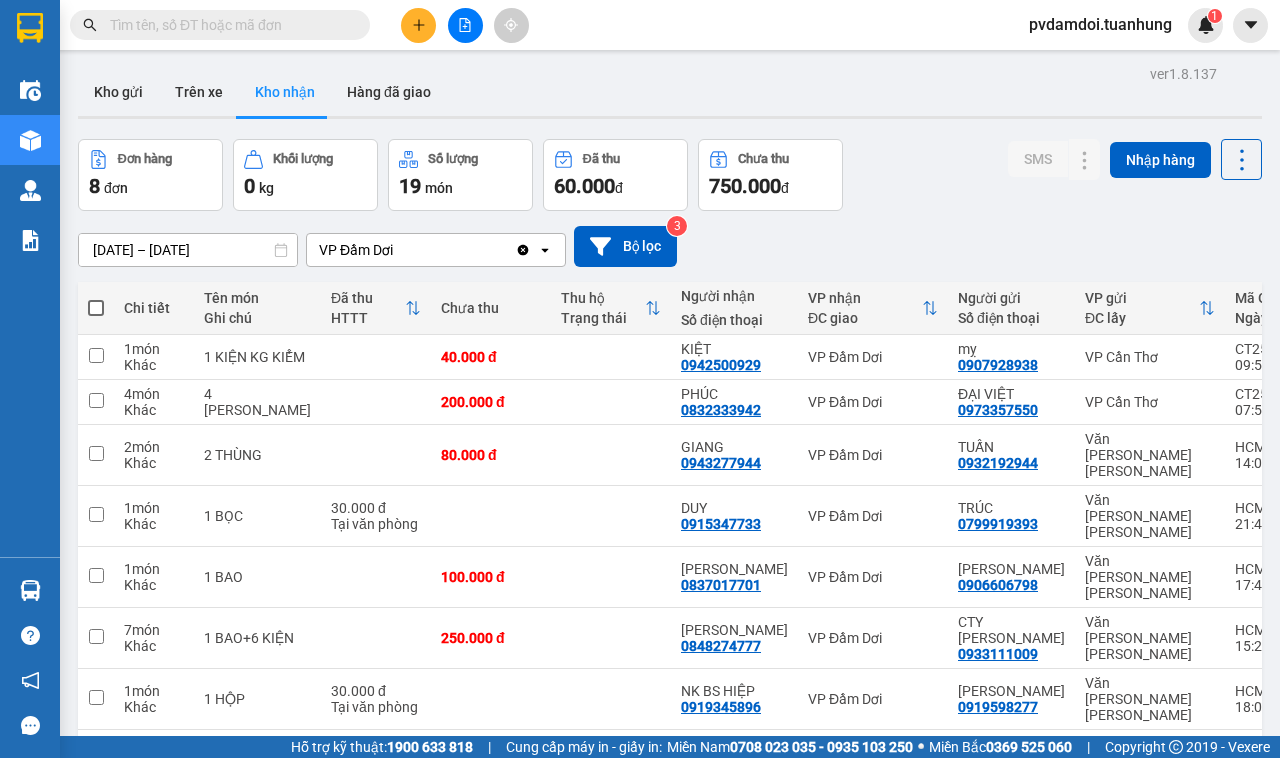 scroll, scrollTop: 98, scrollLeft: 0, axis: vertical 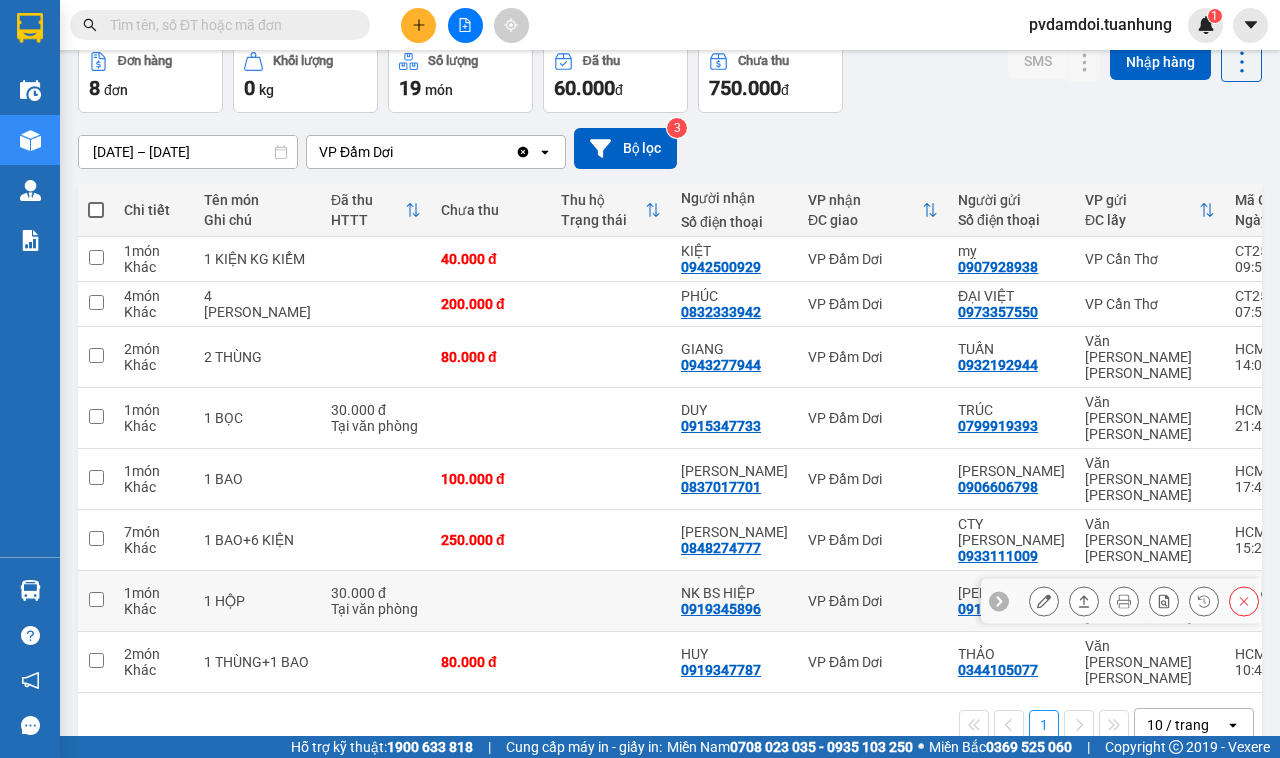 click 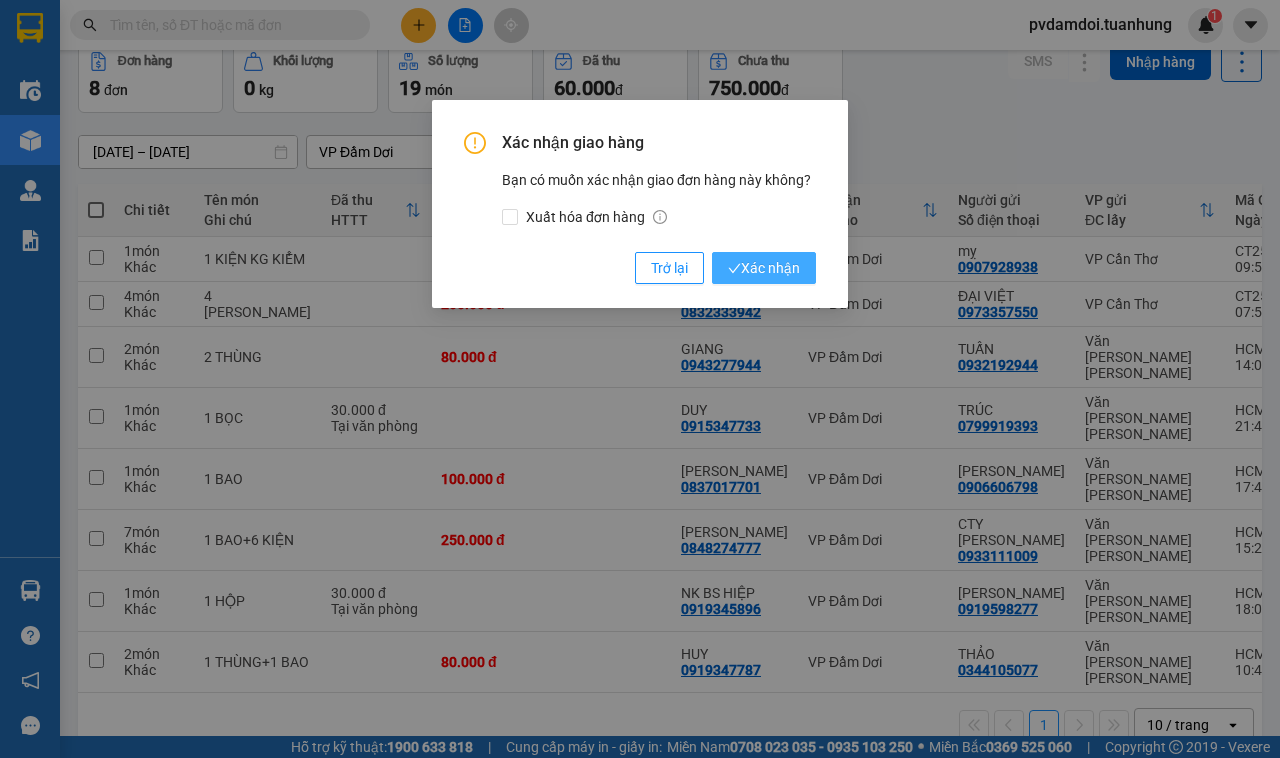 click on "Xác nhận" at bounding box center [764, 268] 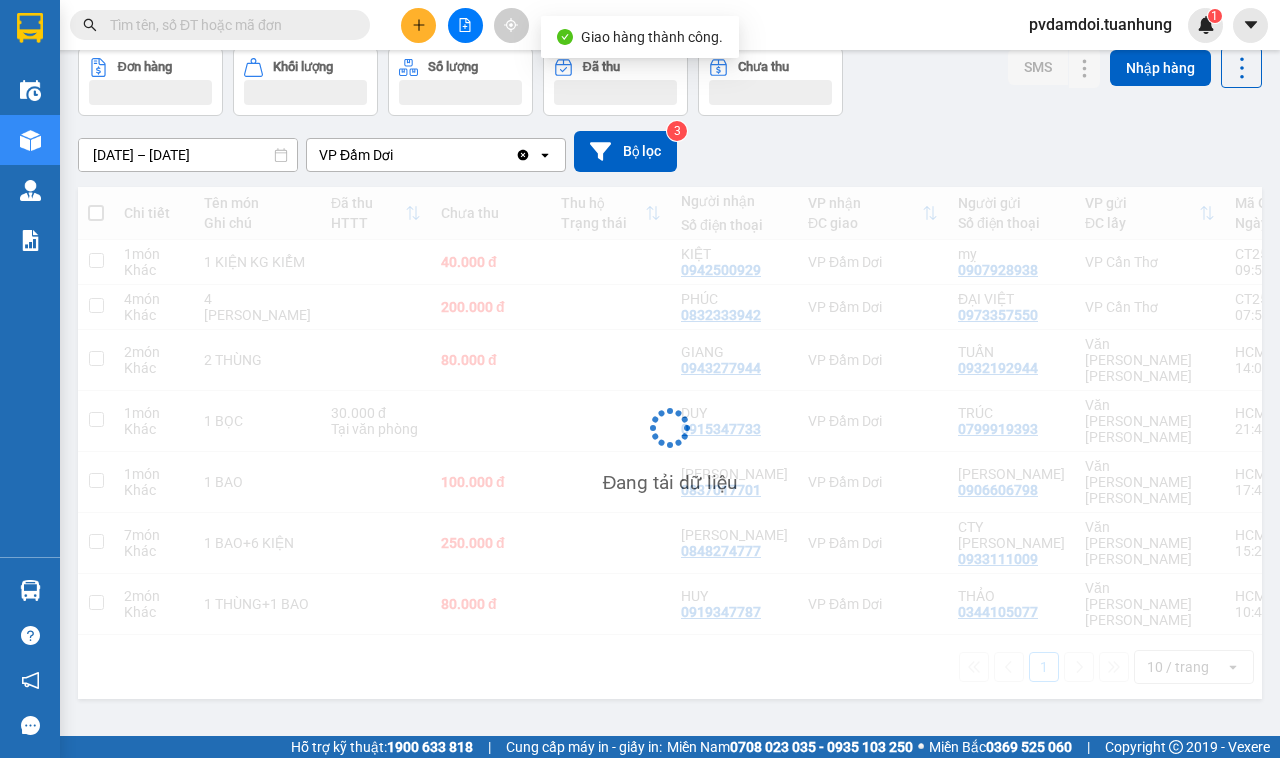 scroll, scrollTop: 92, scrollLeft: 0, axis: vertical 